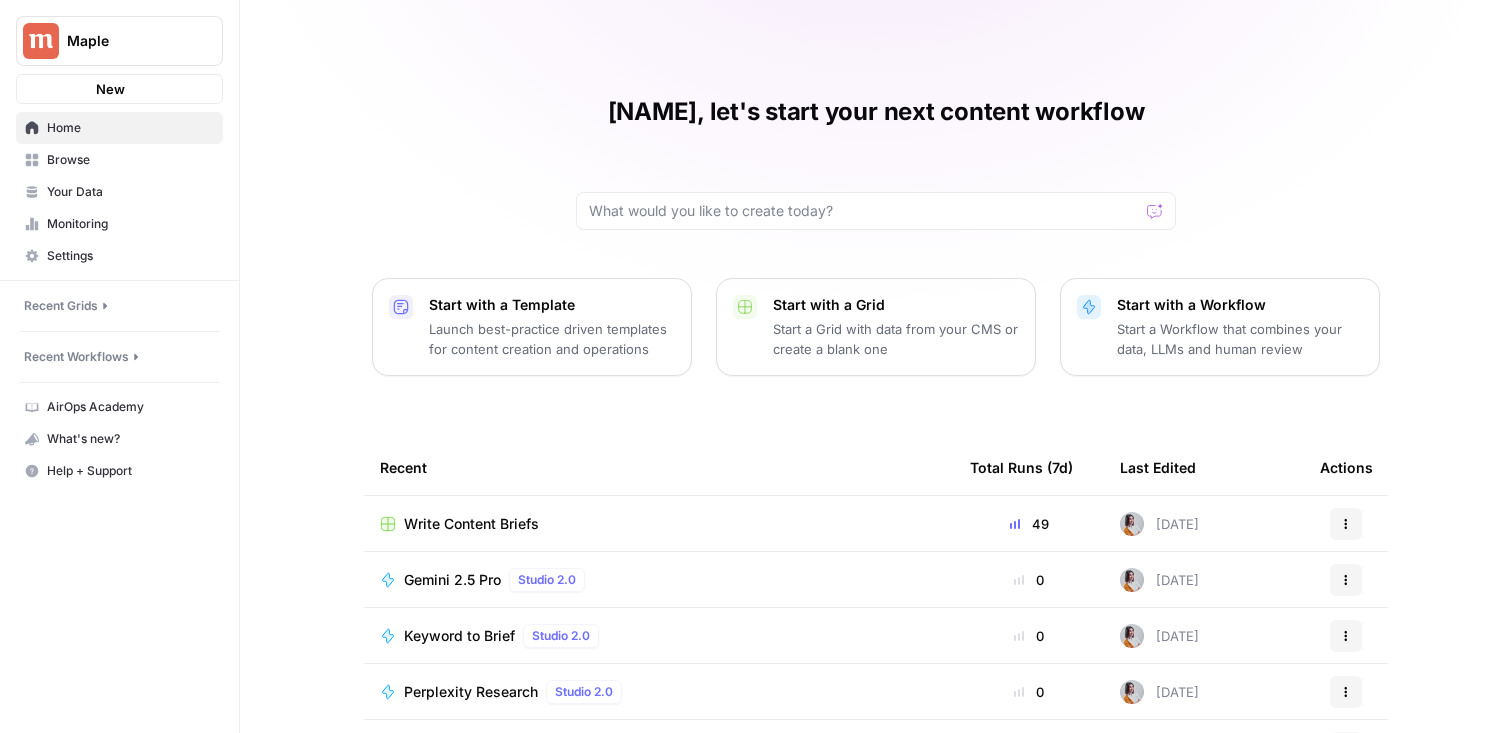 scroll, scrollTop: 0, scrollLeft: 0, axis: both 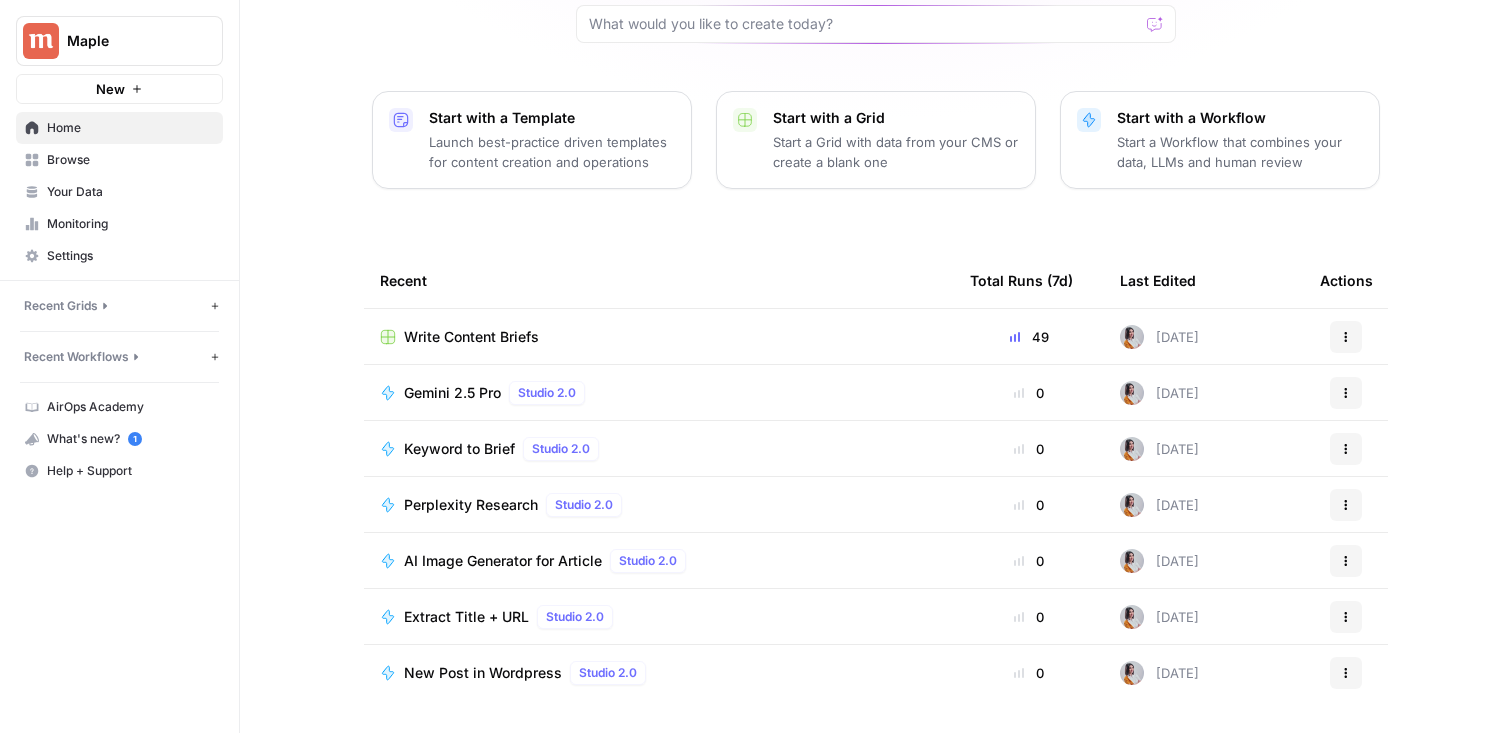 click on "Write Content Briefs" at bounding box center [471, 337] 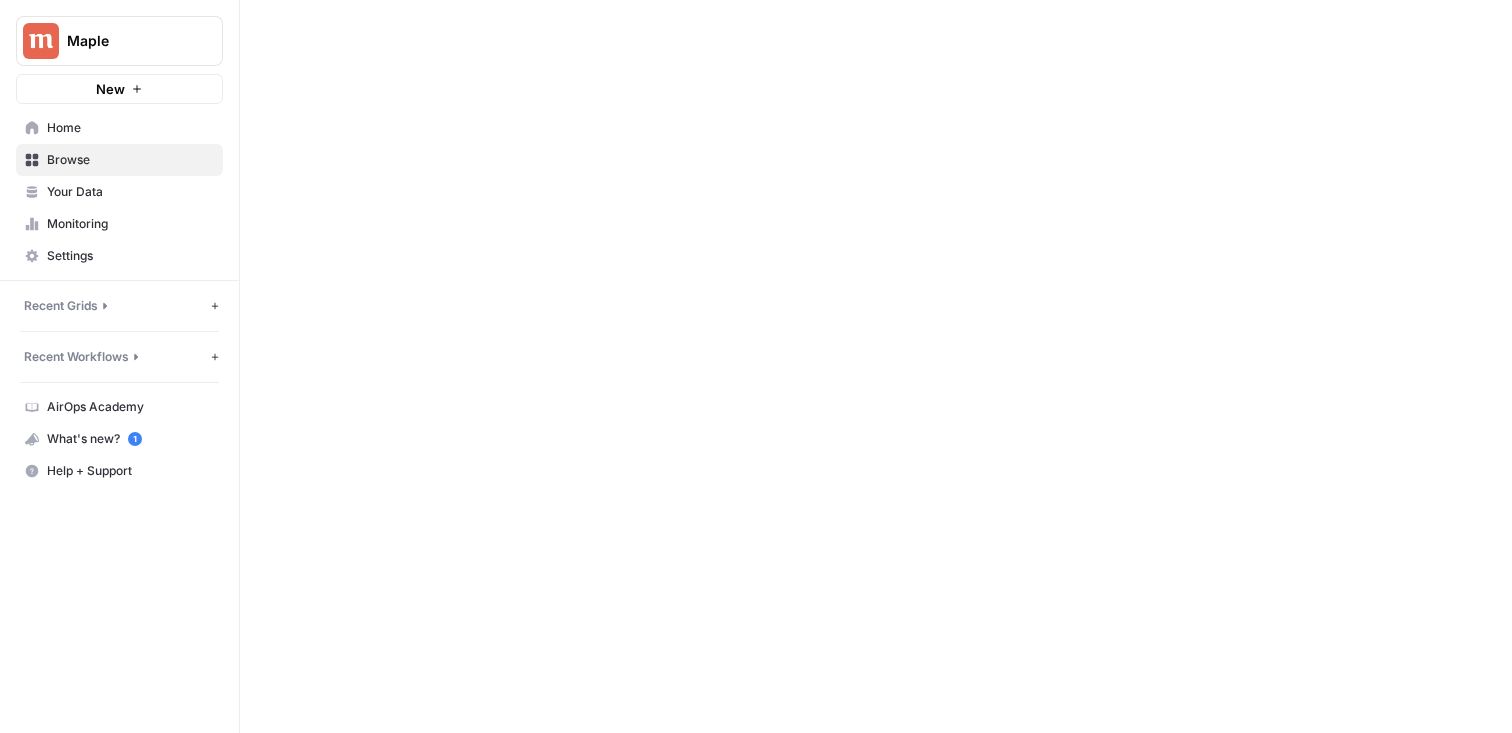 scroll, scrollTop: 0, scrollLeft: 0, axis: both 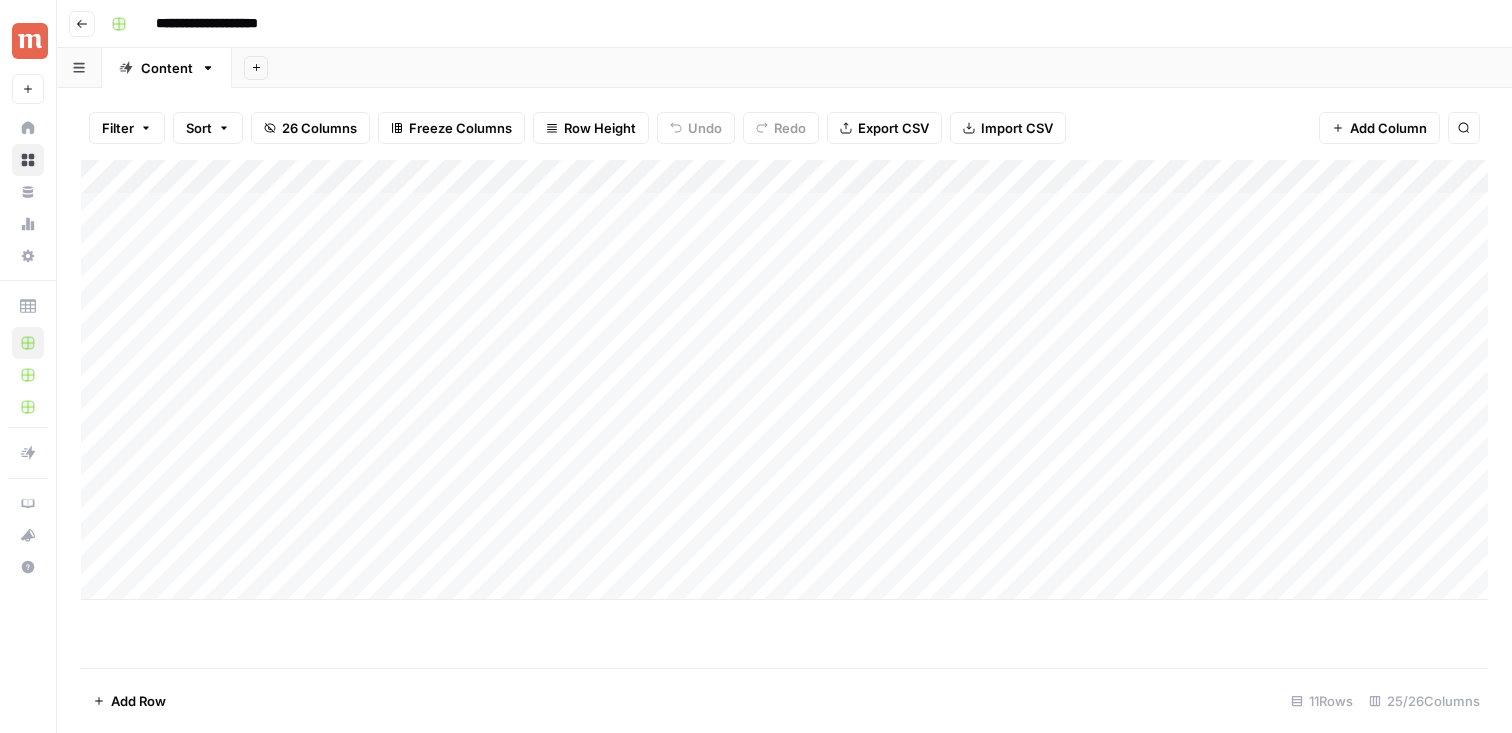 click on "Add Column" at bounding box center [784, 380] 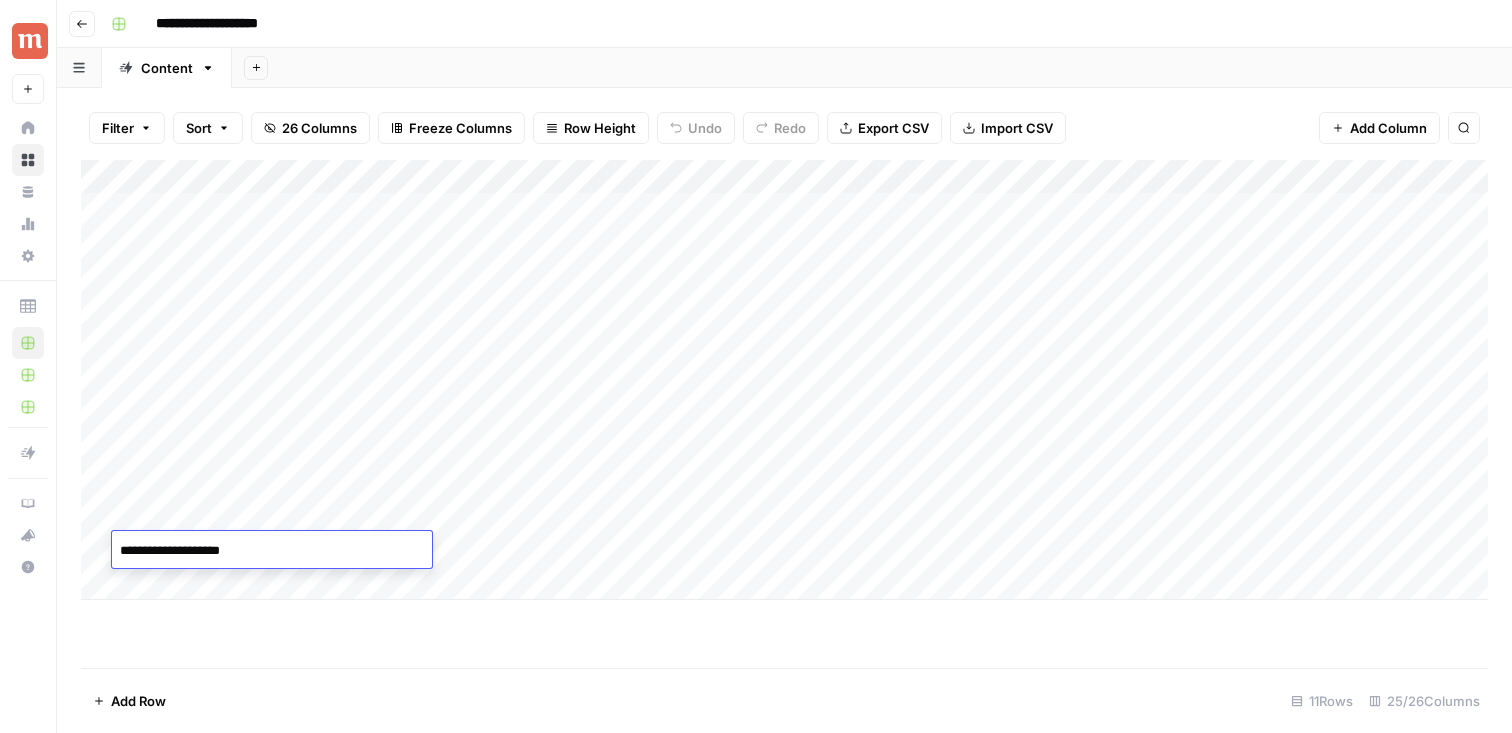 click on "**********" at bounding box center (272, 551) 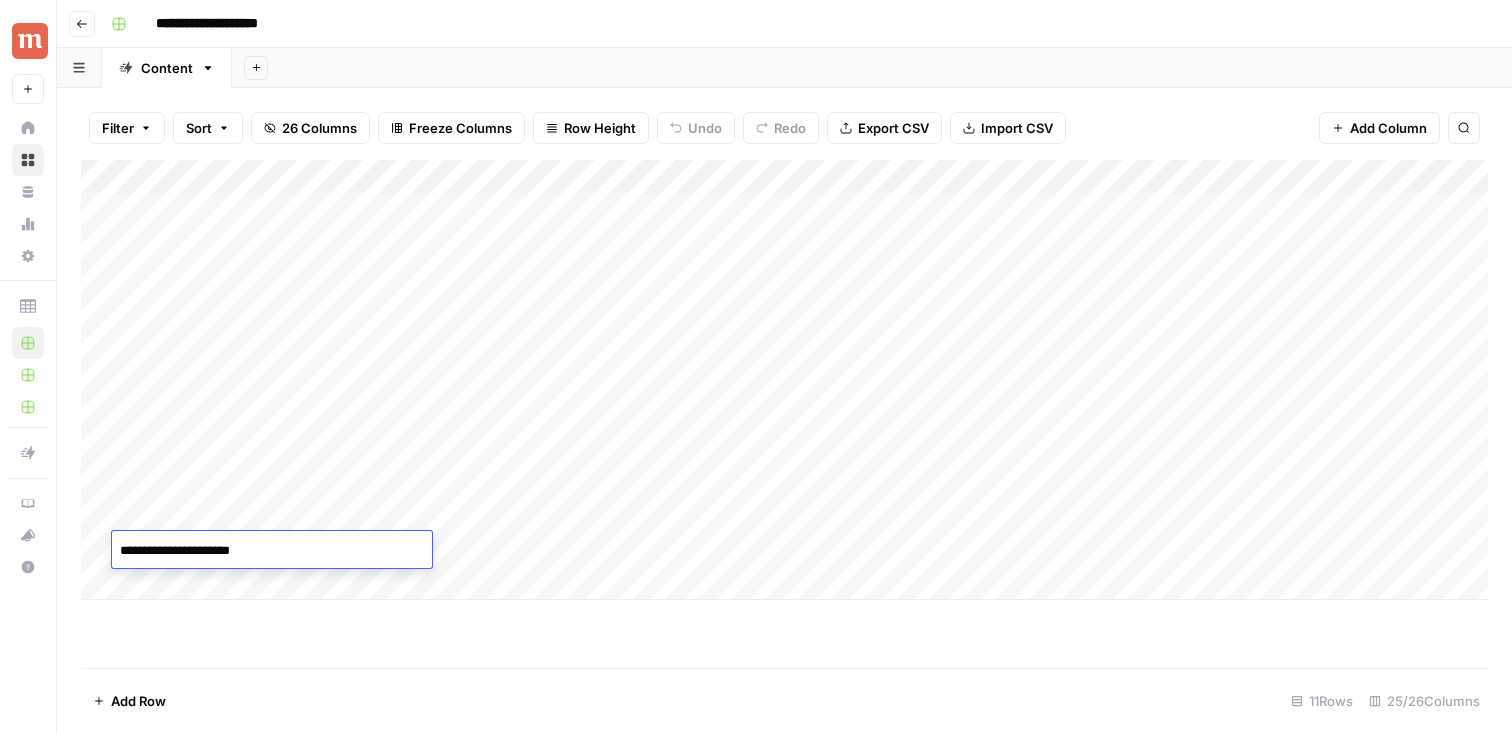 type on "**********" 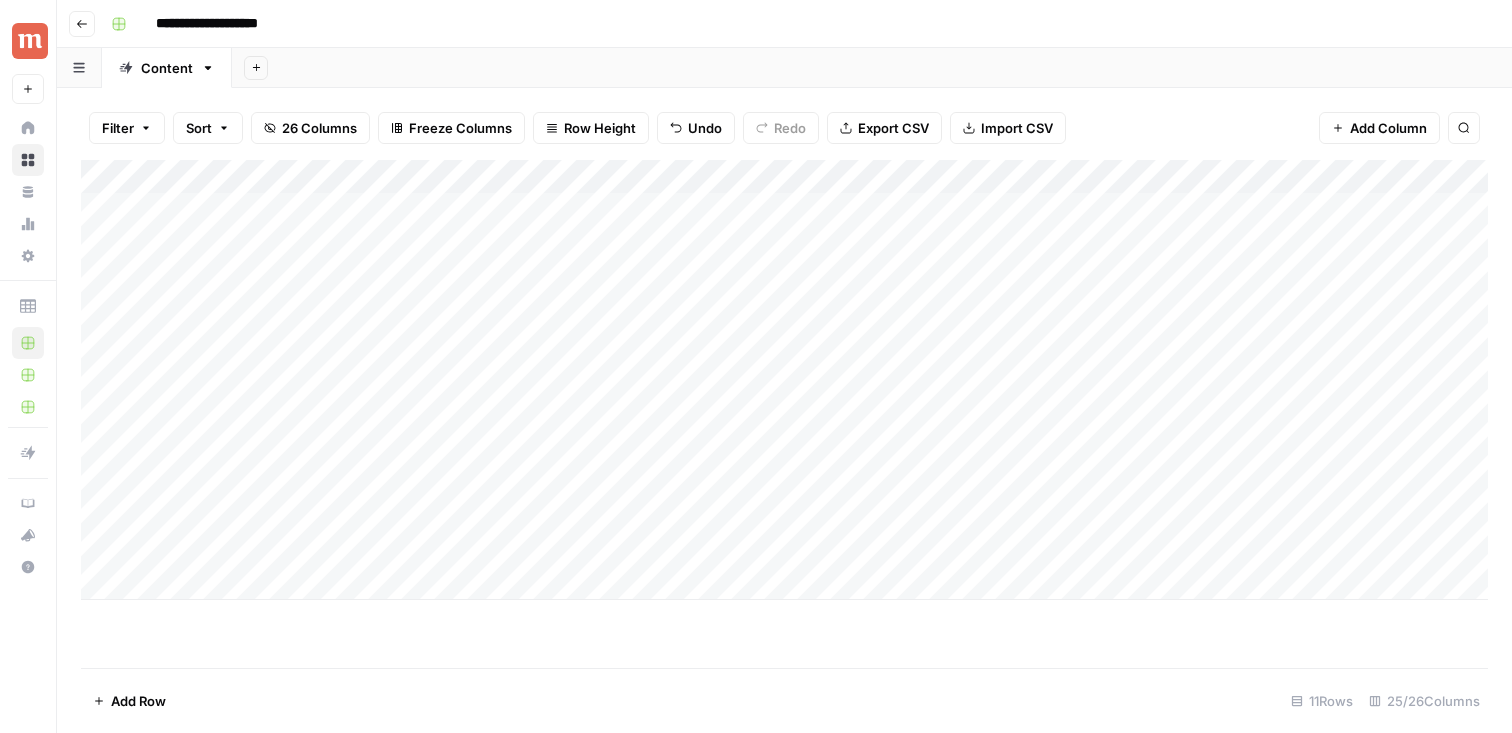 click on "Add Column" at bounding box center [784, 414] 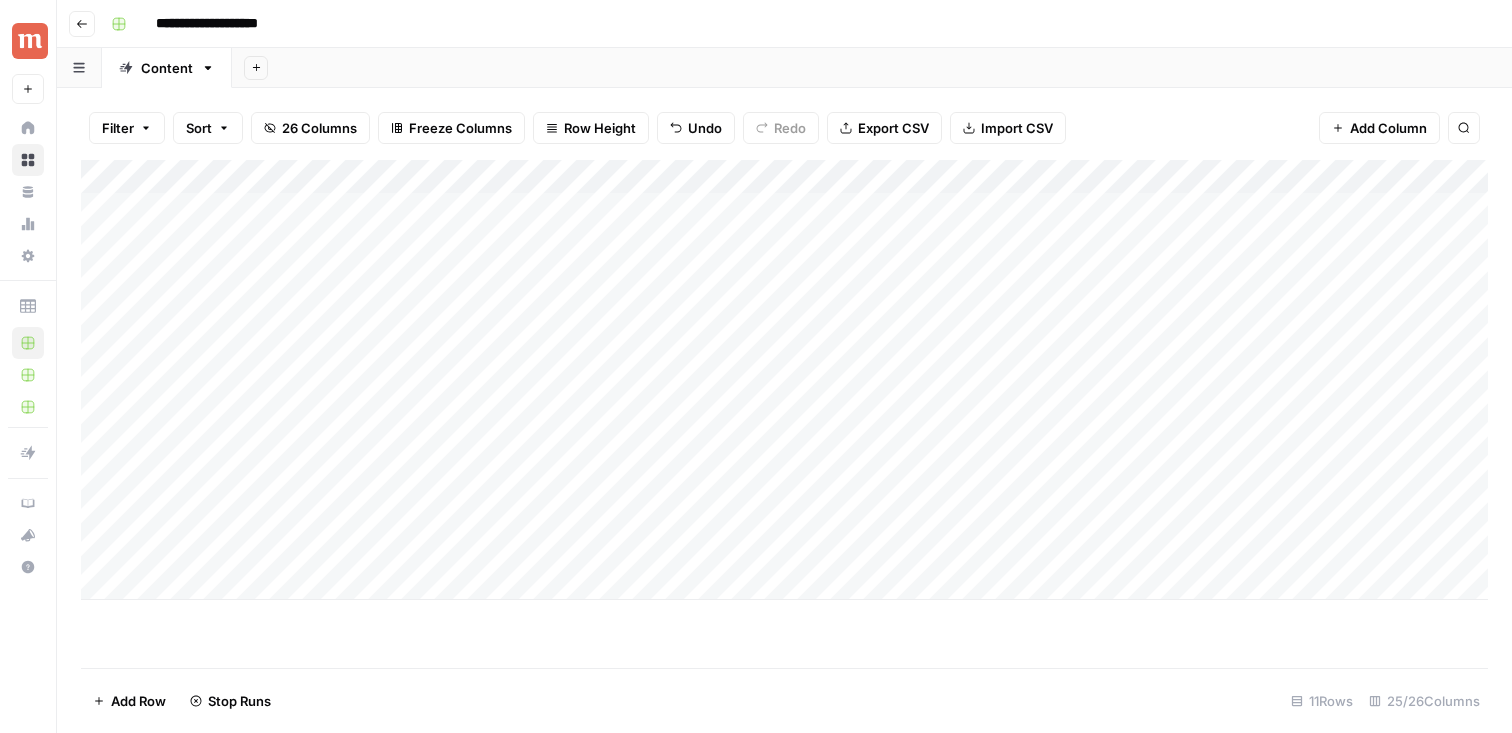 click on "Add Column" at bounding box center [784, 380] 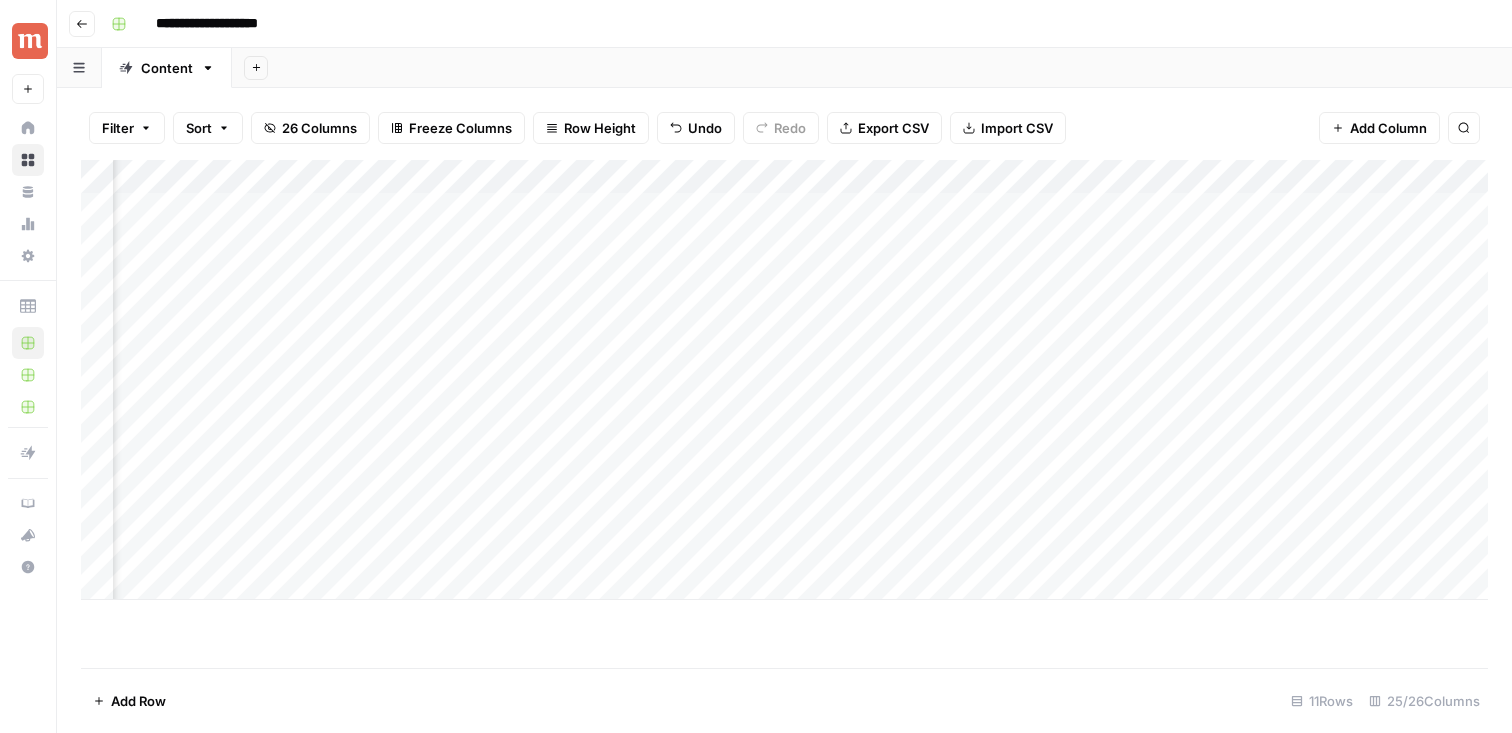 scroll, scrollTop: 0, scrollLeft: 202, axis: horizontal 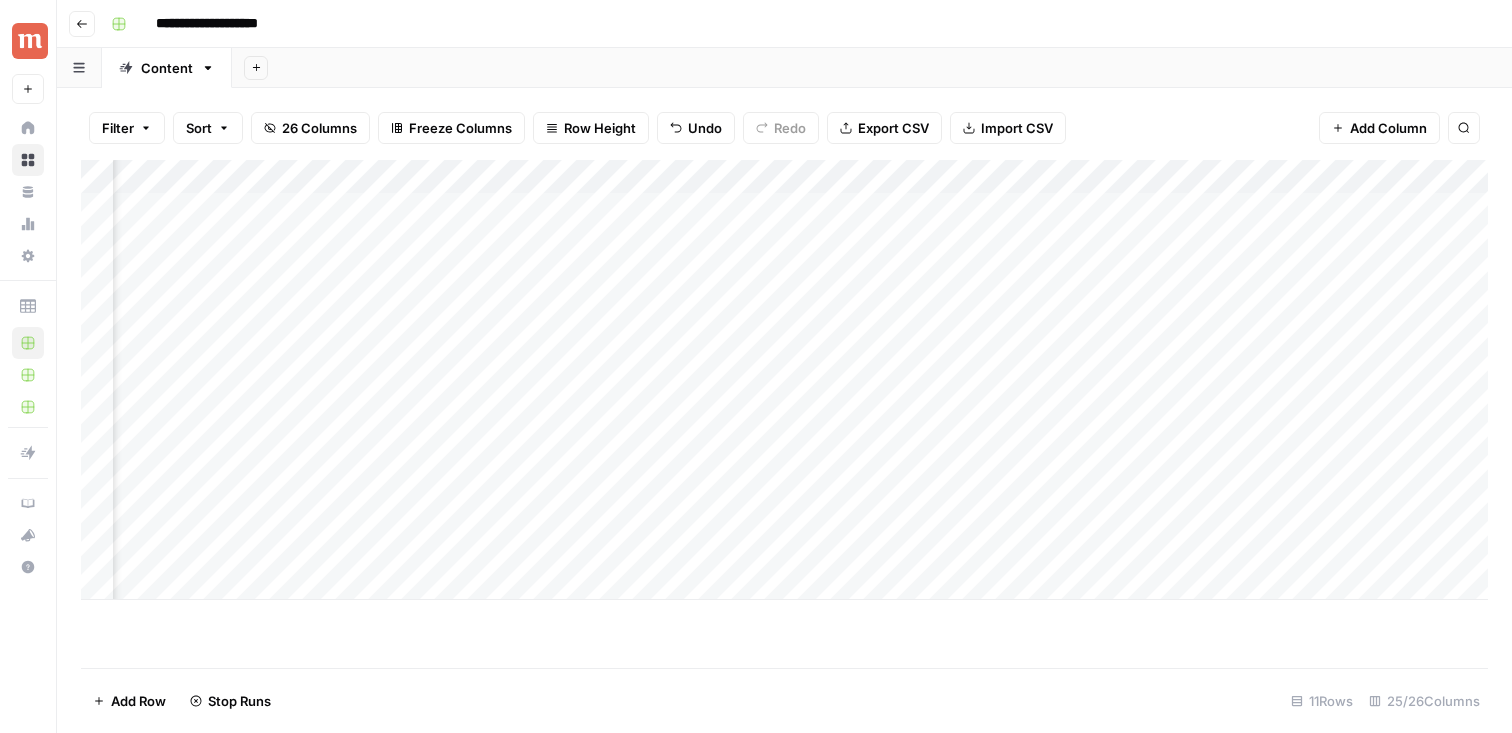 click on "Add Column" at bounding box center (784, 380) 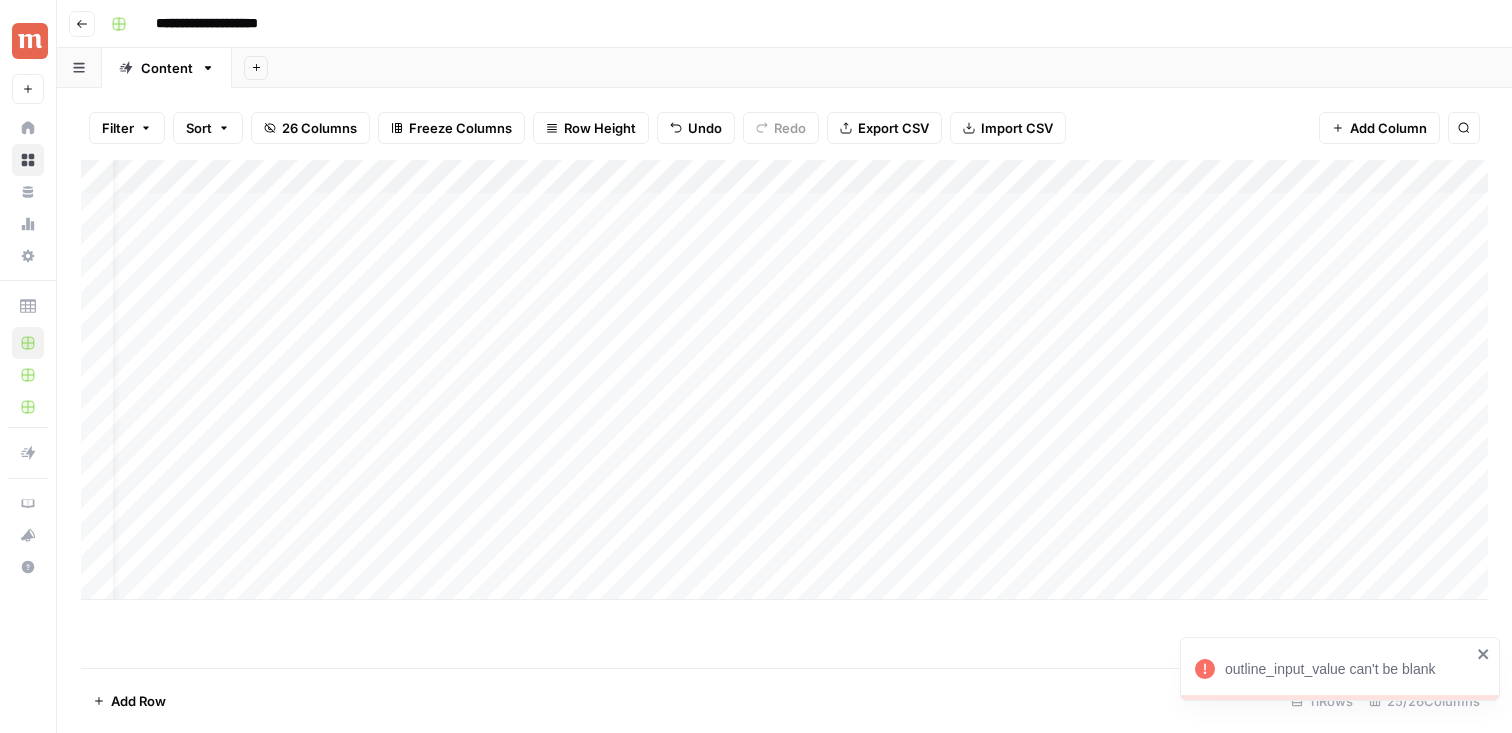 scroll, scrollTop: 0, scrollLeft: 0, axis: both 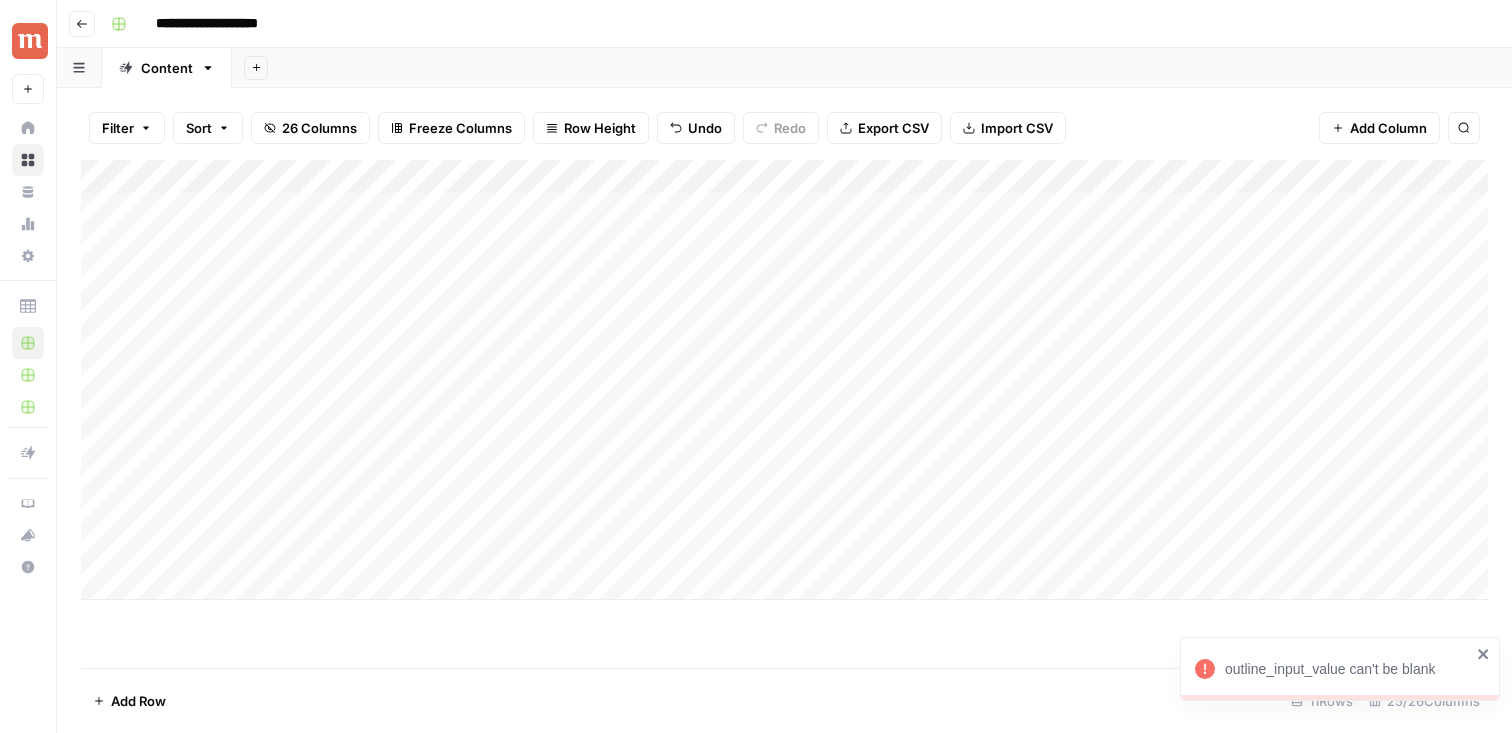 click on "Add Column" at bounding box center [784, 380] 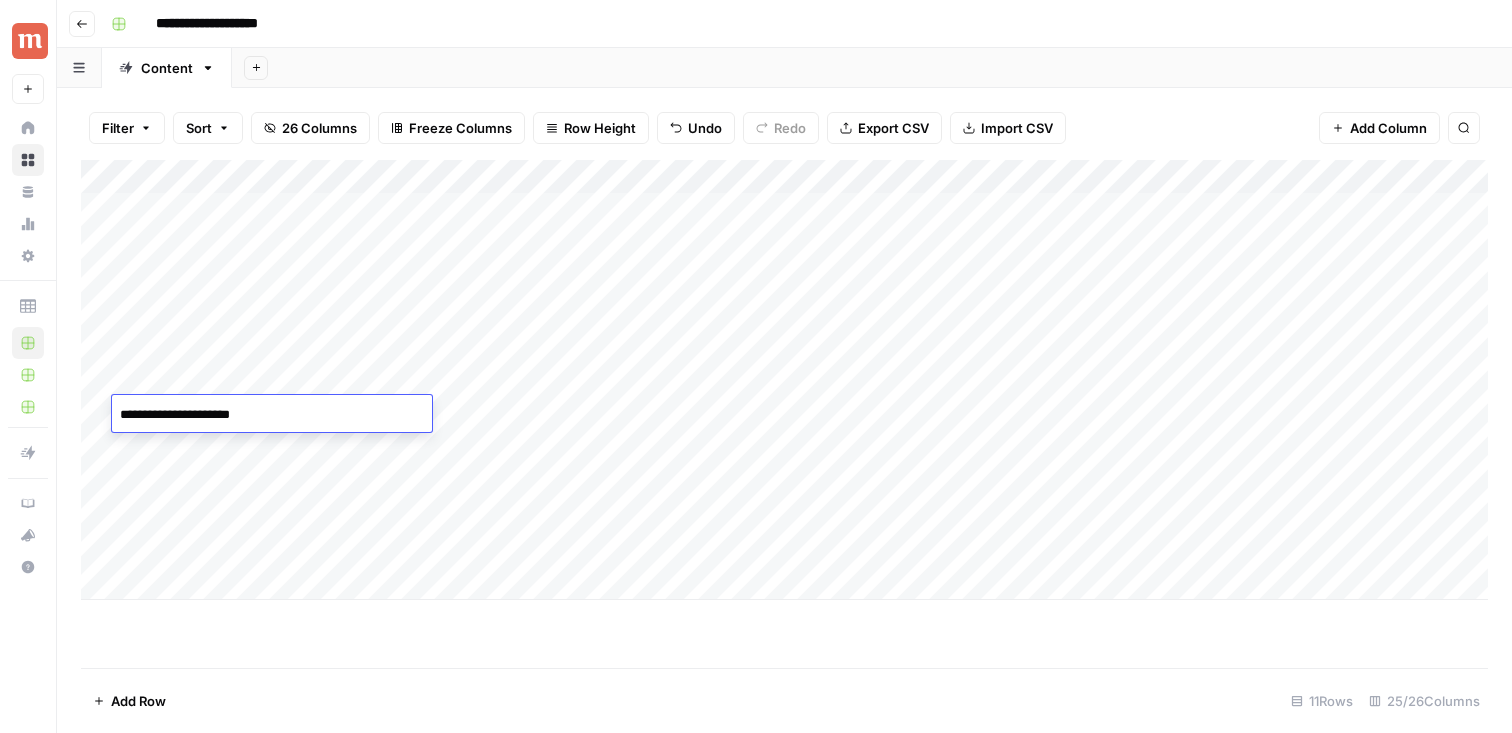 click on "**********" at bounding box center [272, 415] 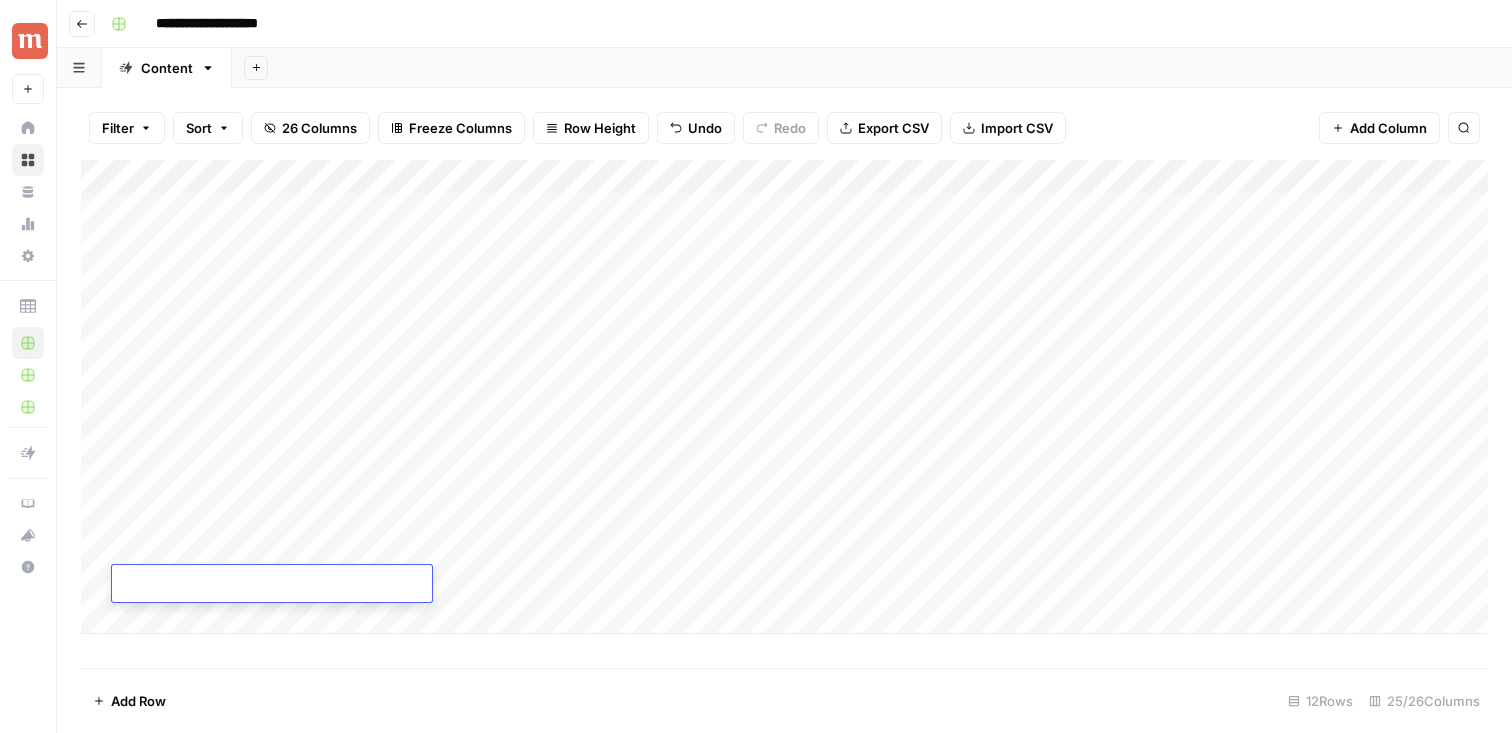 click at bounding box center [272, 585] 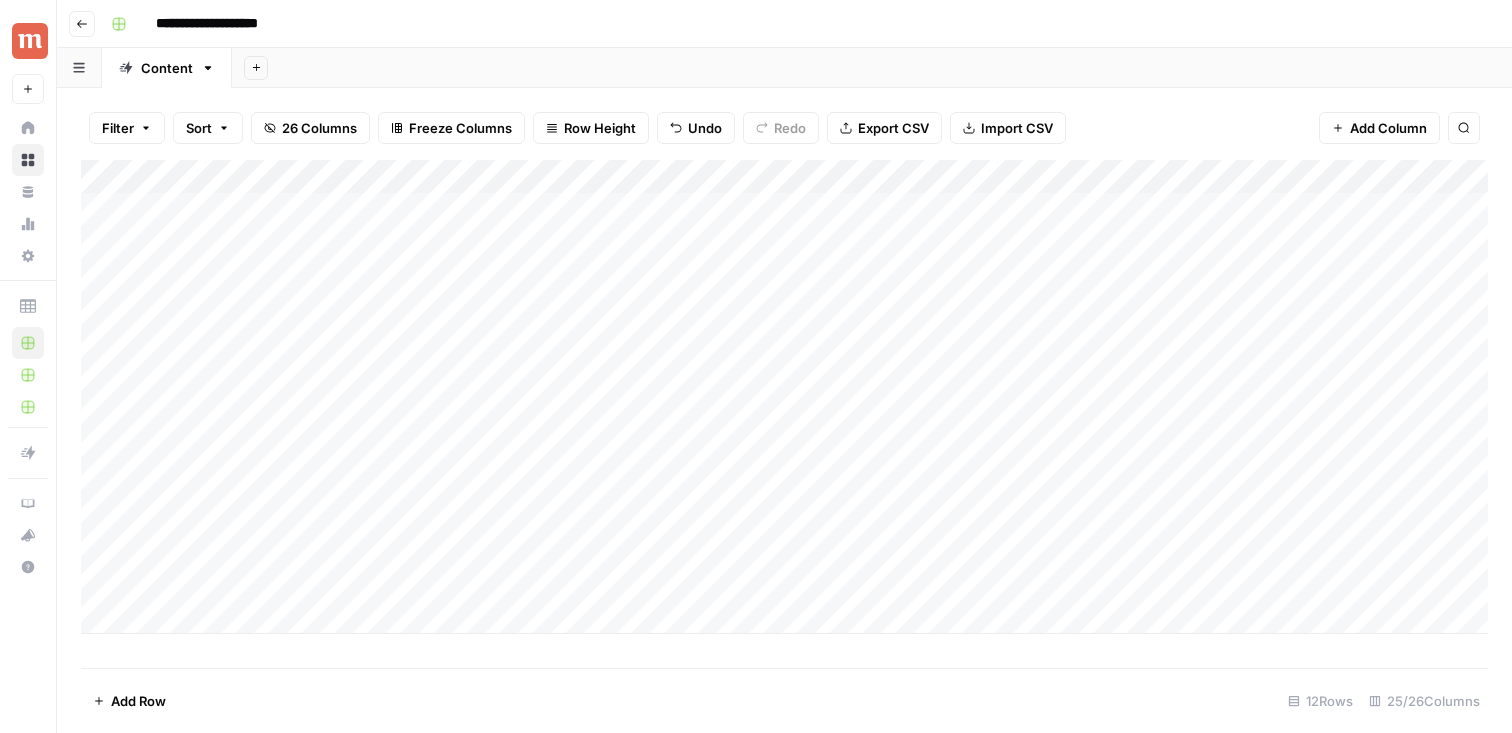 click on "Add Column" at bounding box center [784, 414] 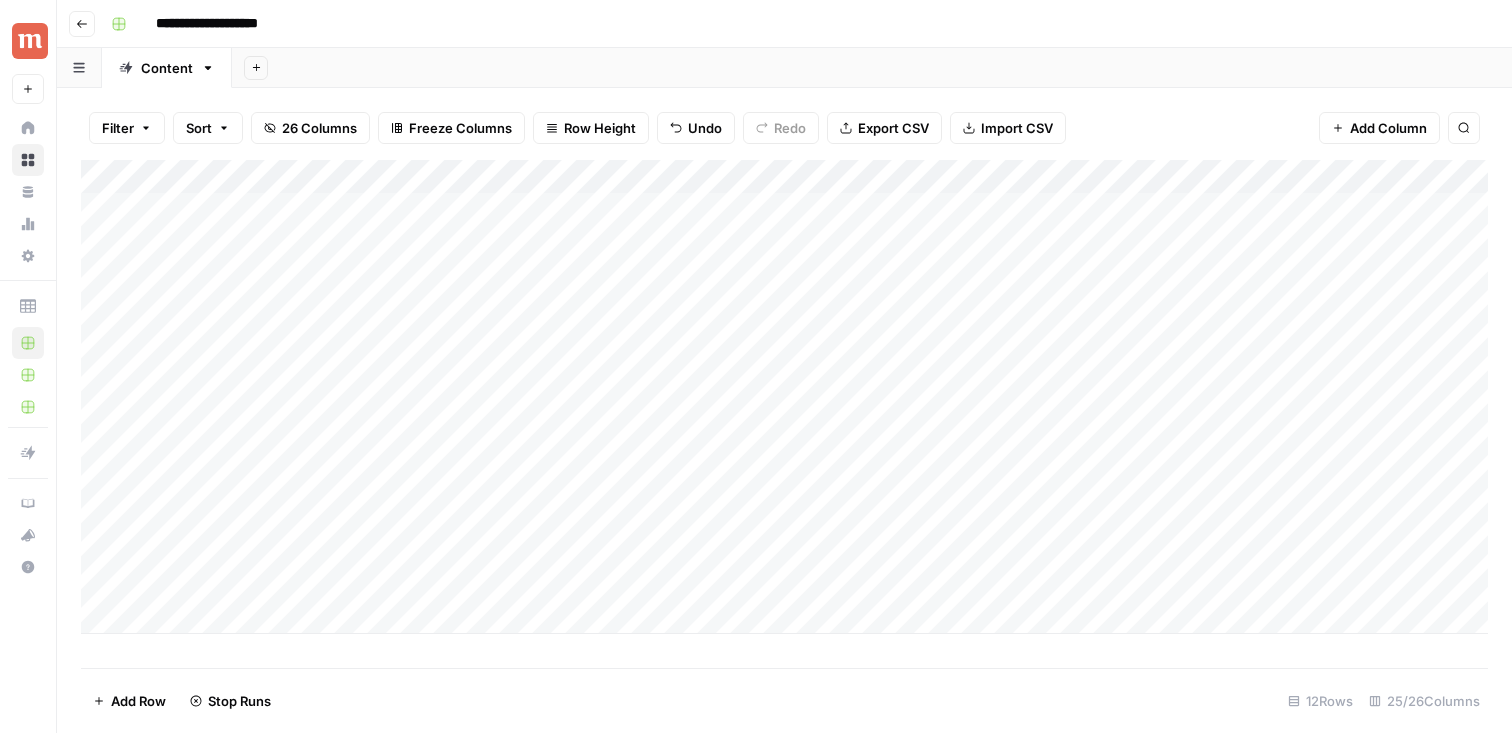 click on "Add Column" at bounding box center (784, 397) 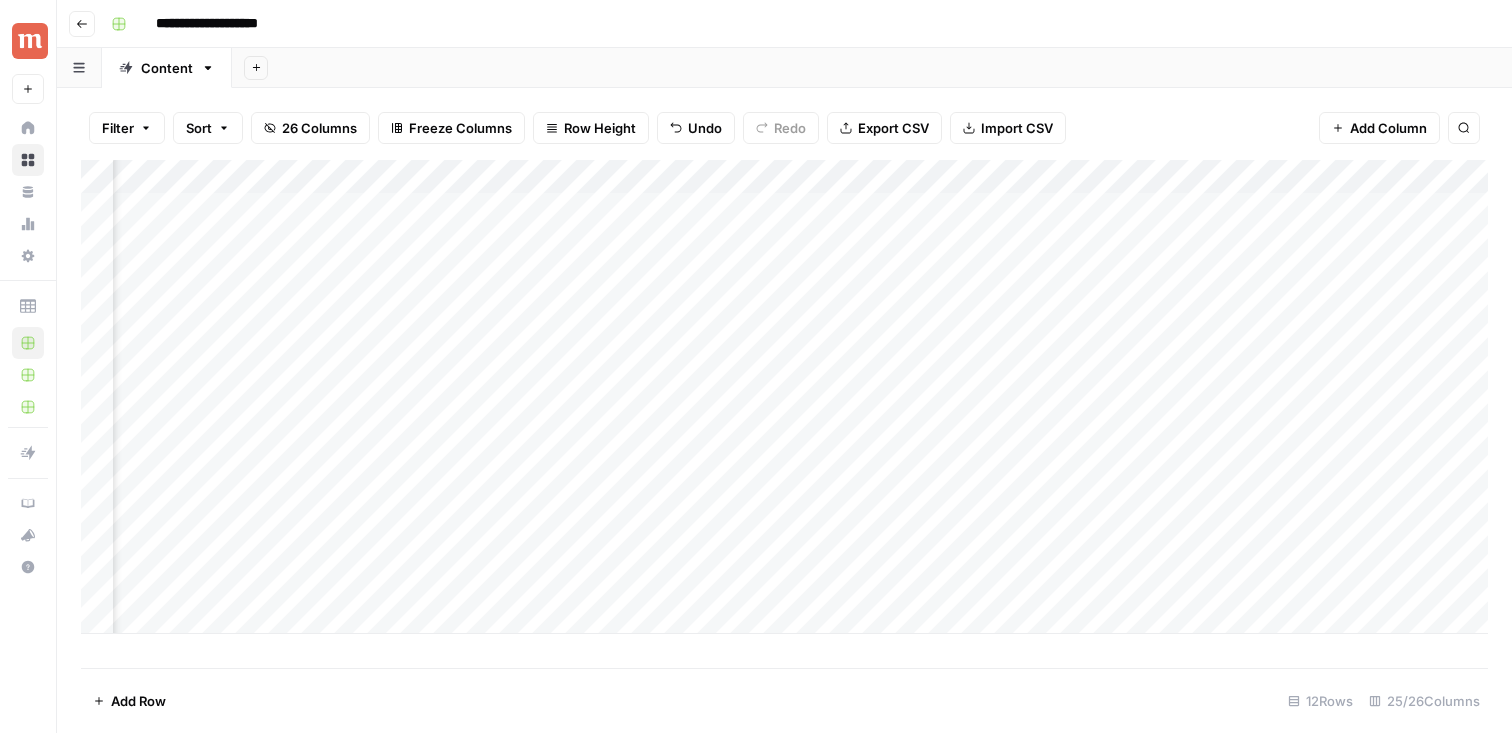 scroll, scrollTop: 0, scrollLeft: 979, axis: horizontal 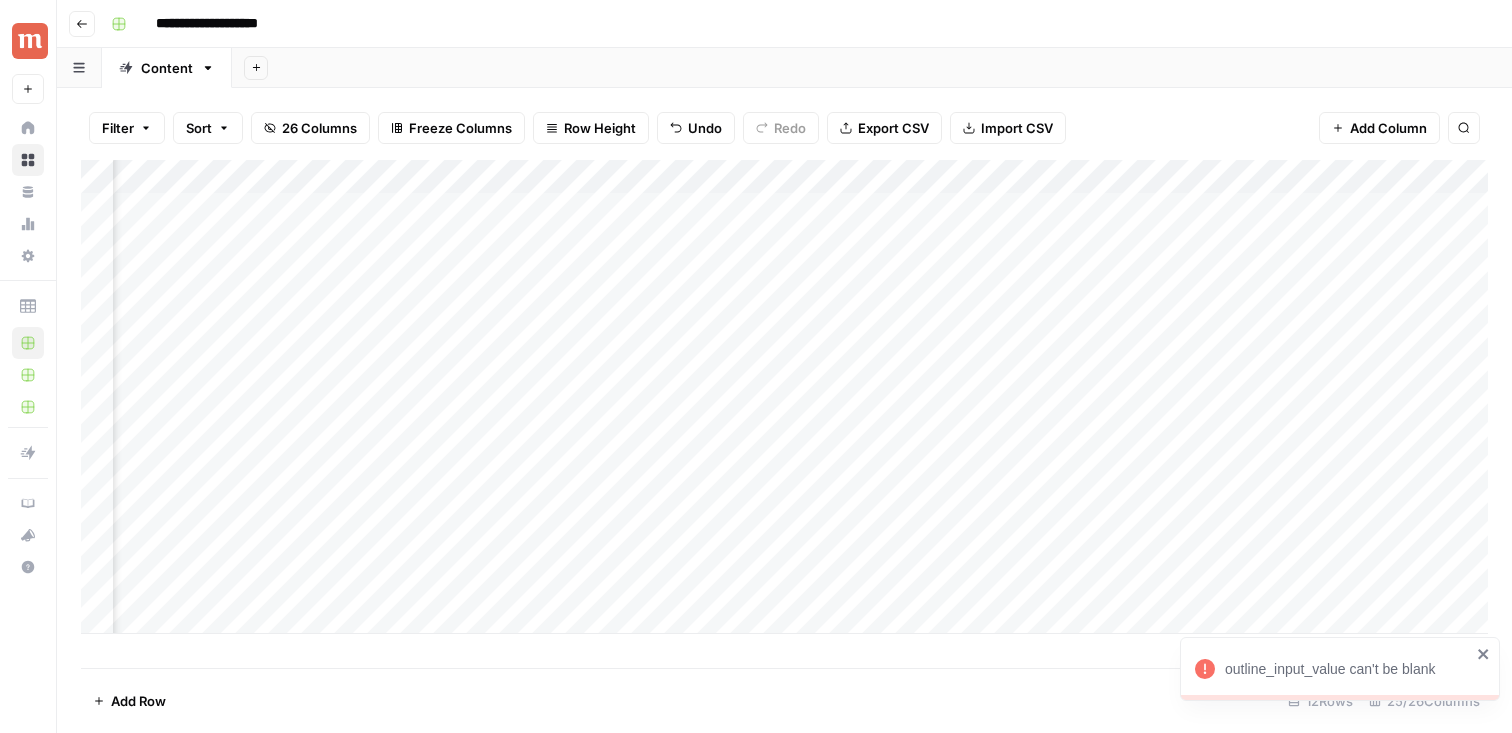 click on "Add Column" at bounding box center [784, 397] 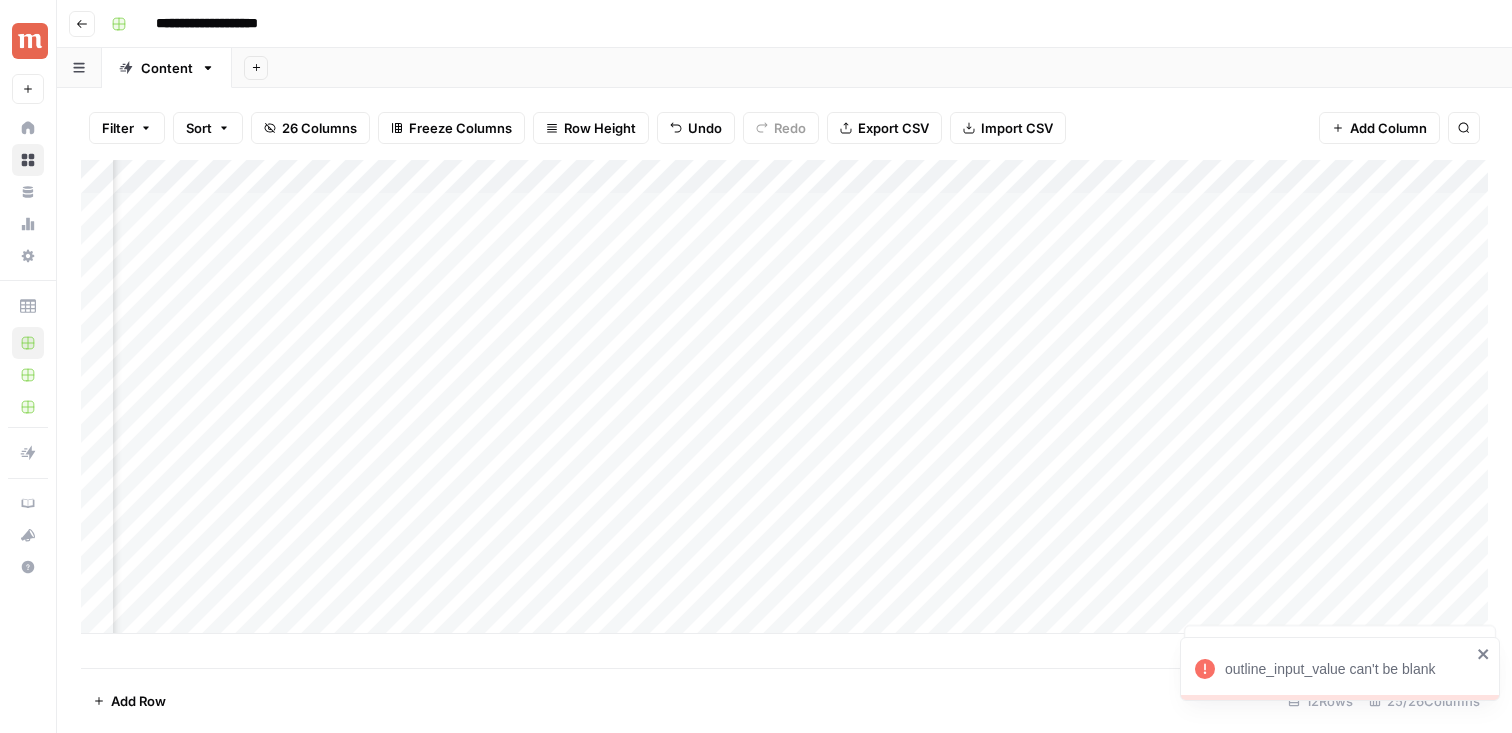 scroll, scrollTop: 0, scrollLeft: 0, axis: both 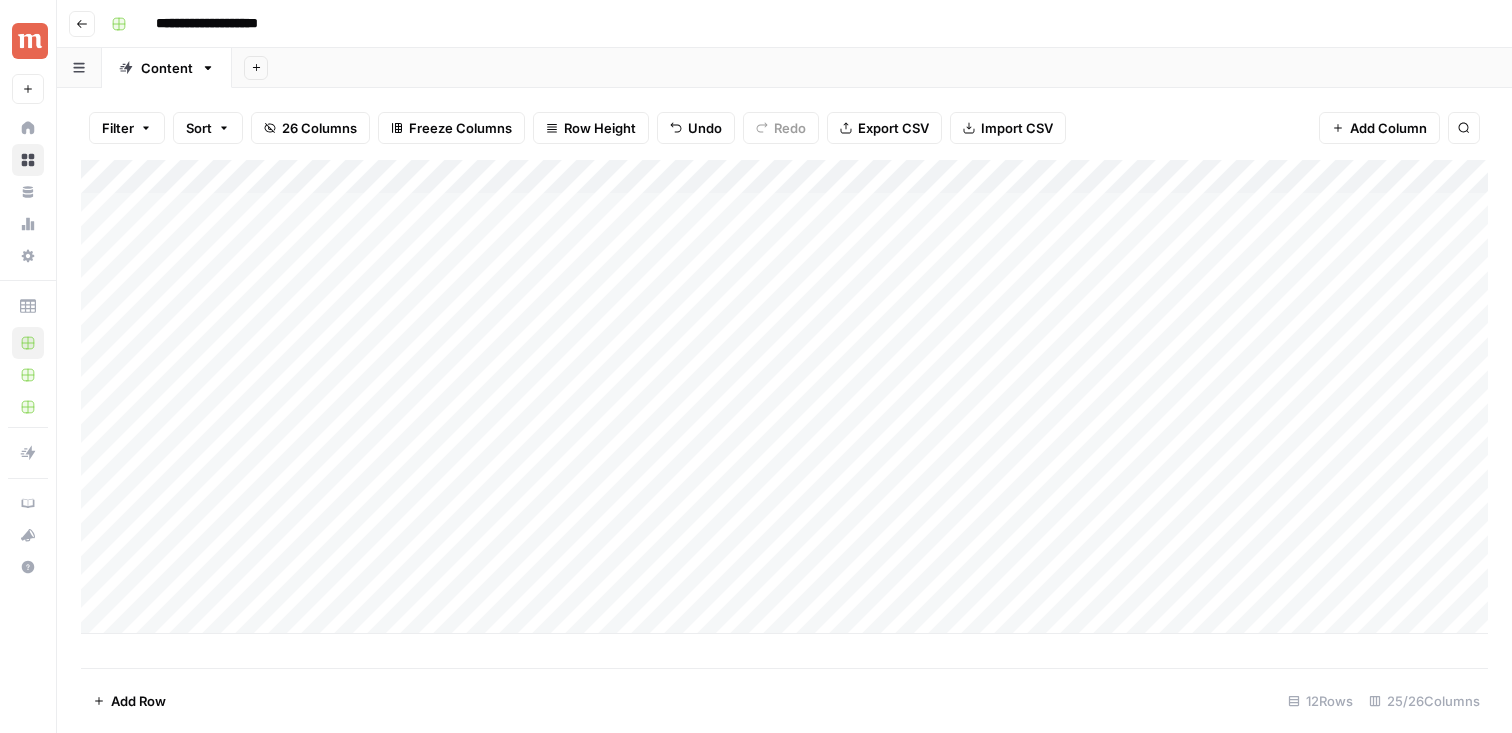 drag, startPoint x: 88, startPoint y: 383, endPoint x: 86, endPoint y: 517, distance: 134.01492 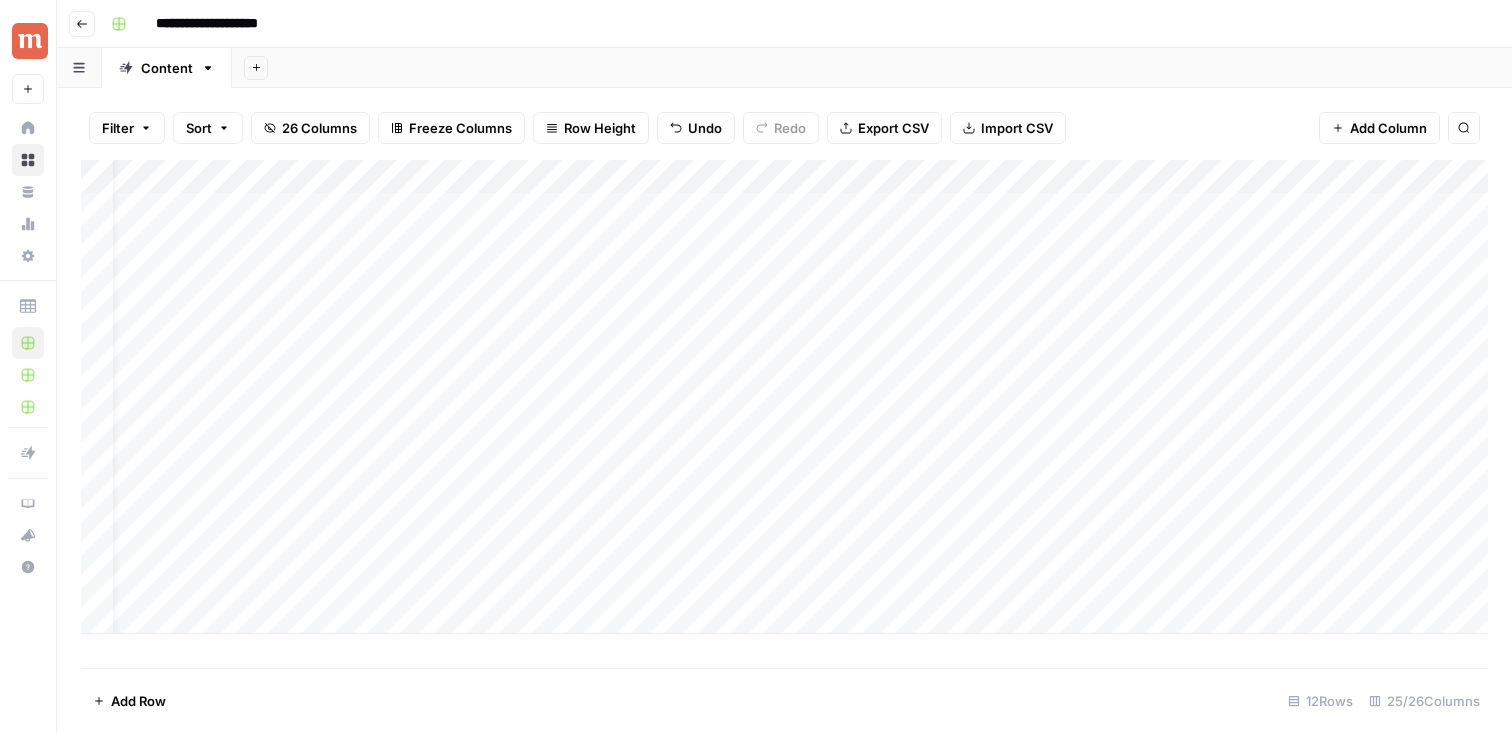 scroll, scrollTop: 0, scrollLeft: 0, axis: both 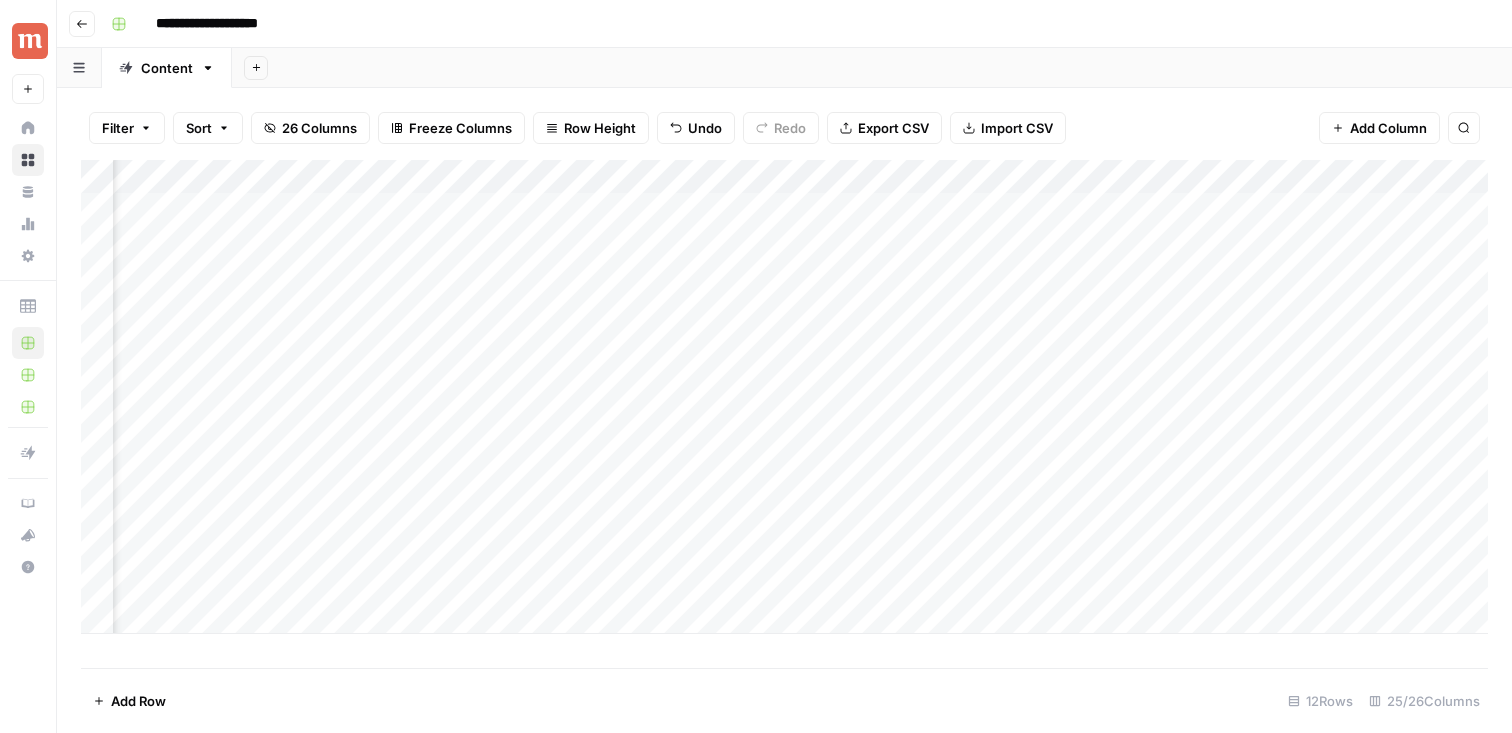 click on "Add Column" at bounding box center [784, 397] 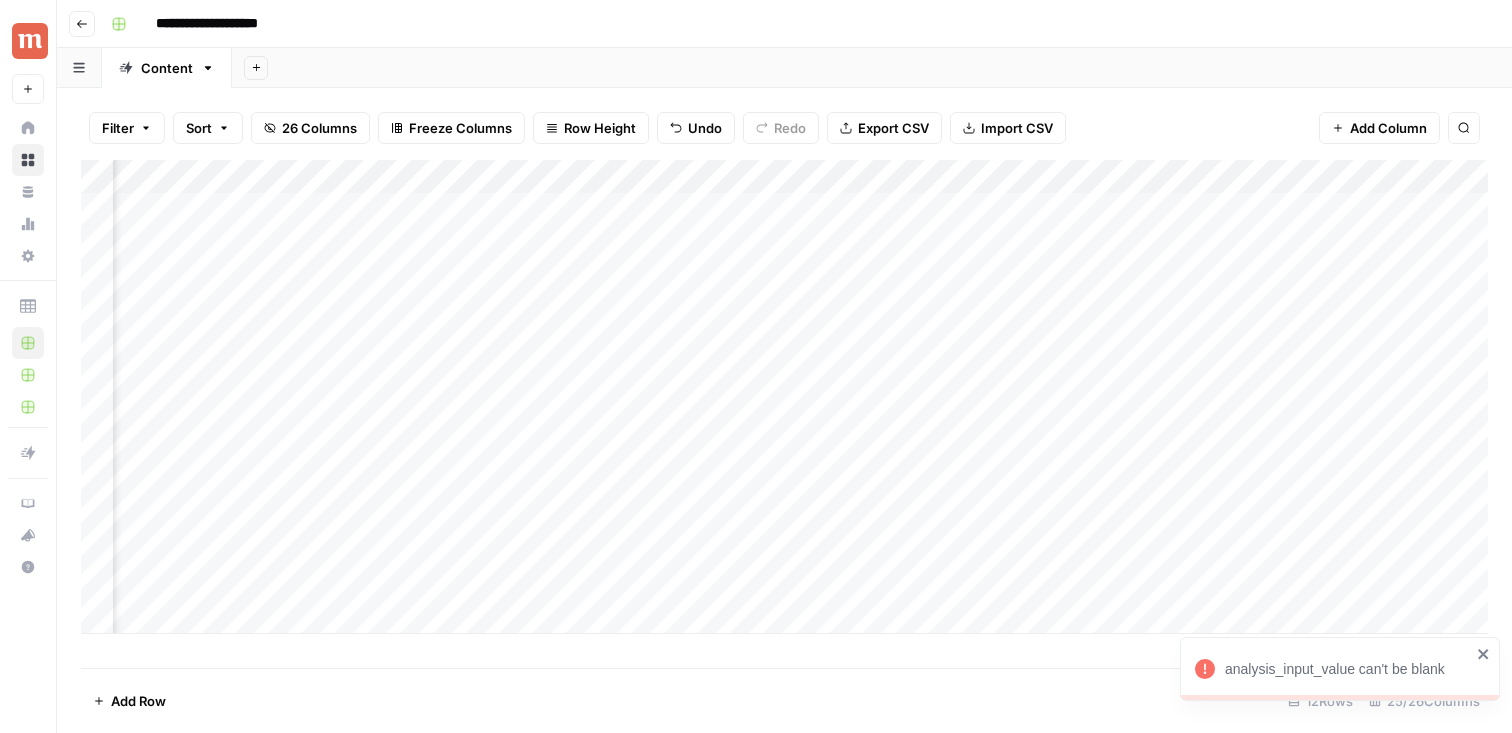 click on "Add Column" at bounding box center (784, 397) 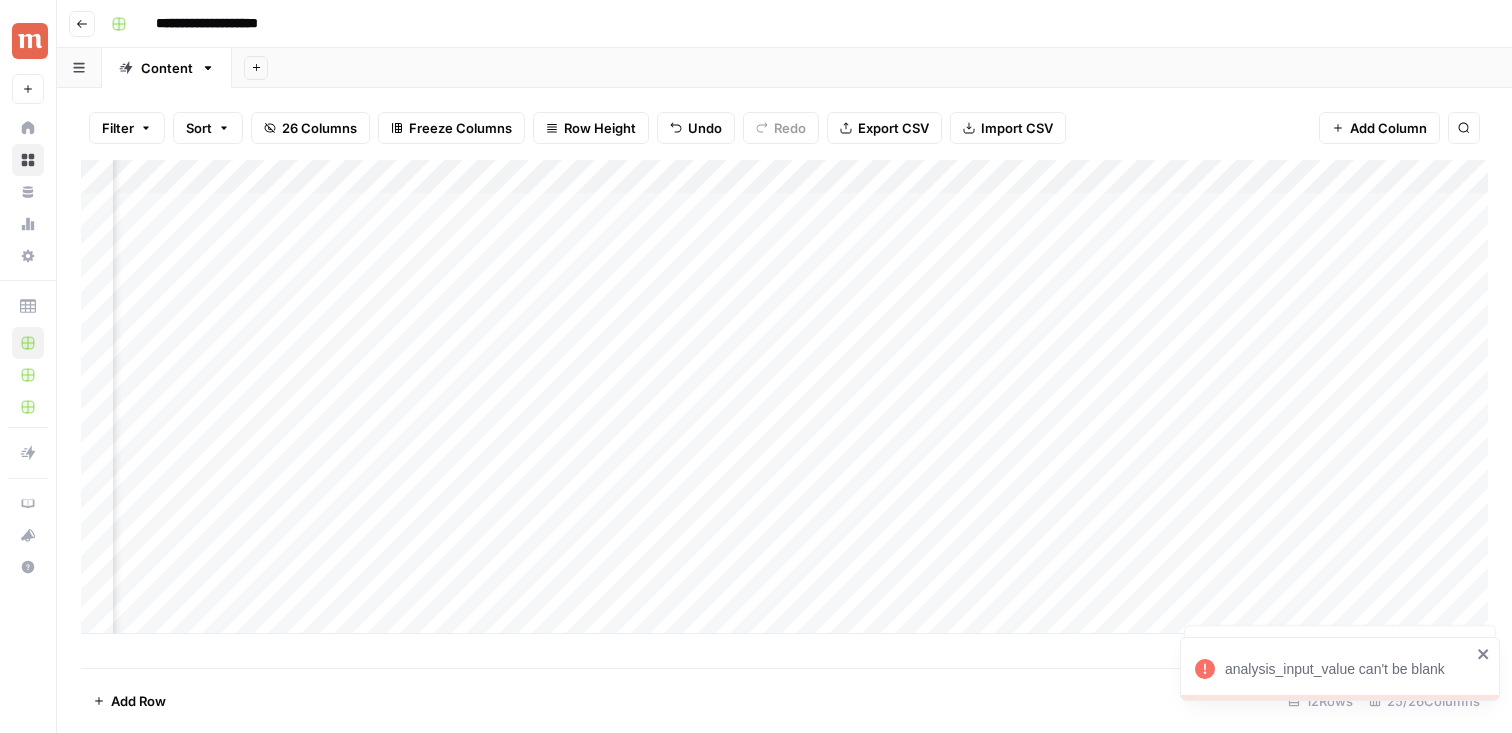 scroll, scrollTop: 0, scrollLeft: 957, axis: horizontal 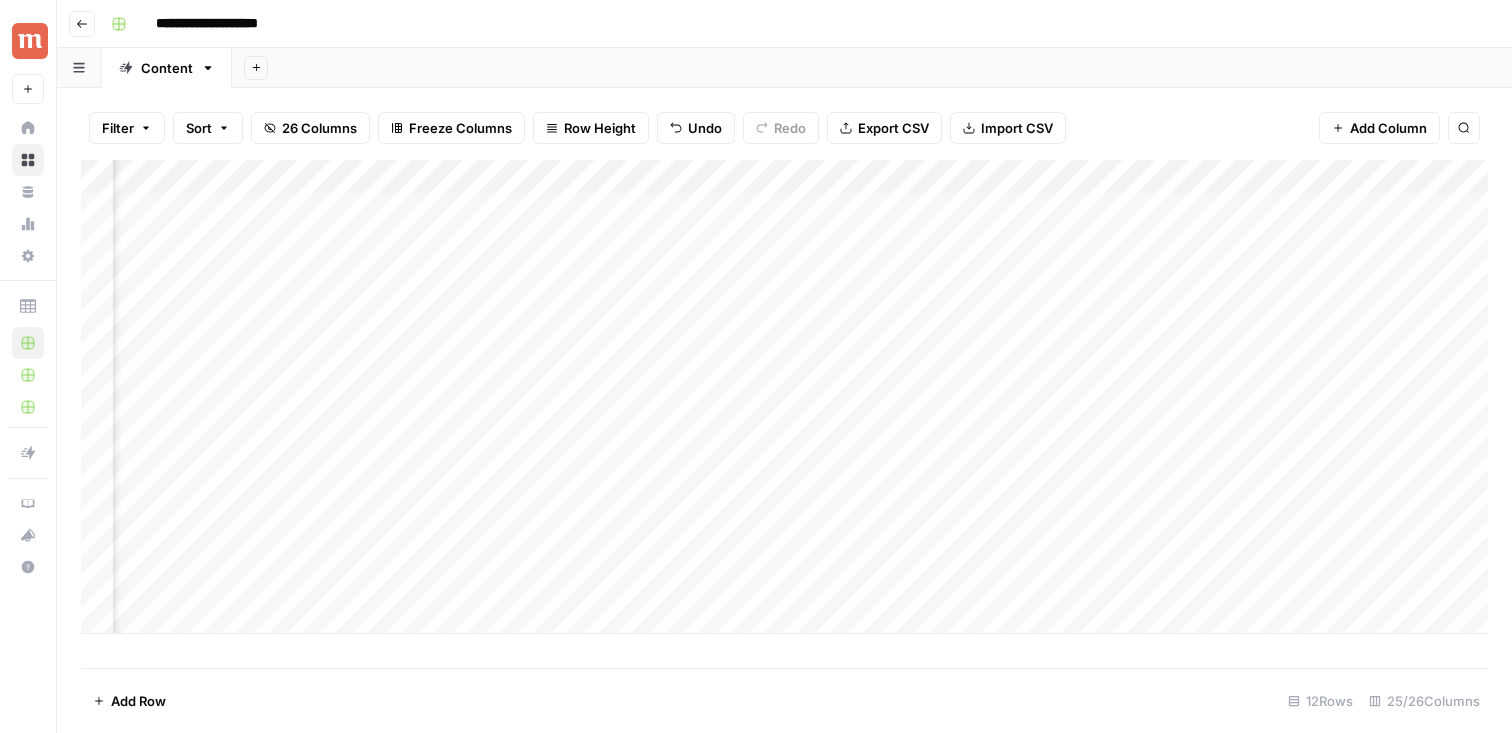 click on "Add Column" at bounding box center (784, 397) 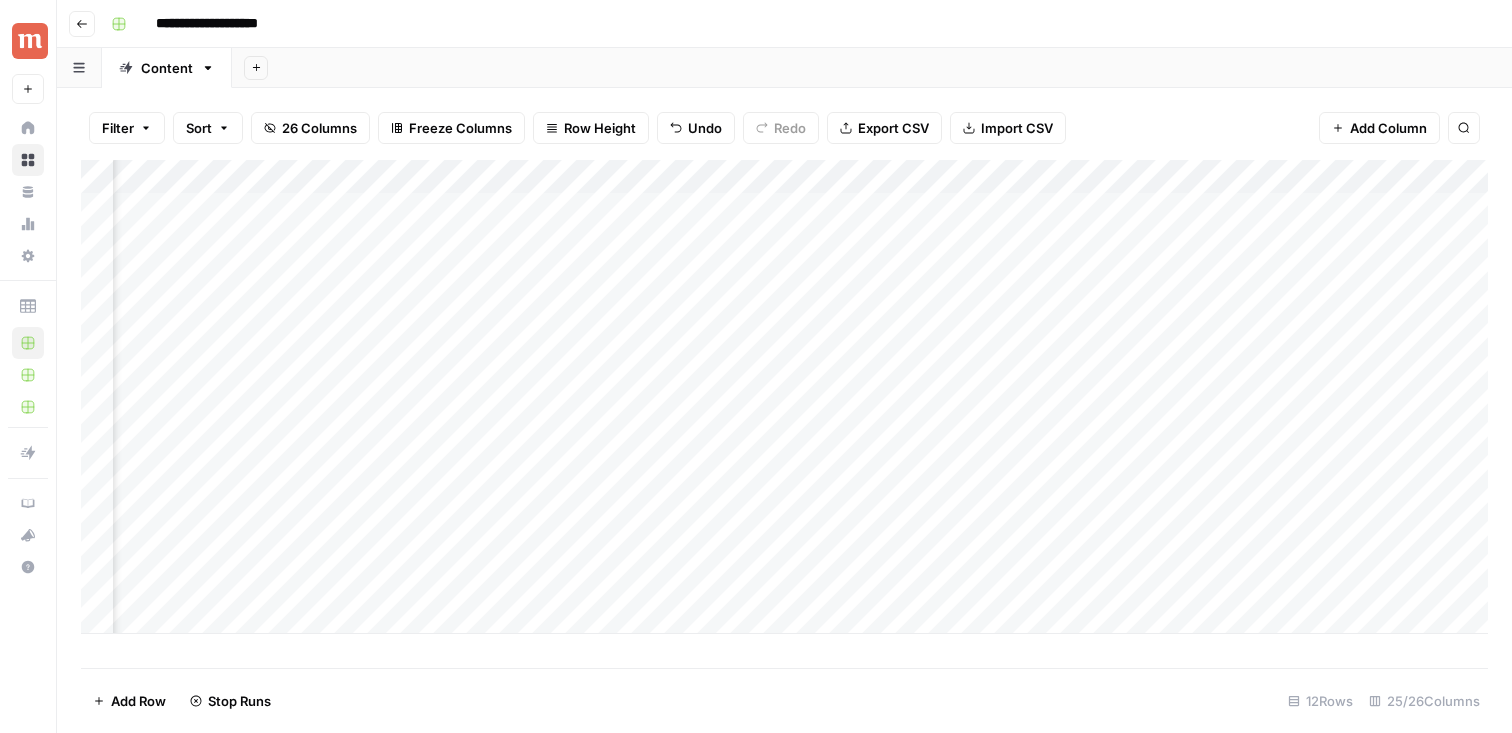 click on "Add Column" at bounding box center (784, 397) 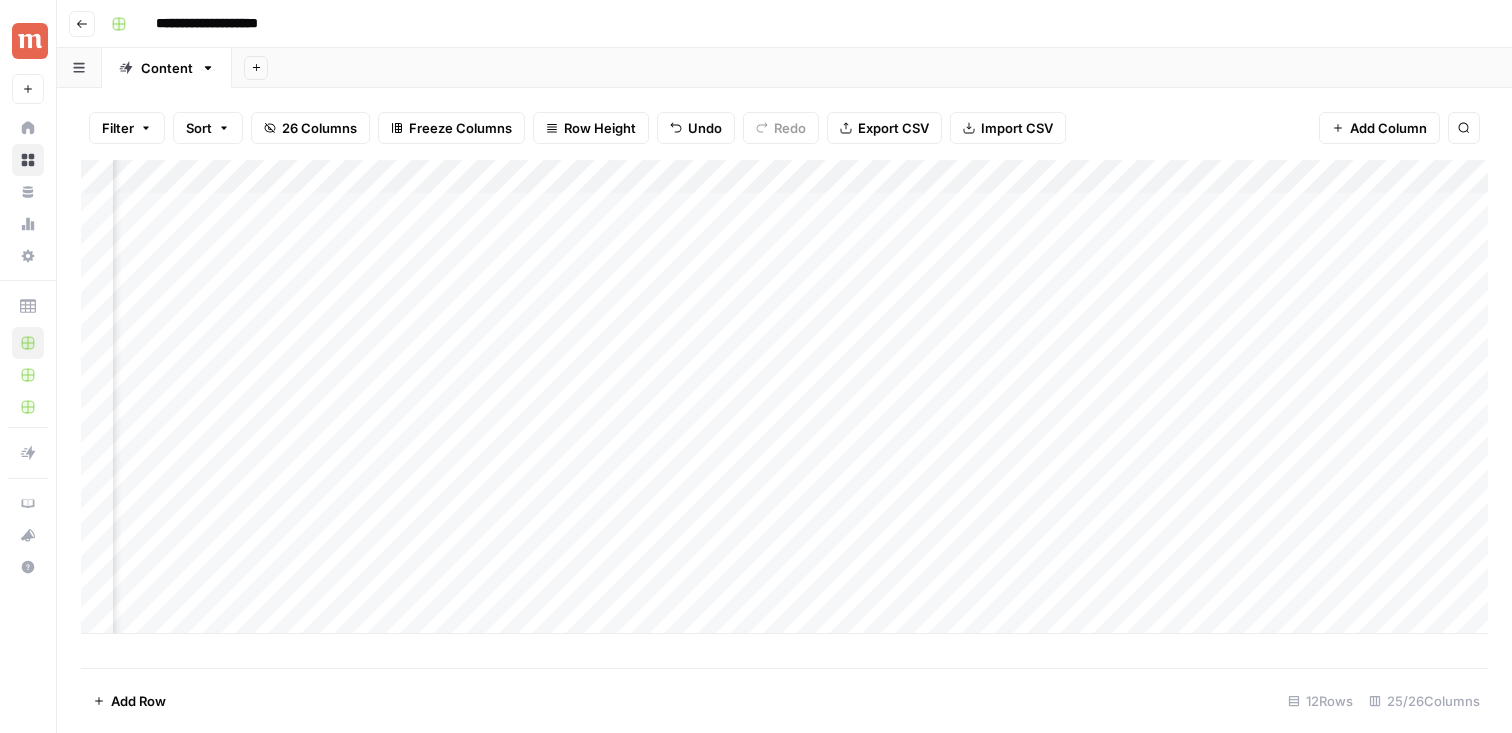 click on "Add Column" at bounding box center [784, 397] 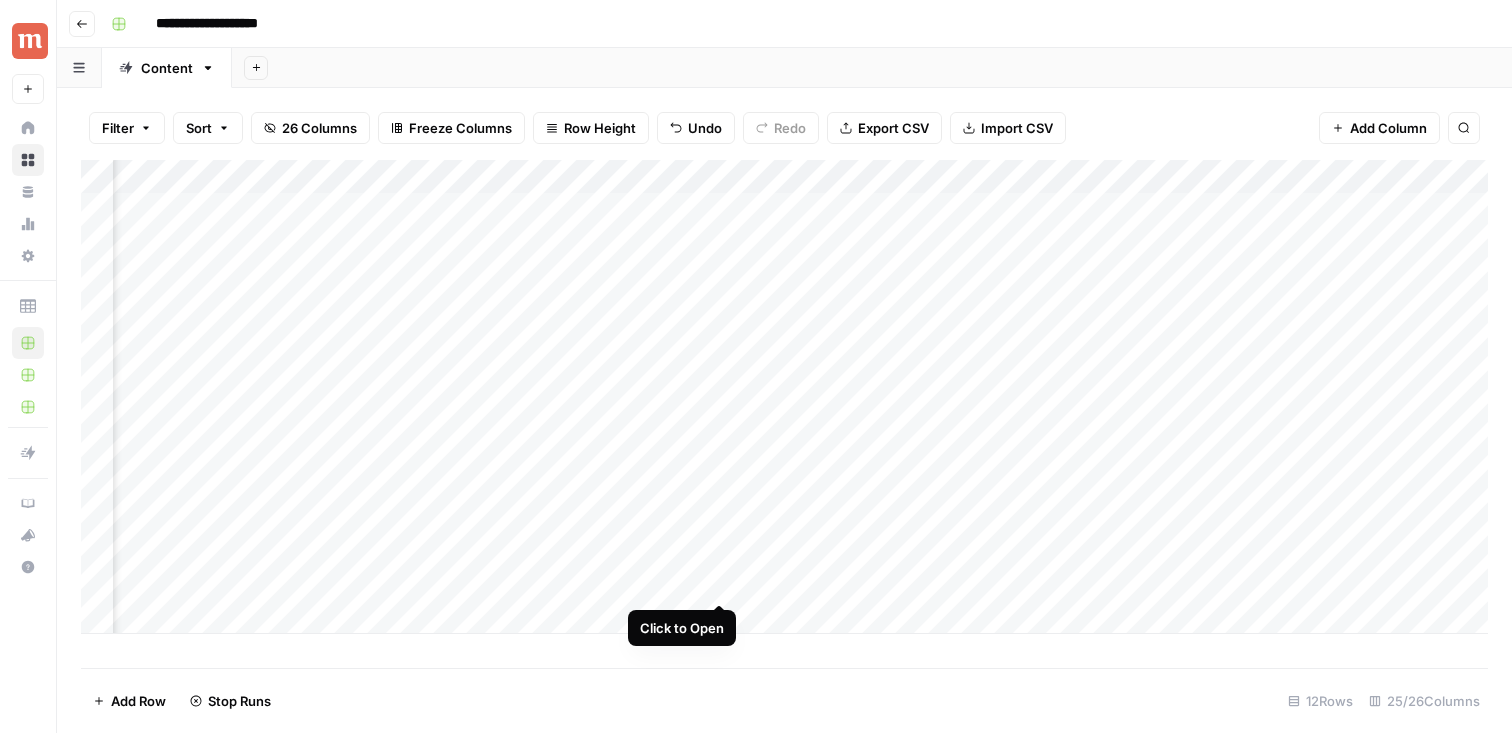 click on "Add Column" at bounding box center (784, 397) 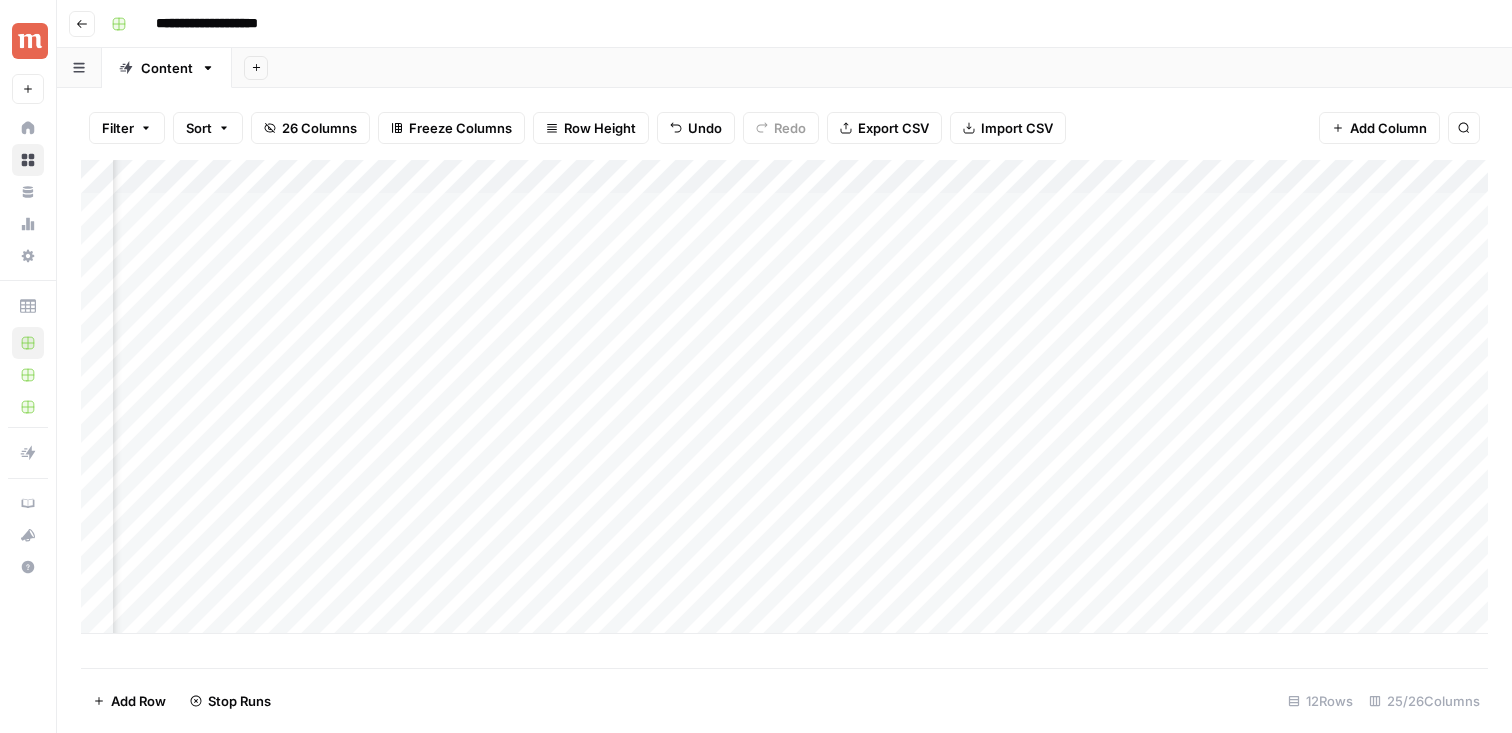 scroll, scrollTop: 0, scrollLeft: 1368, axis: horizontal 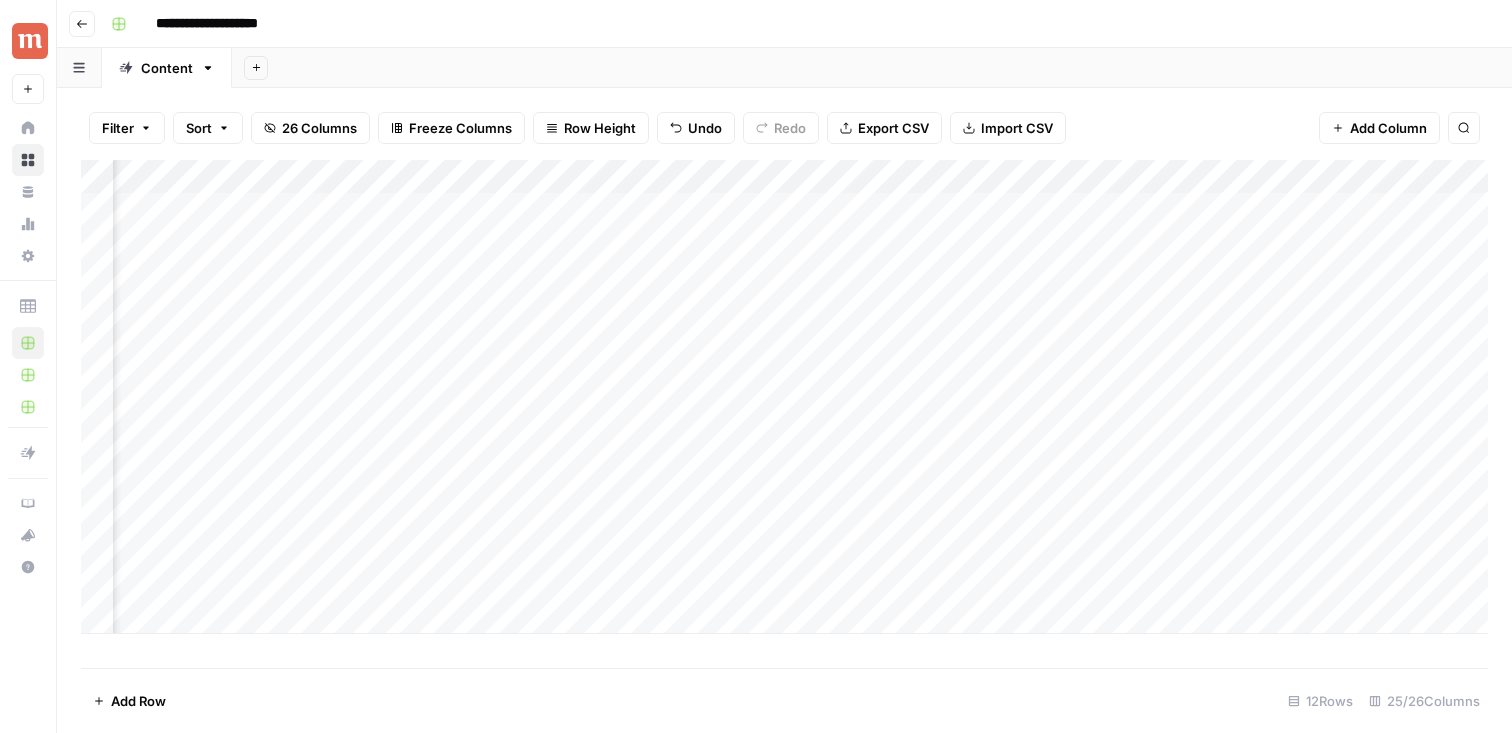 click on "Add Column" at bounding box center (784, 397) 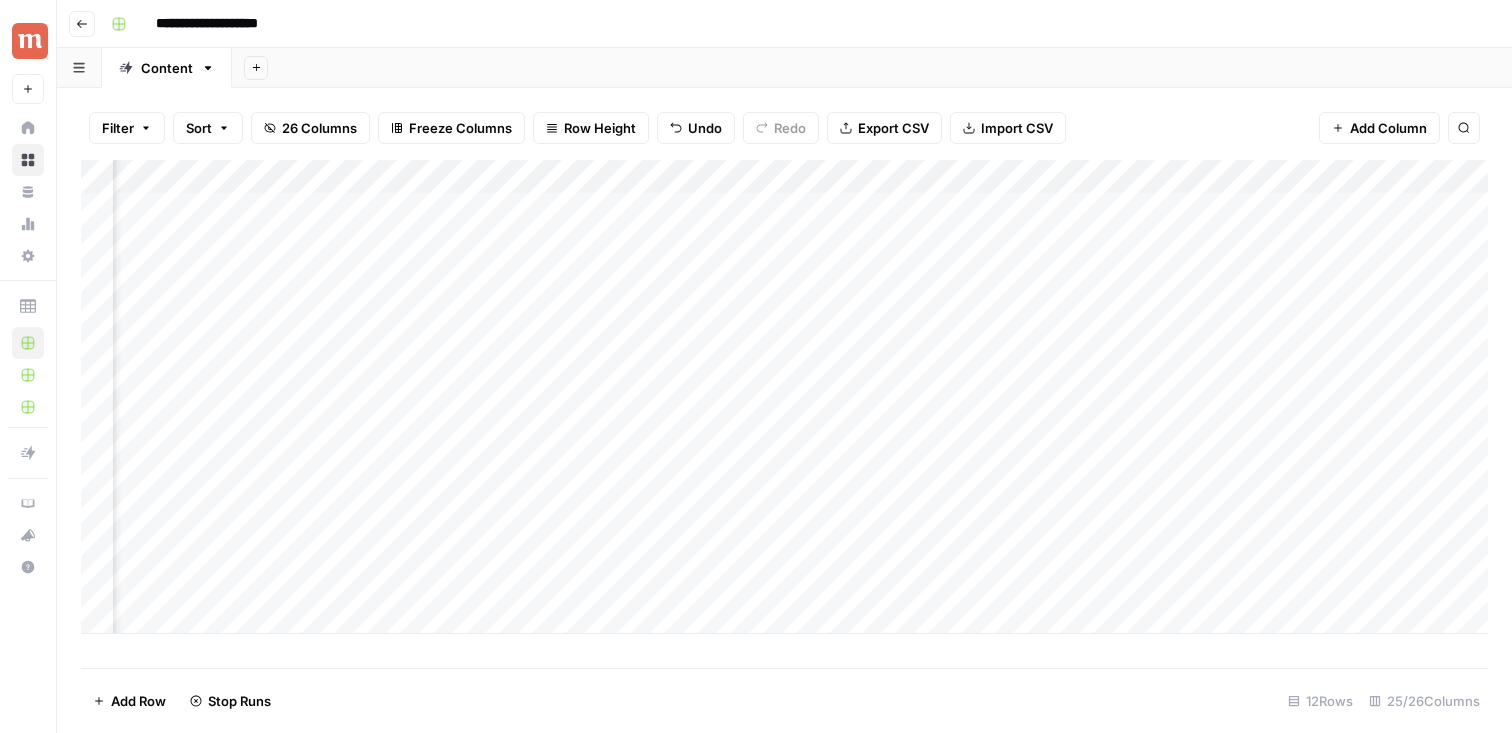 scroll, scrollTop: 0, scrollLeft: 1729, axis: horizontal 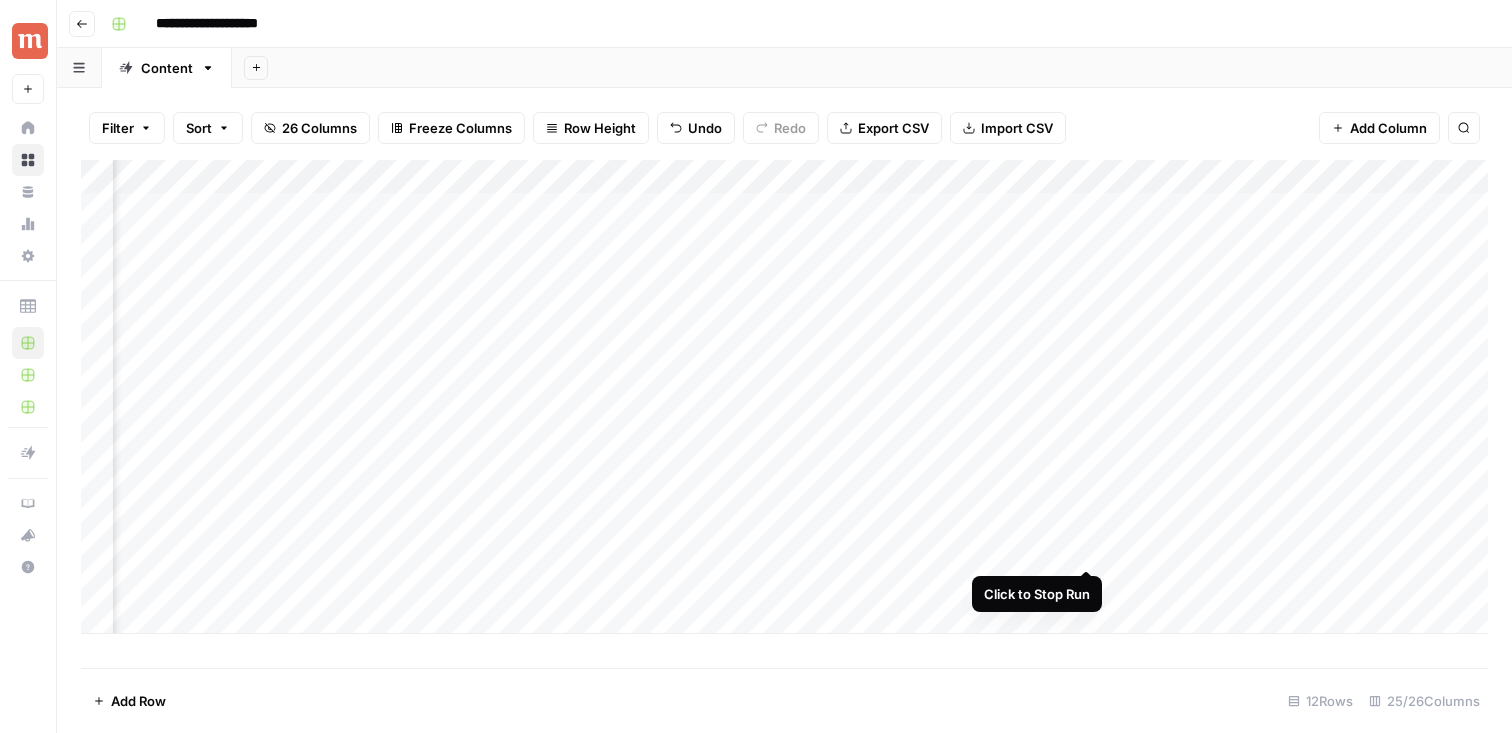 click on "Add Column" at bounding box center (784, 397) 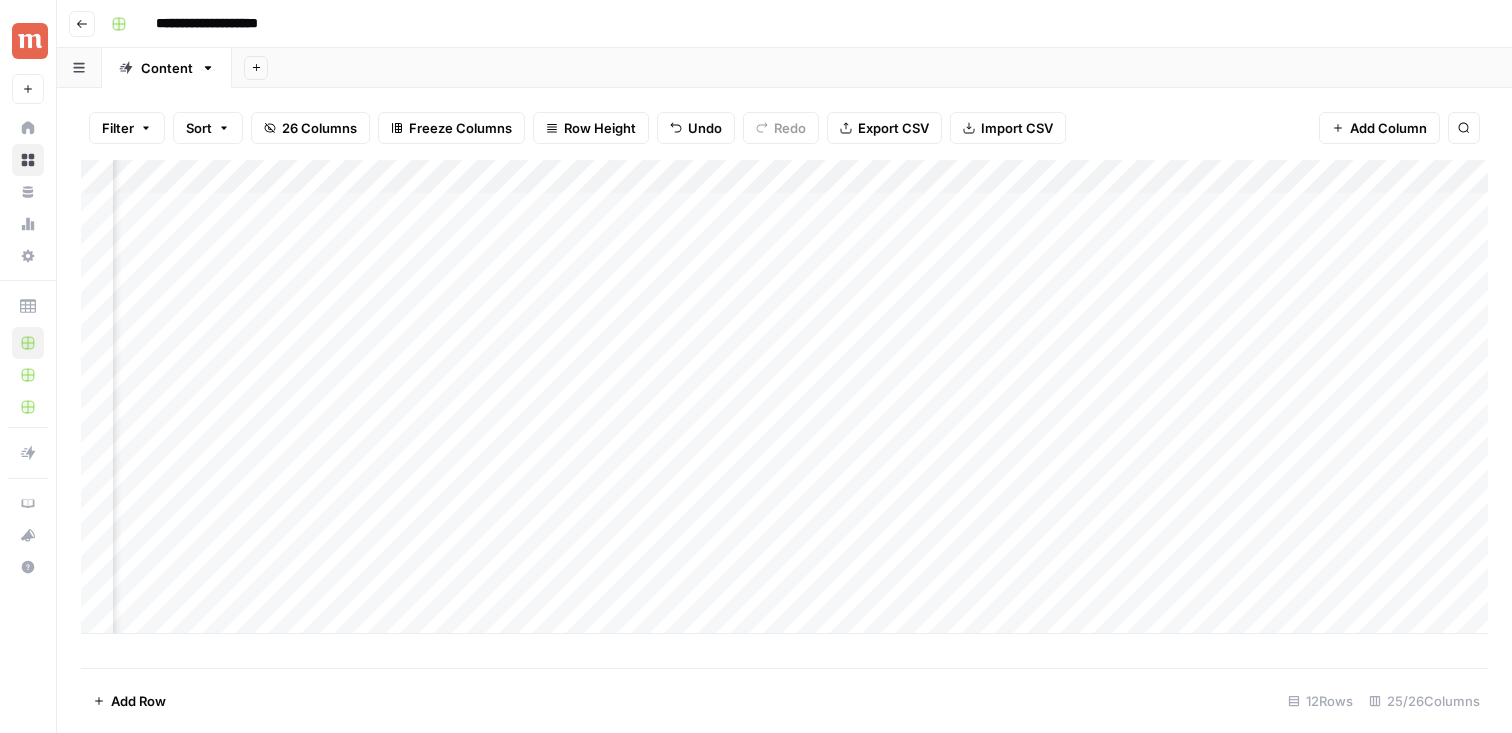 scroll, scrollTop: 0, scrollLeft: 1511, axis: horizontal 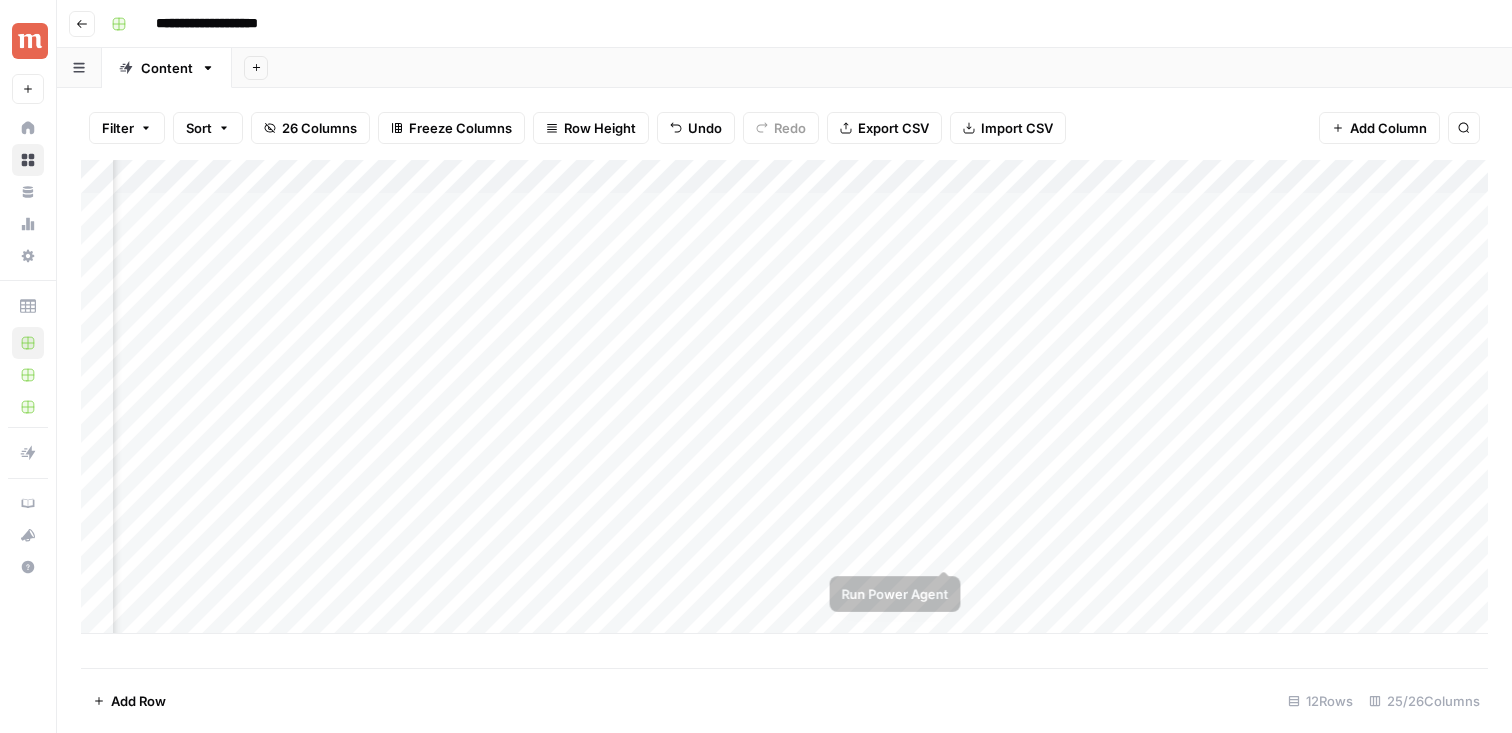 click on "Add Column" at bounding box center [784, 397] 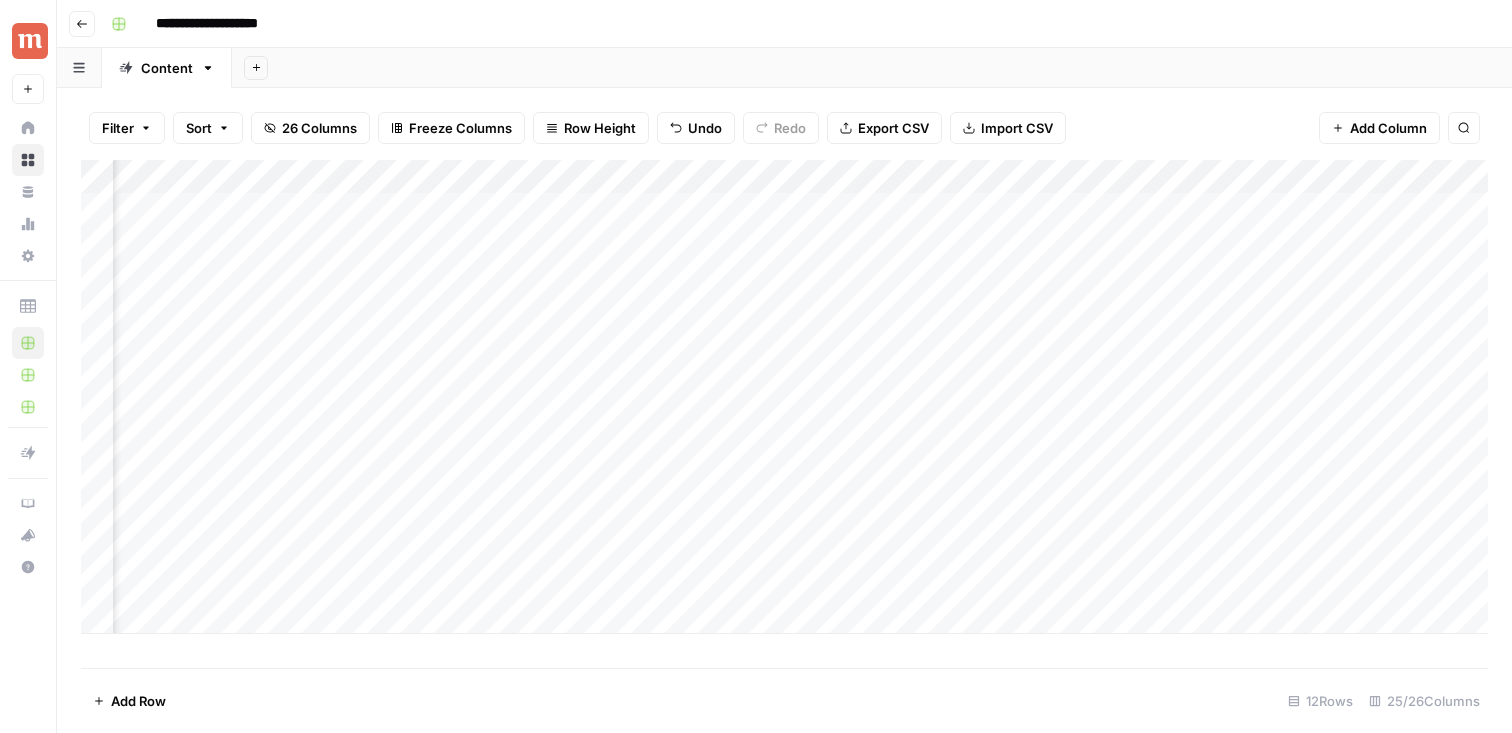 scroll, scrollTop: 0, scrollLeft: 1529, axis: horizontal 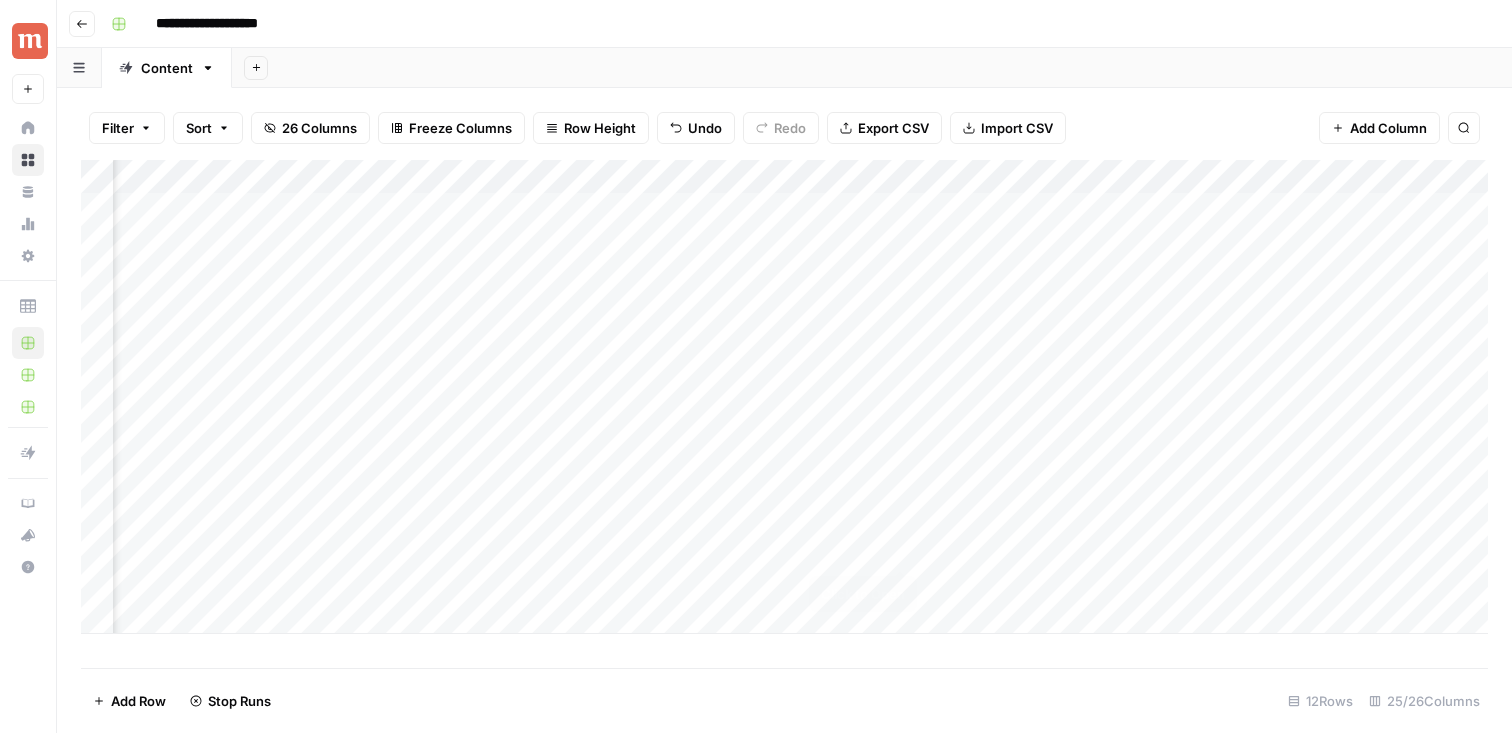 click on "Add Column" at bounding box center [784, 397] 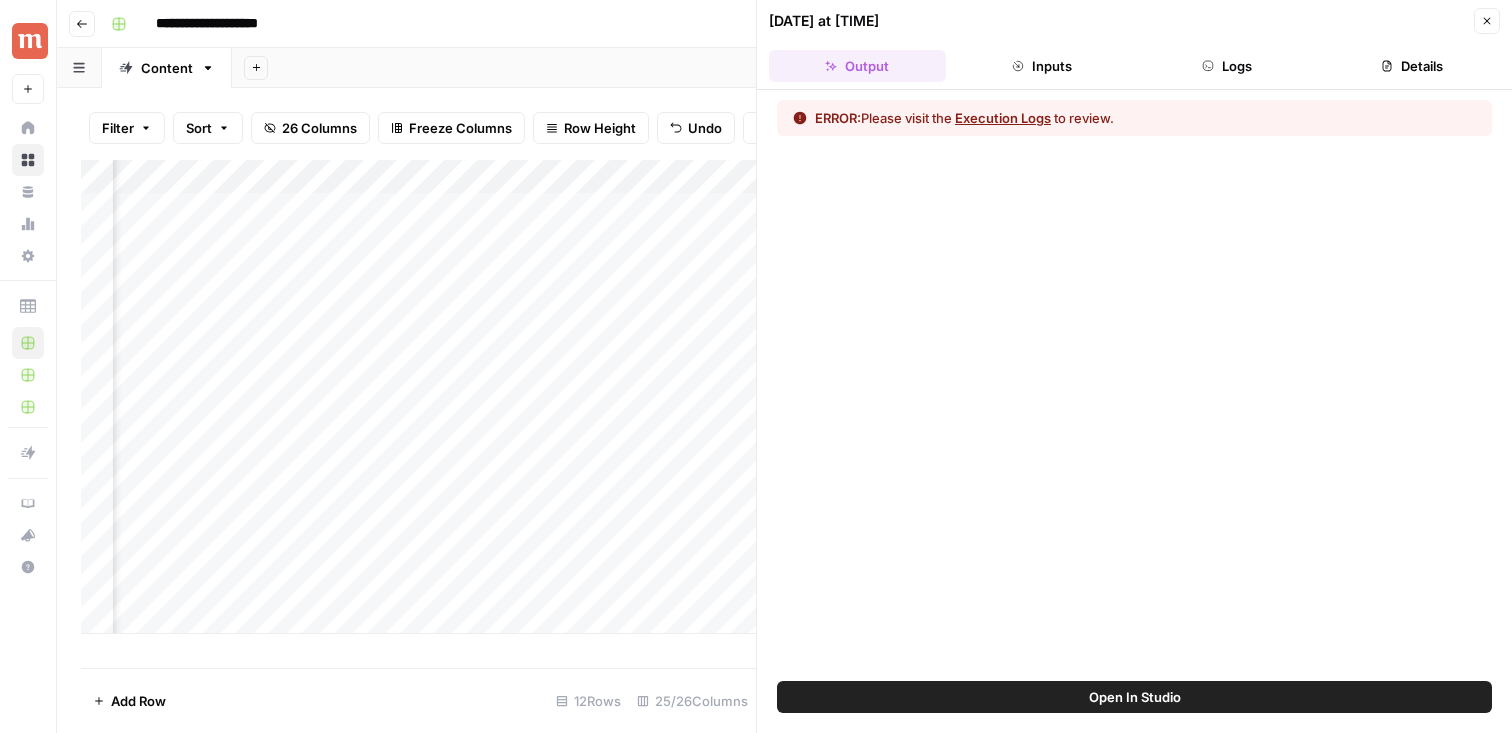 click 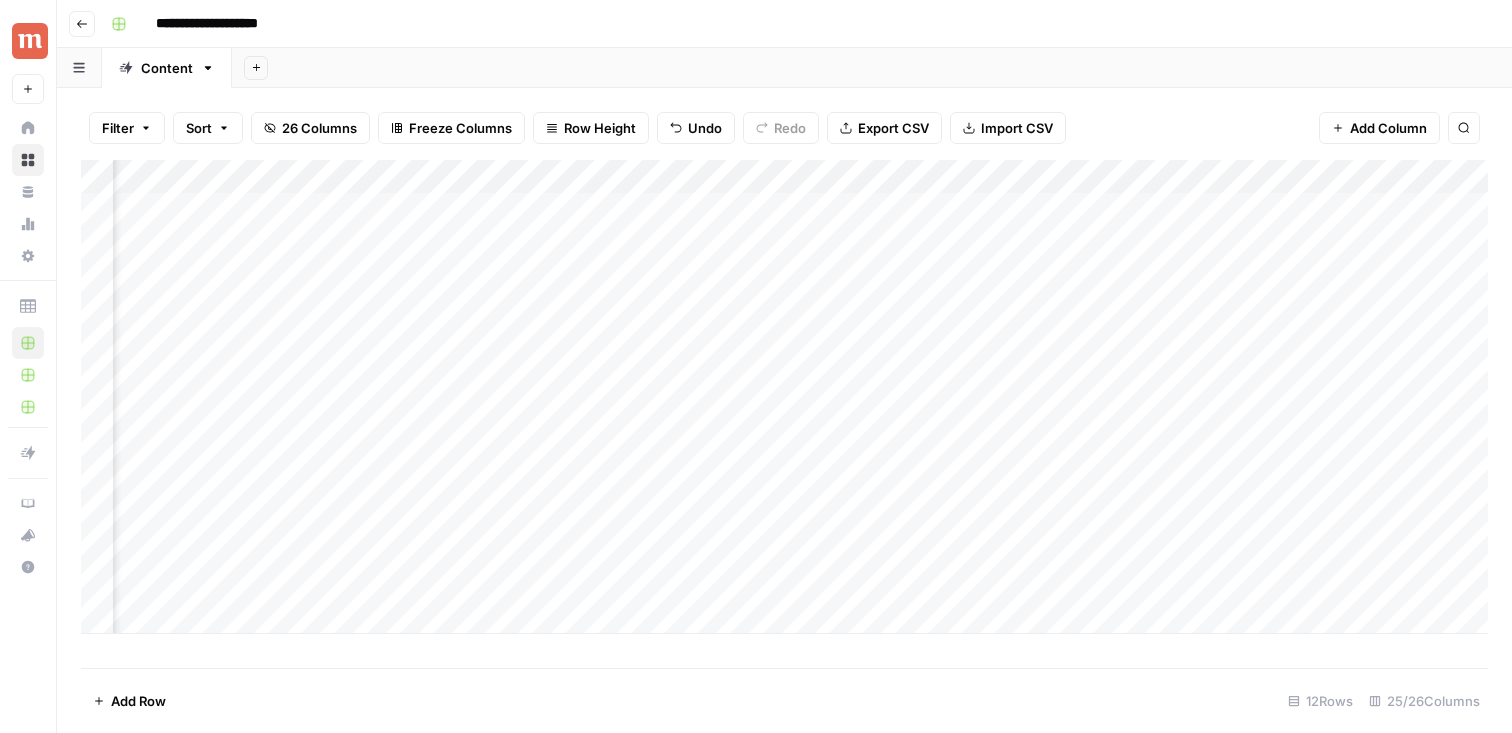 scroll, scrollTop: 0, scrollLeft: 0, axis: both 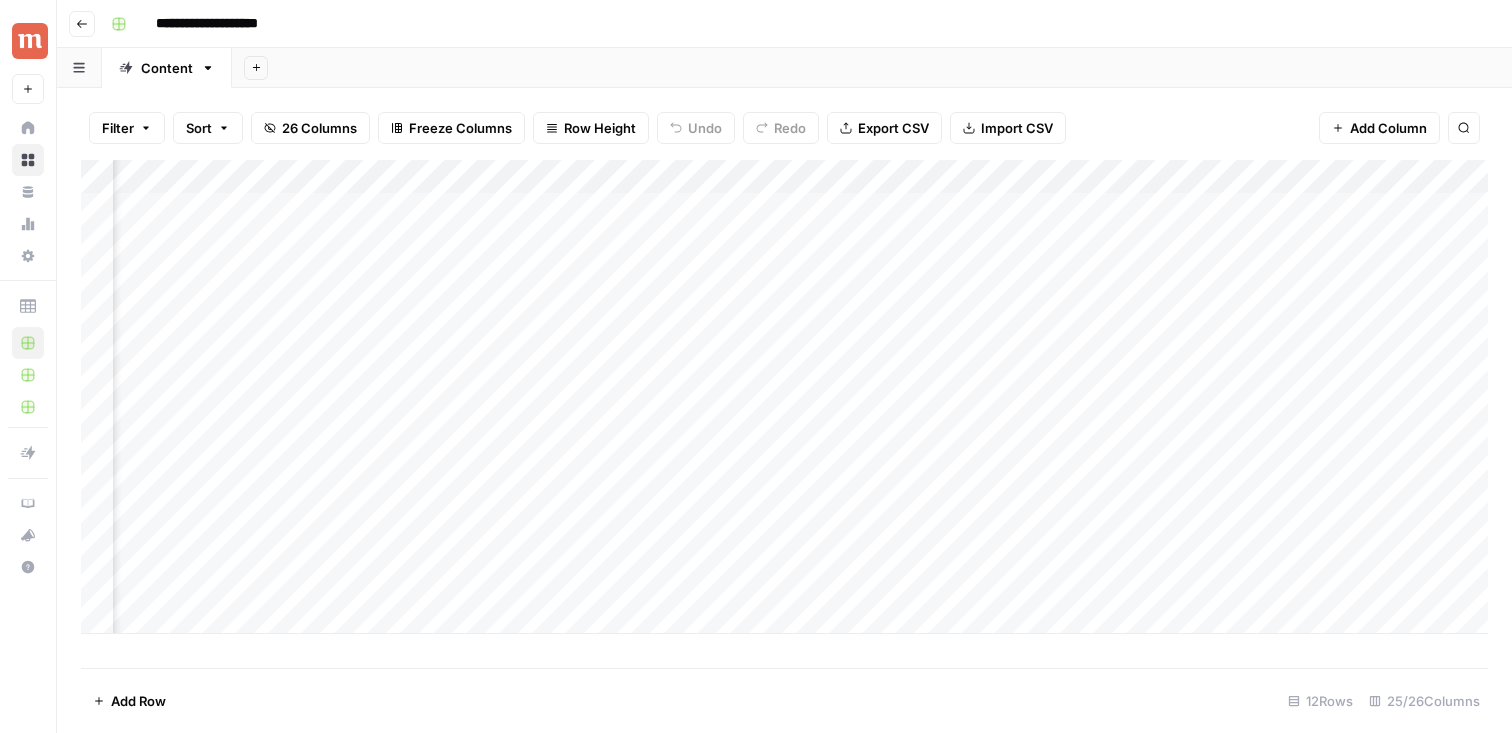 click on "Add Column" at bounding box center [784, 397] 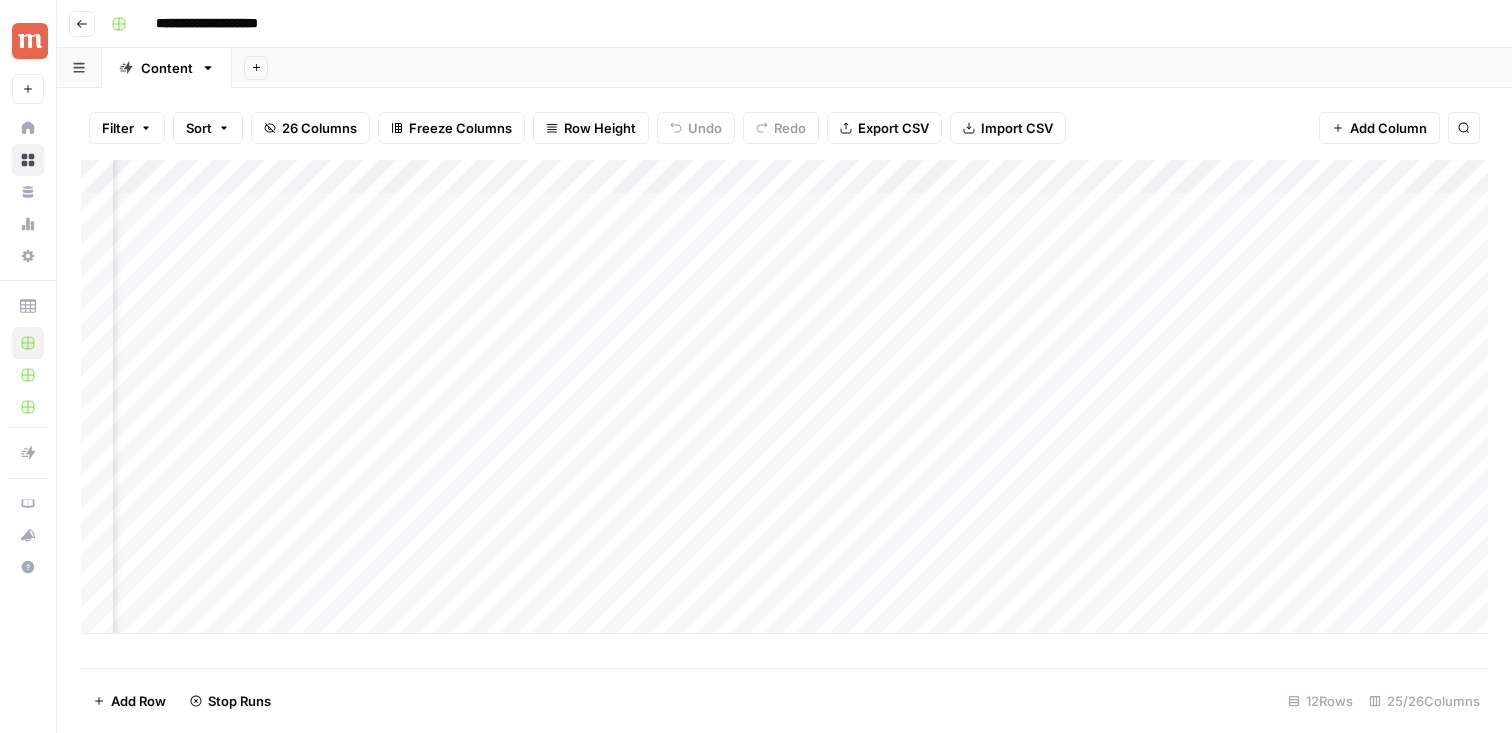 scroll, scrollTop: 0, scrollLeft: 1631, axis: horizontal 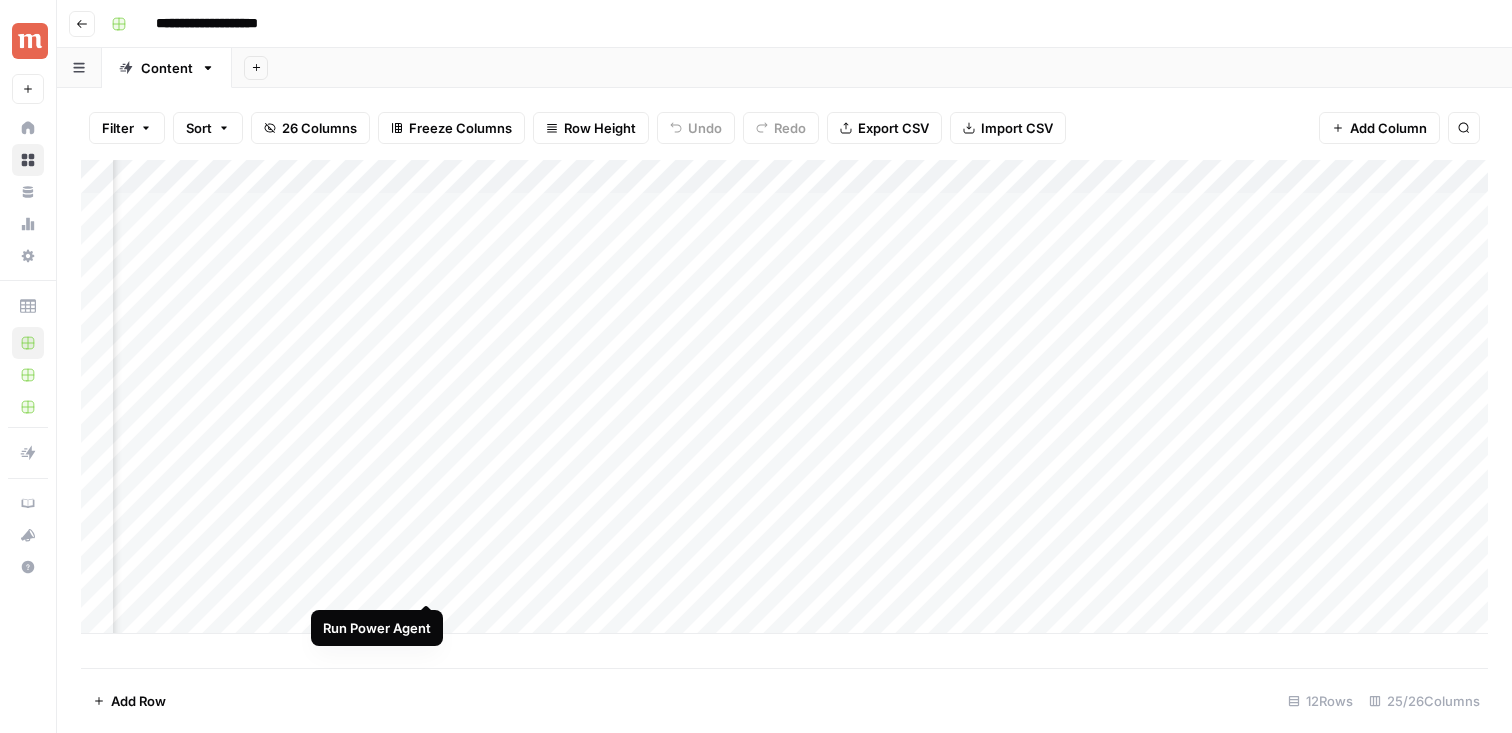 click on "Add Column" at bounding box center (784, 397) 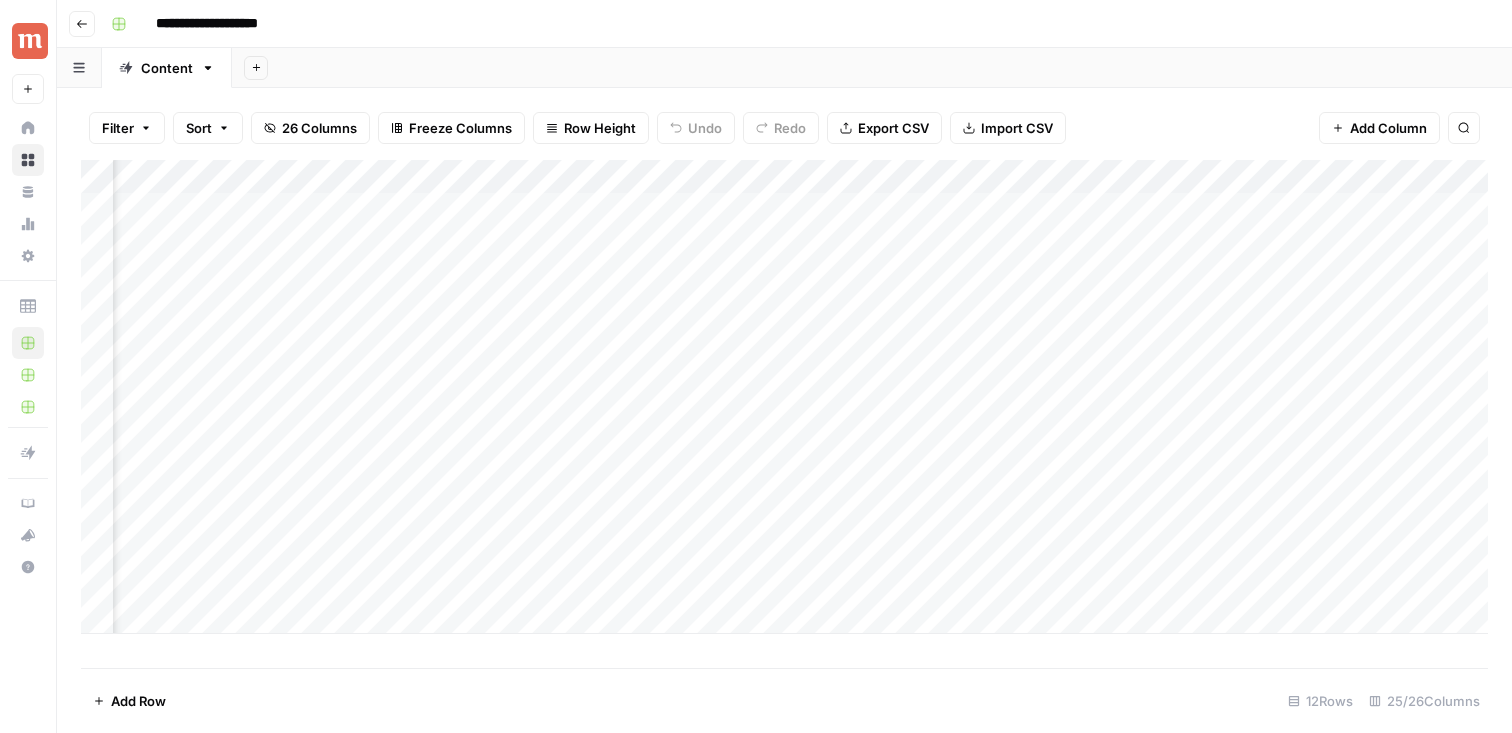scroll, scrollTop: 0, scrollLeft: 2134, axis: horizontal 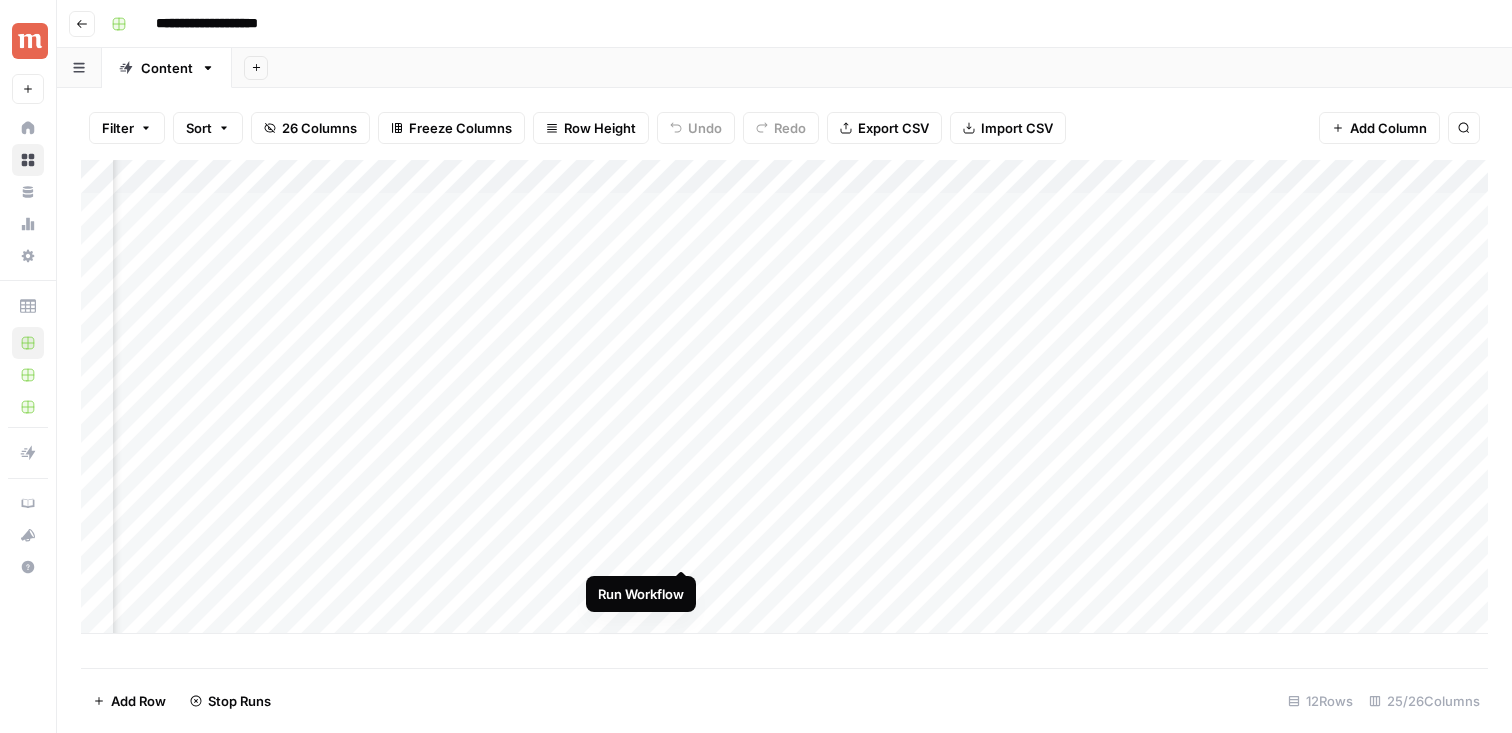 click on "Add Column" at bounding box center [784, 397] 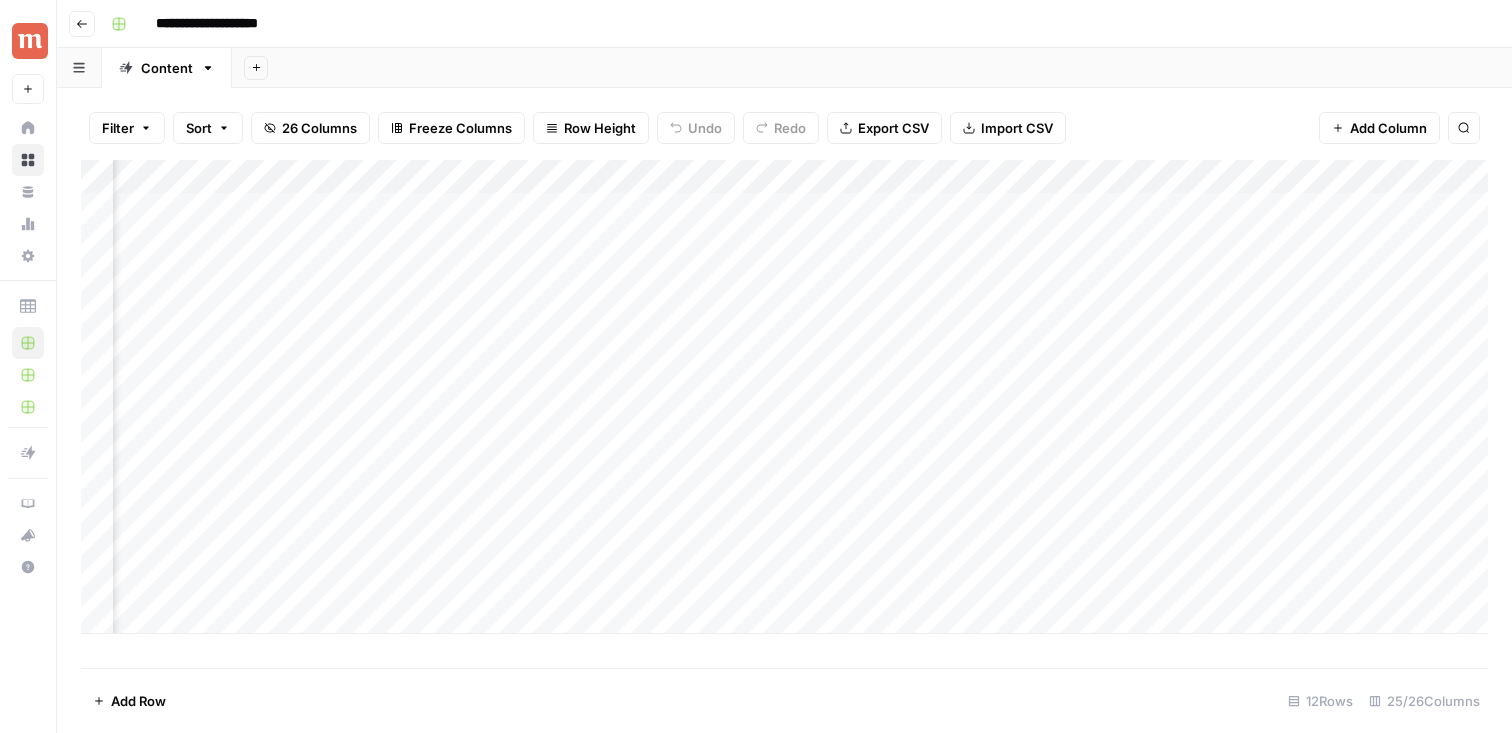 scroll, scrollTop: 0, scrollLeft: 2079, axis: horizontal 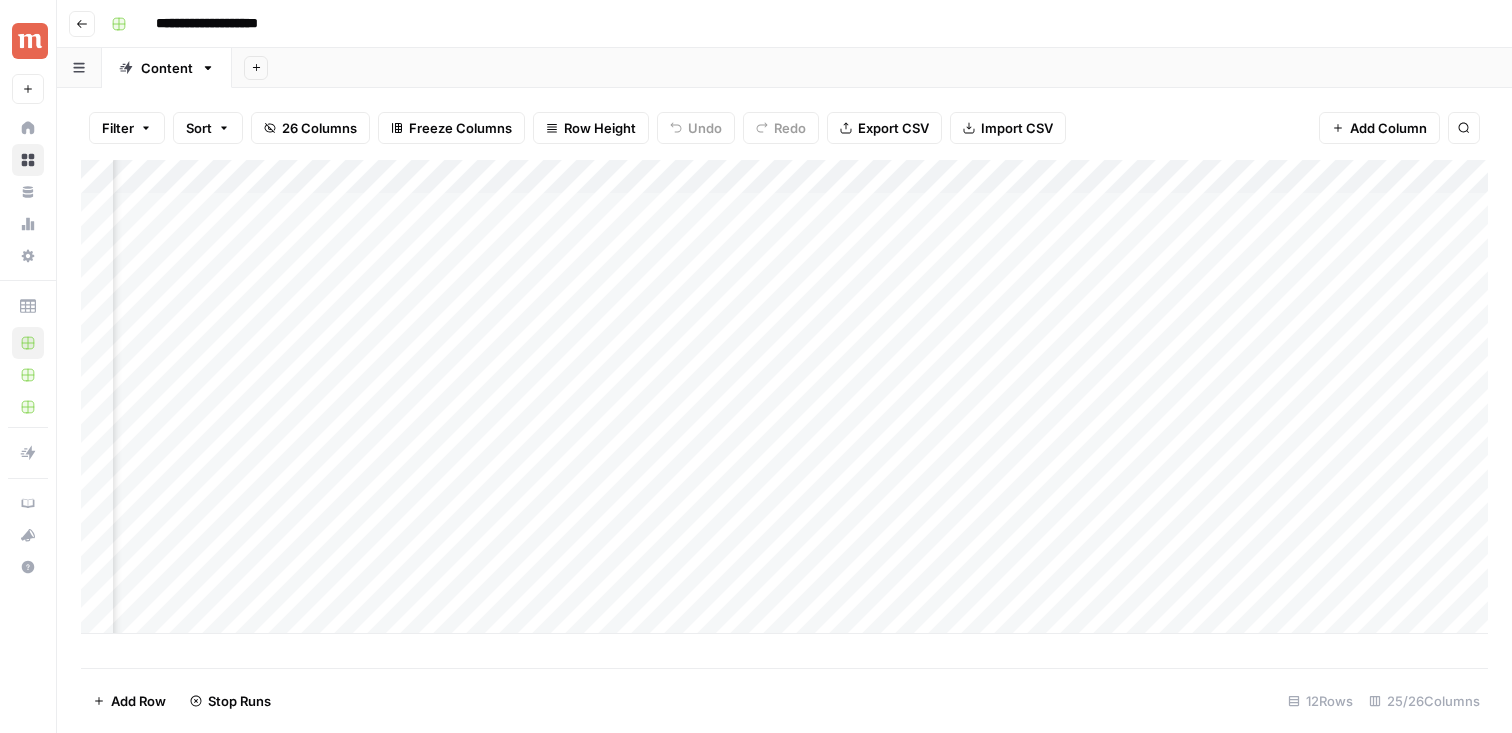 click on "Add Column" at bounding box center (784, 397) 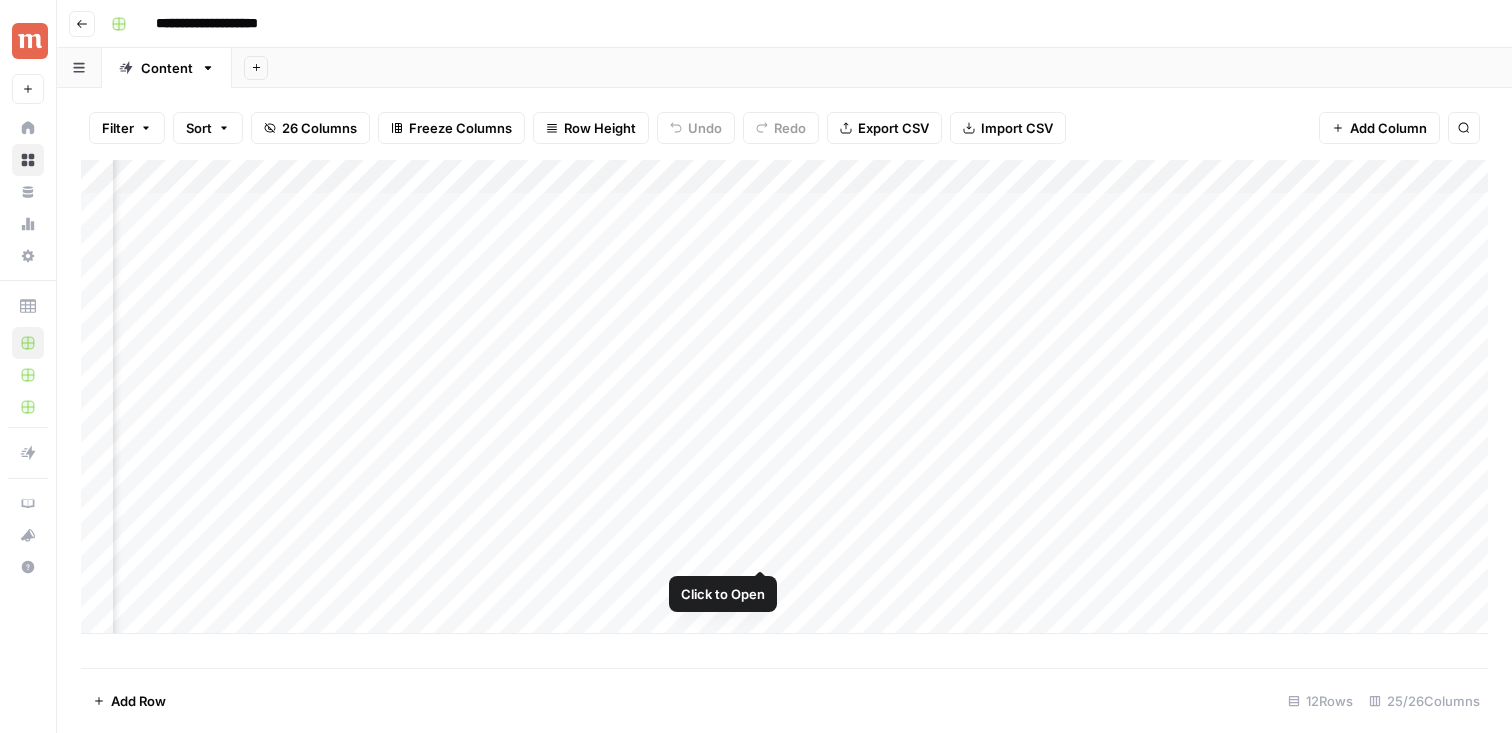 scroll, scrollTop: 0, scrollLeft: 2664, axis: horizontal 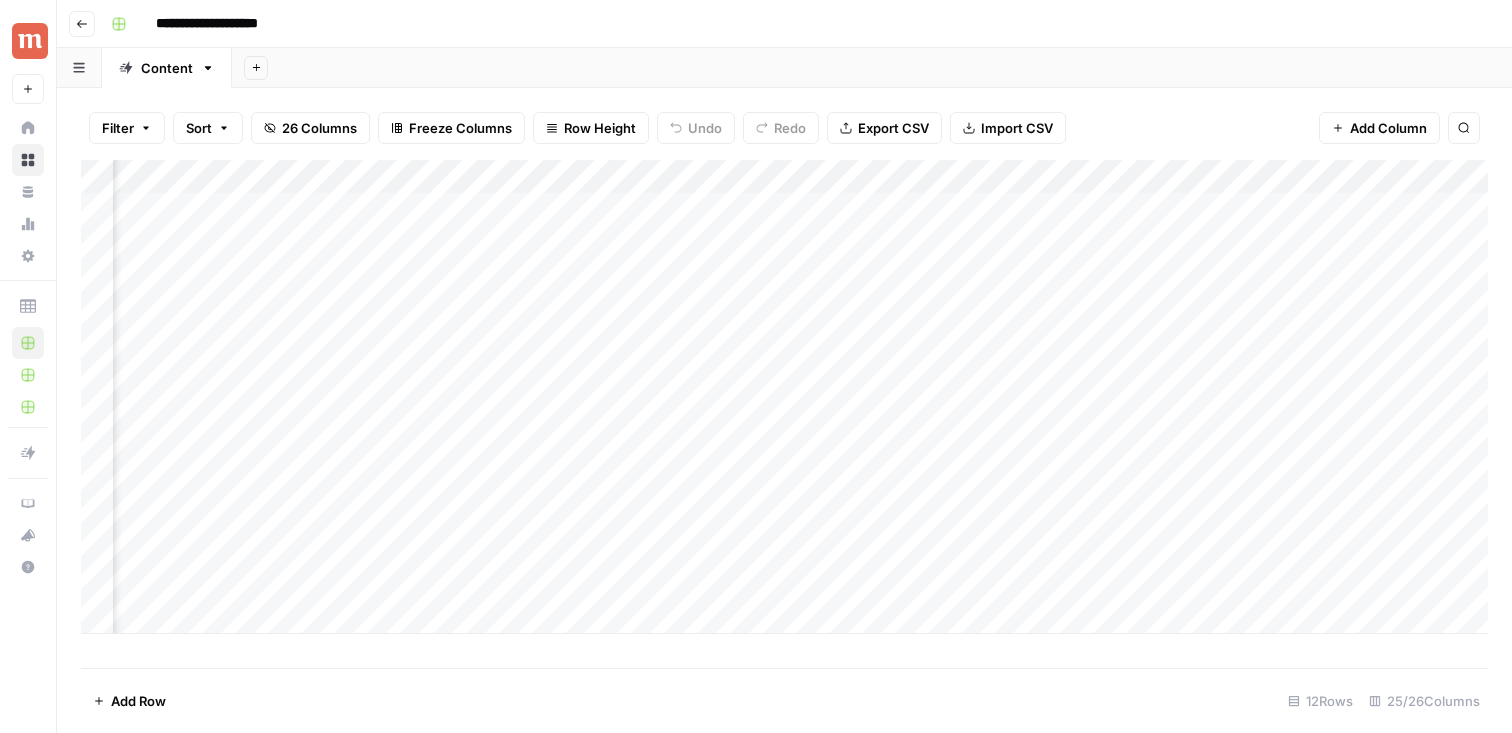 click on "Add Column" at bounding box center (784, 397) 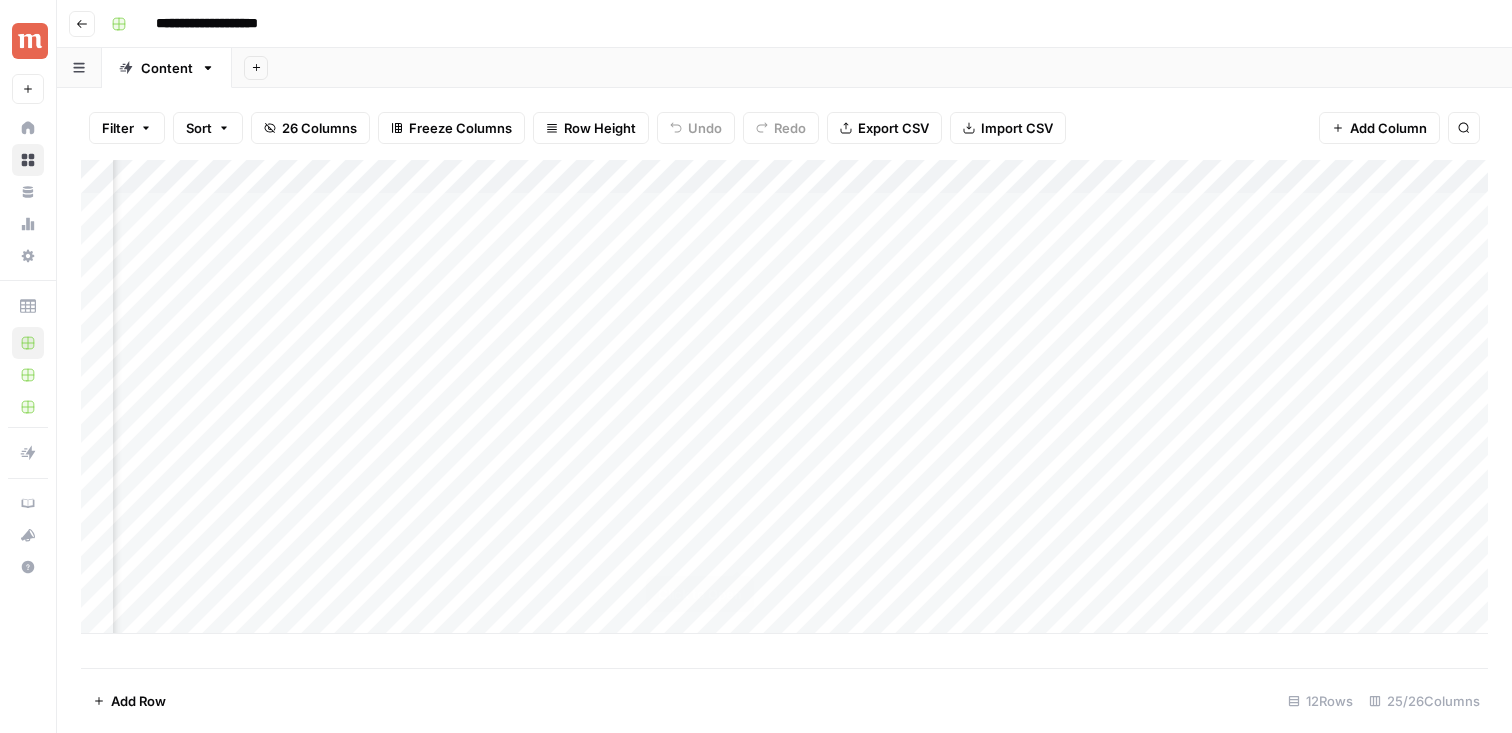click on "Add Column" at bounding box center (784, 397) 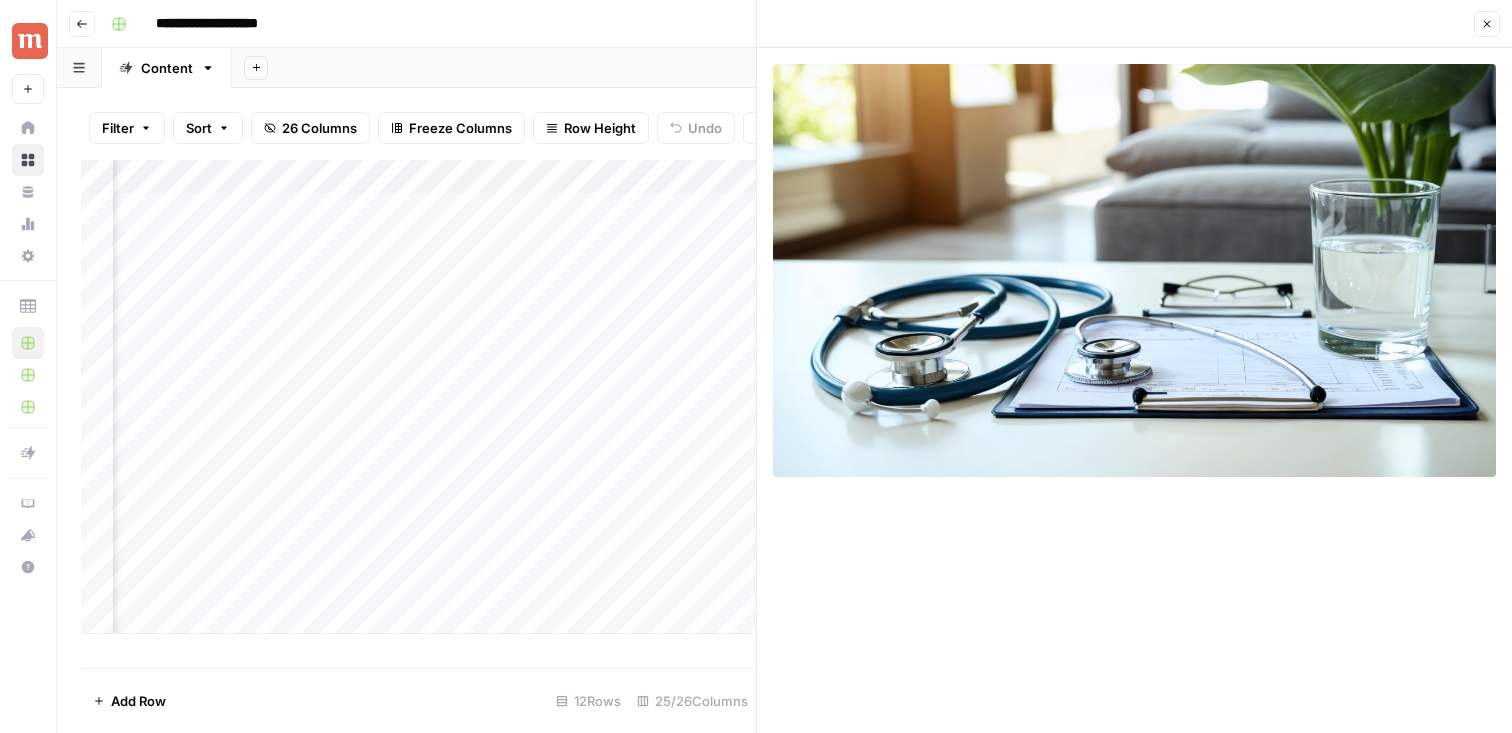 click on "Close" at bounding box center [1487, 24] 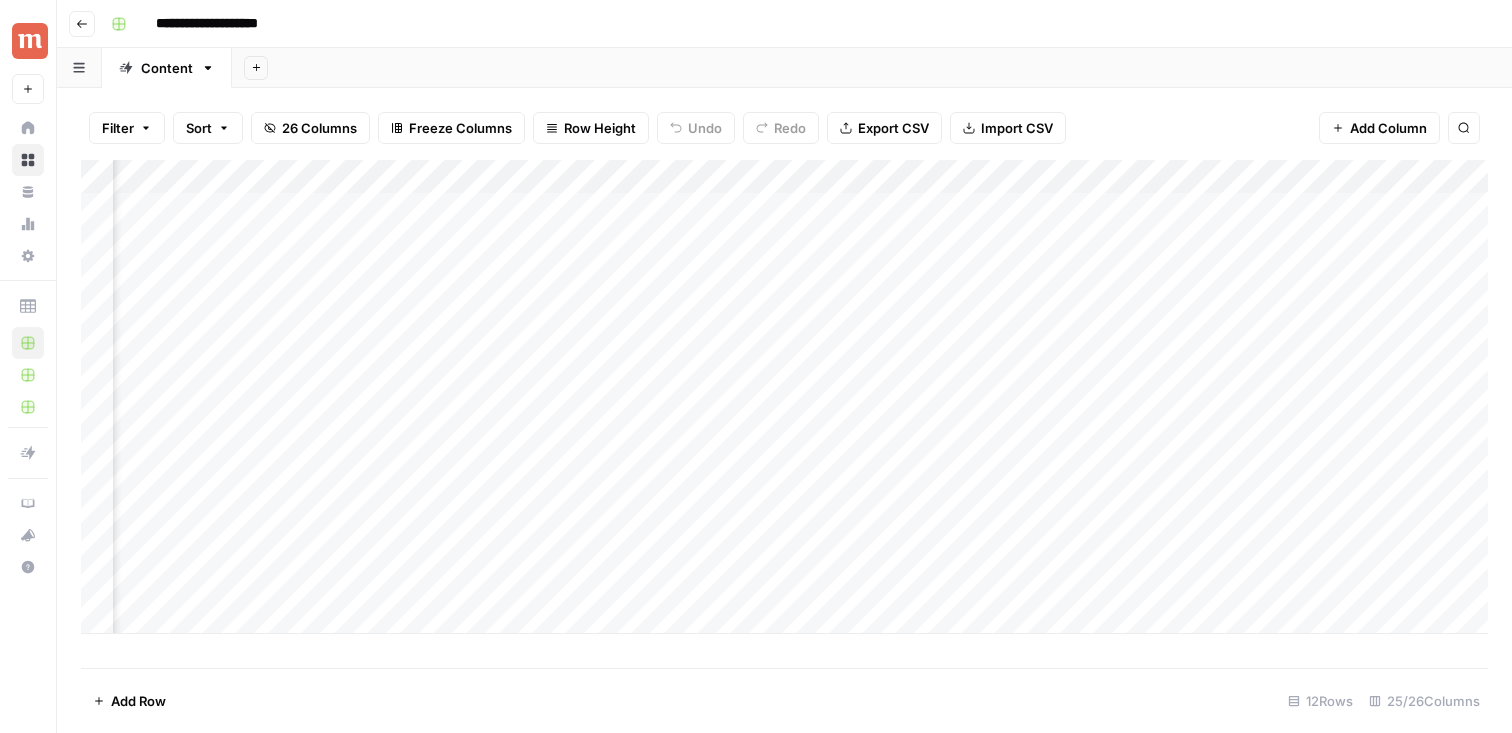scroll, scrollTop: 0, scrollLeft: 2152, axis: horizontal 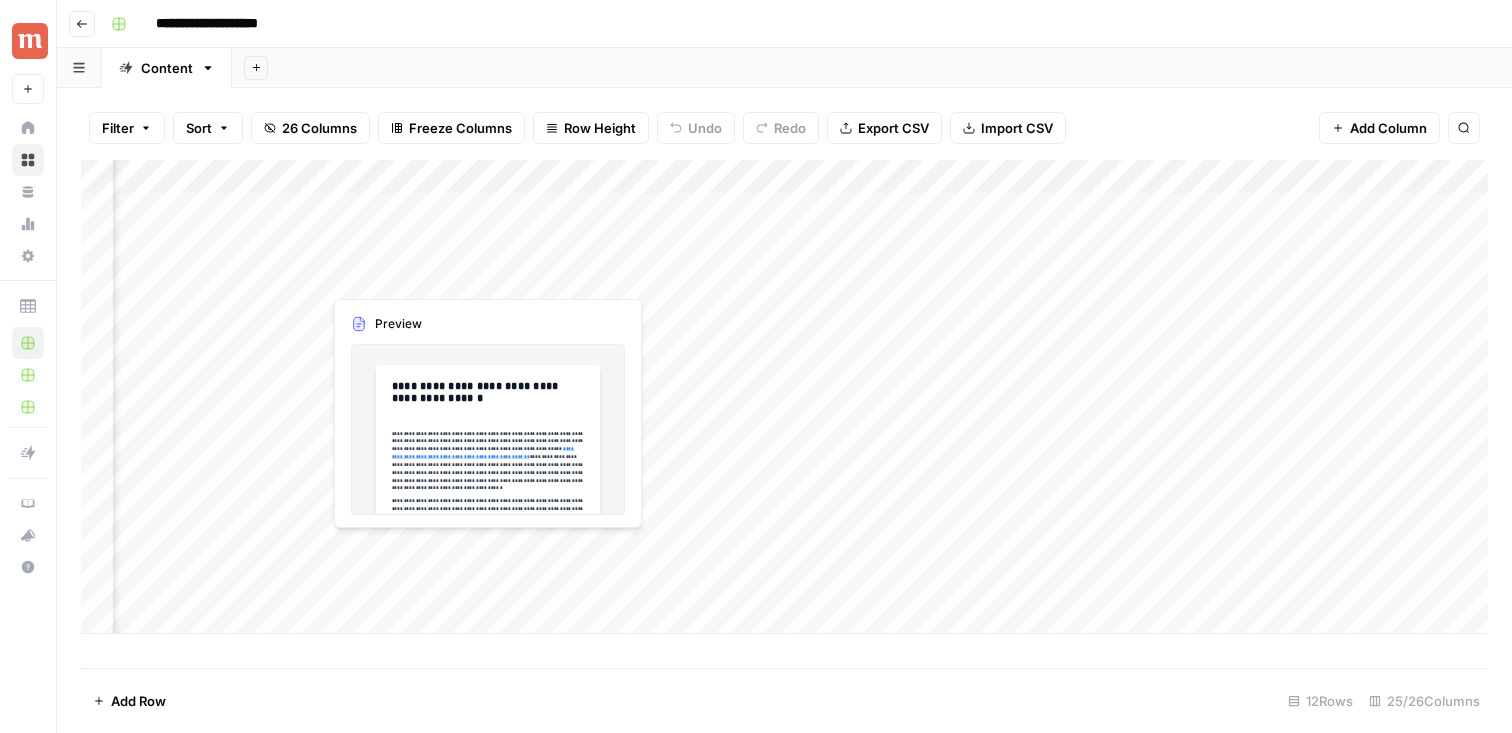 click on "Add Column" at bounding box center [784, 397] 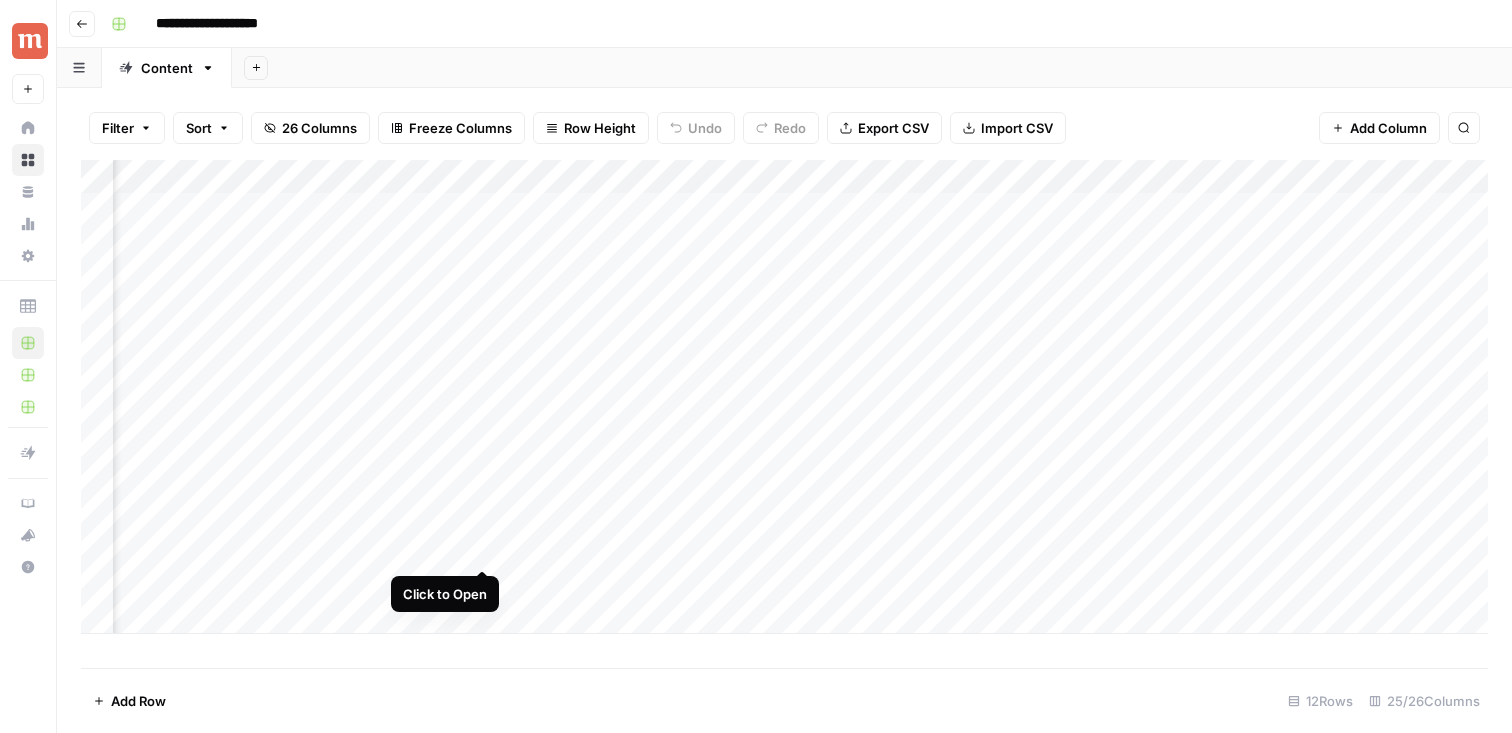 click on "Add Column" at bounding box center (784, 397) 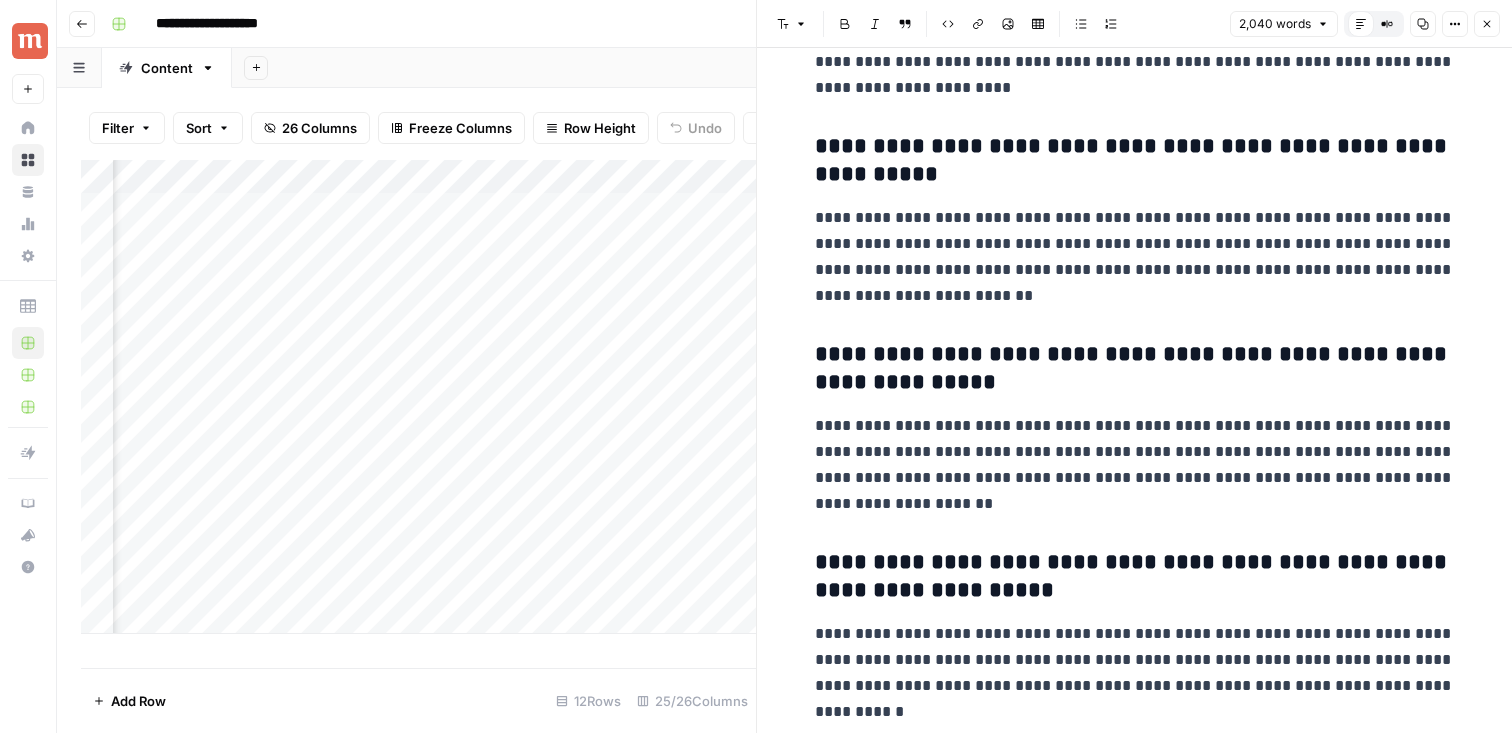 scroll, scrollTop: 7066, scrollLeft: 0, axis: vertical 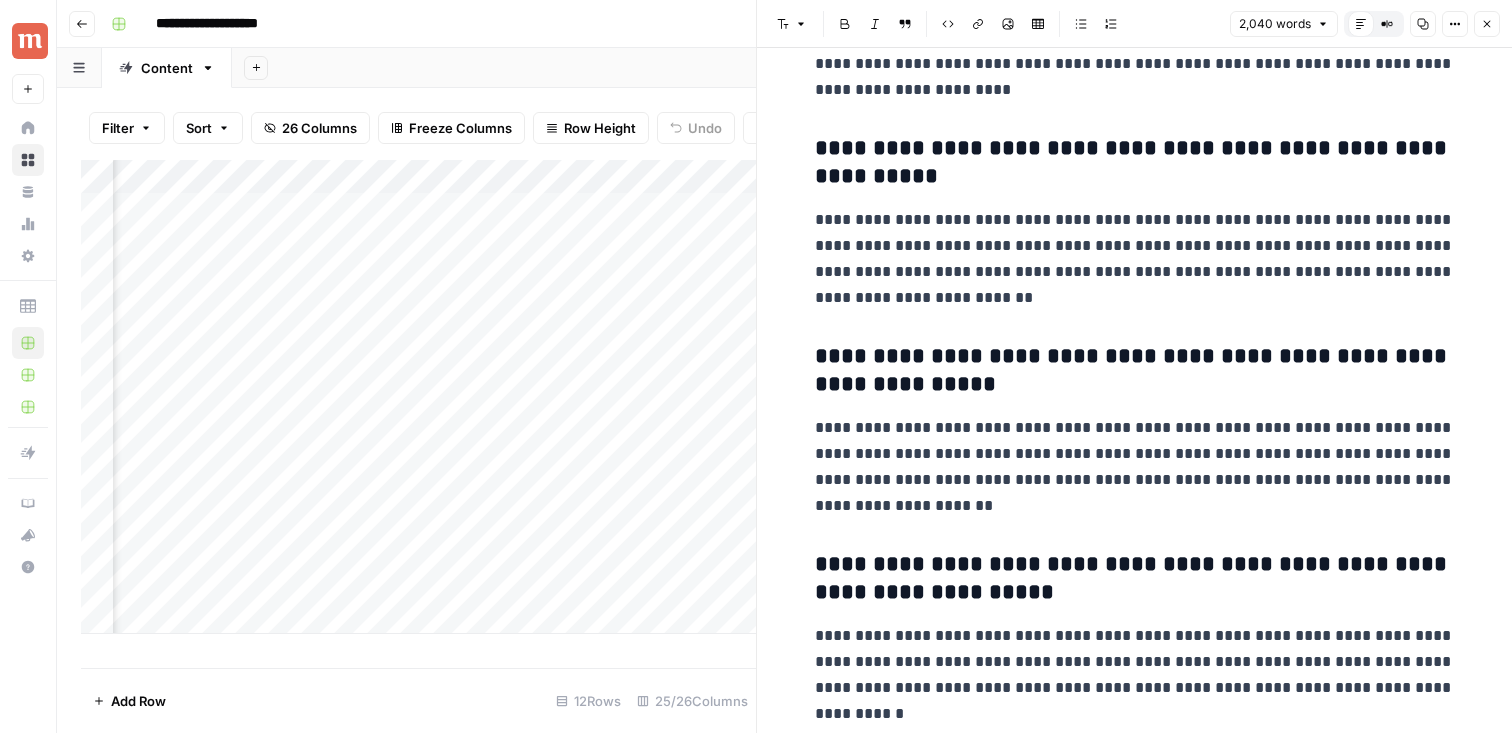 click on "**********" at bounding box center (1135, 467) 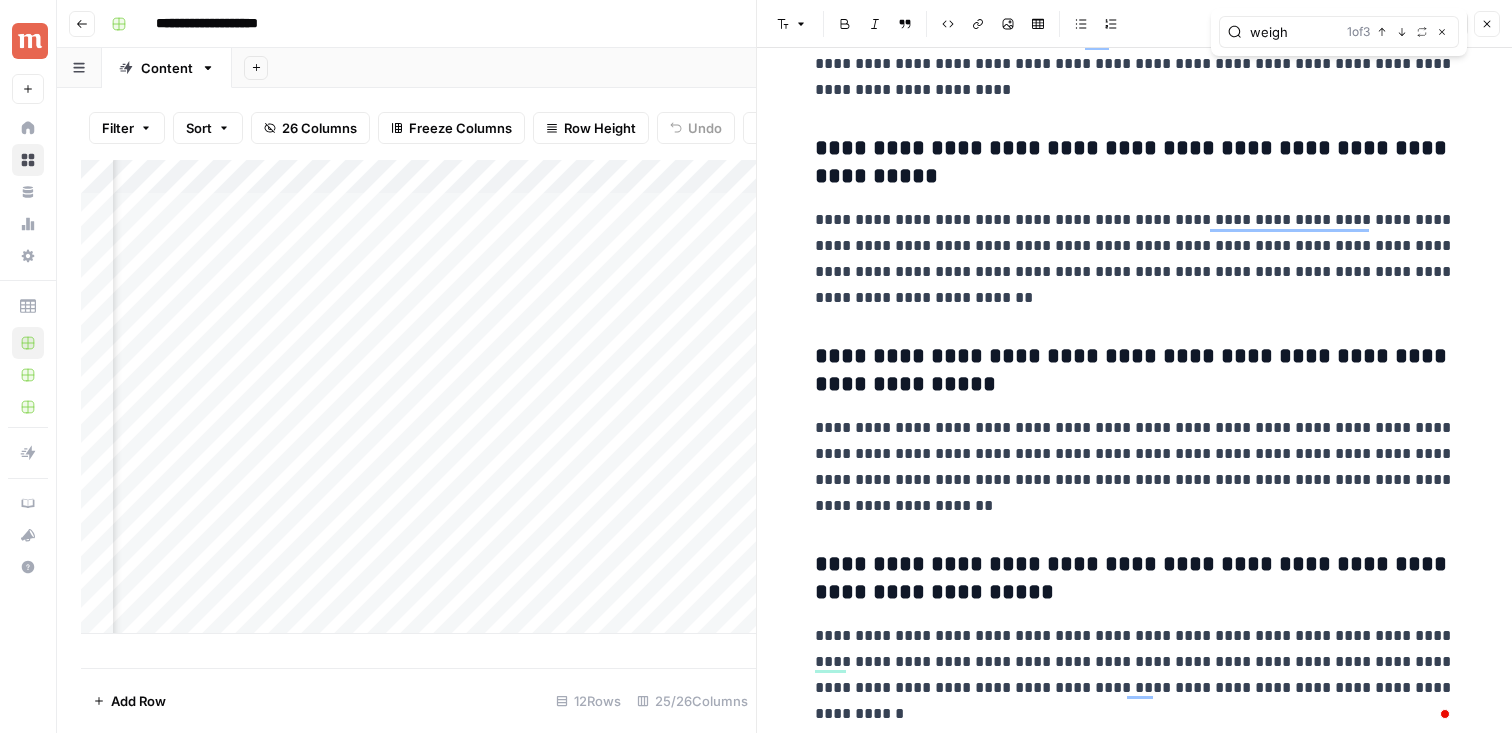 scroll, scrollTop: 7066, scrollLeft: 0, axis: vertical 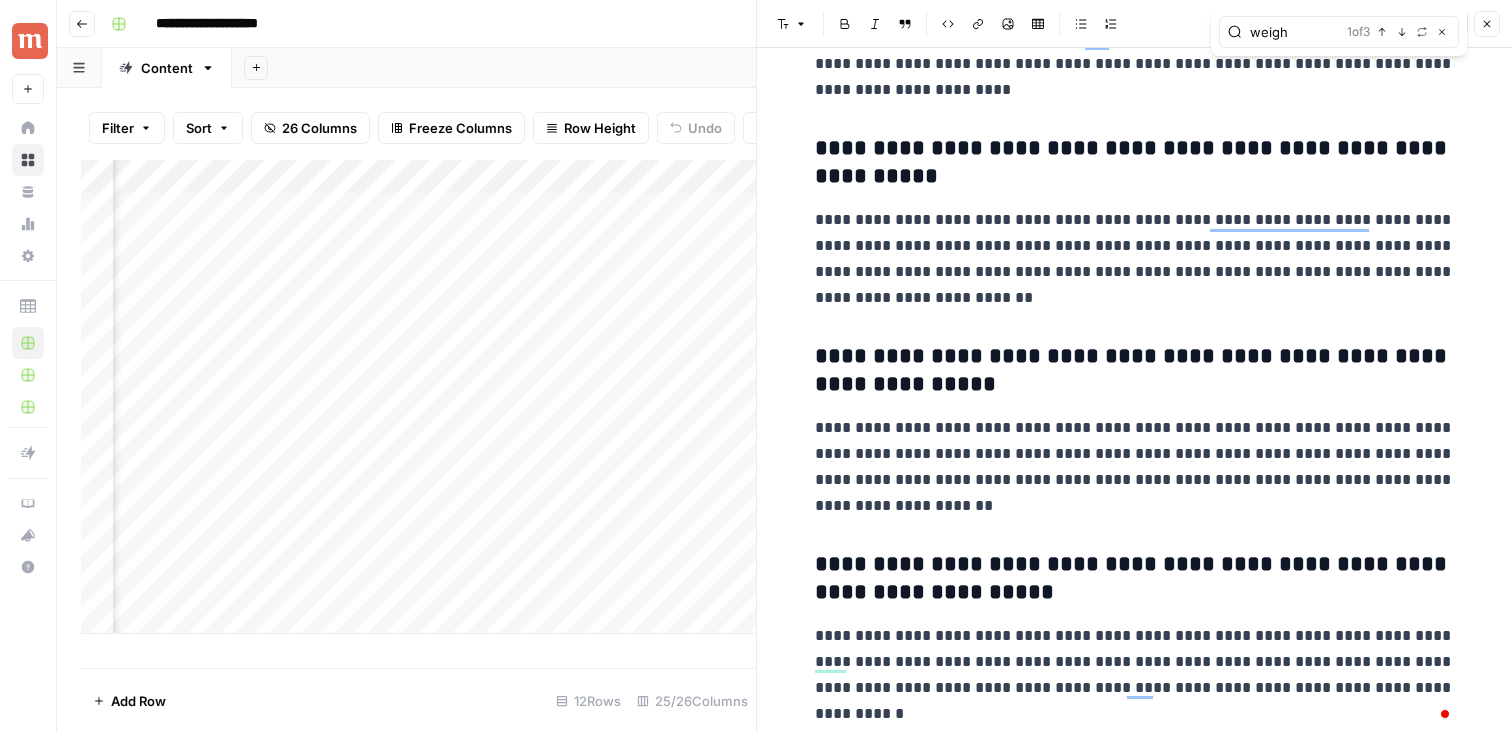 type on "weigh" 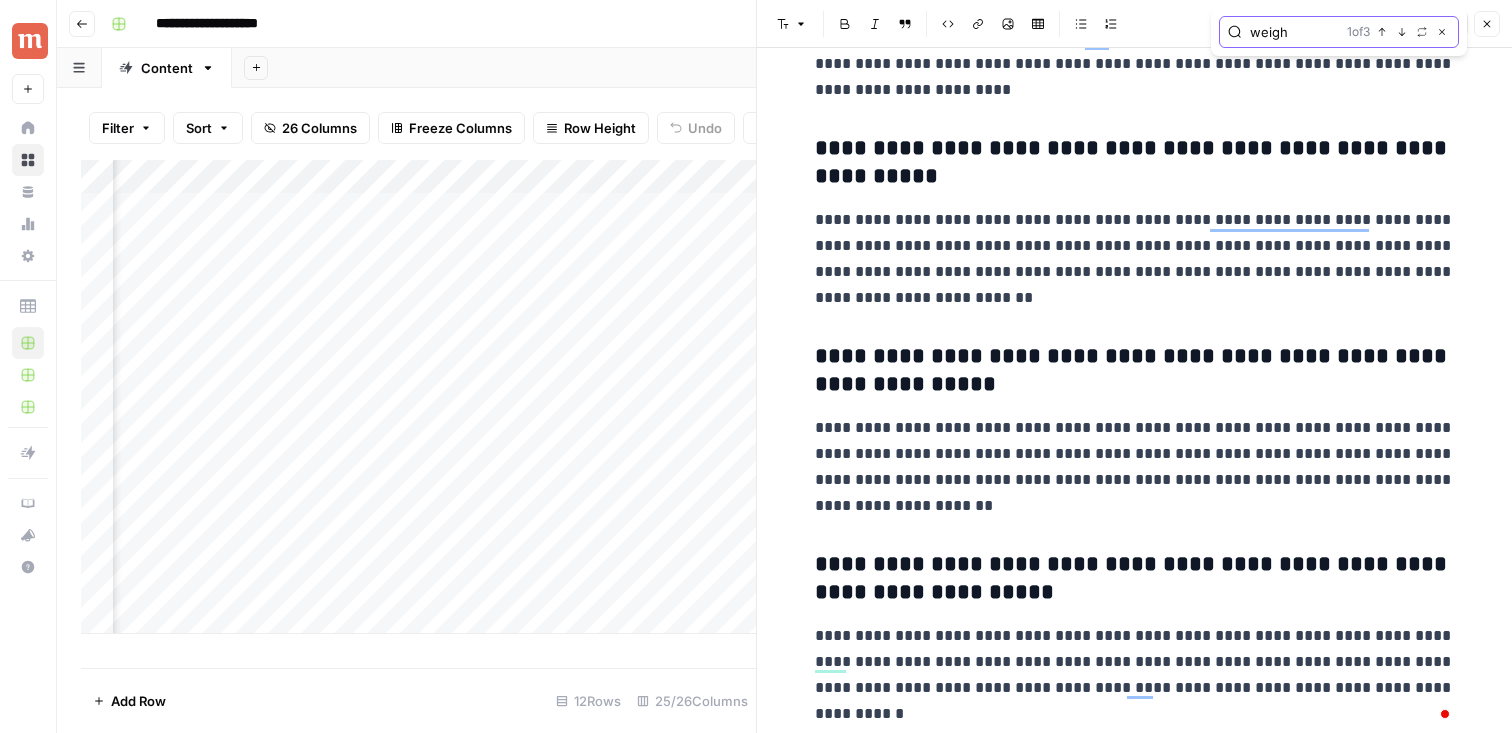 click on "Close" at bounding box center (1442, 32) 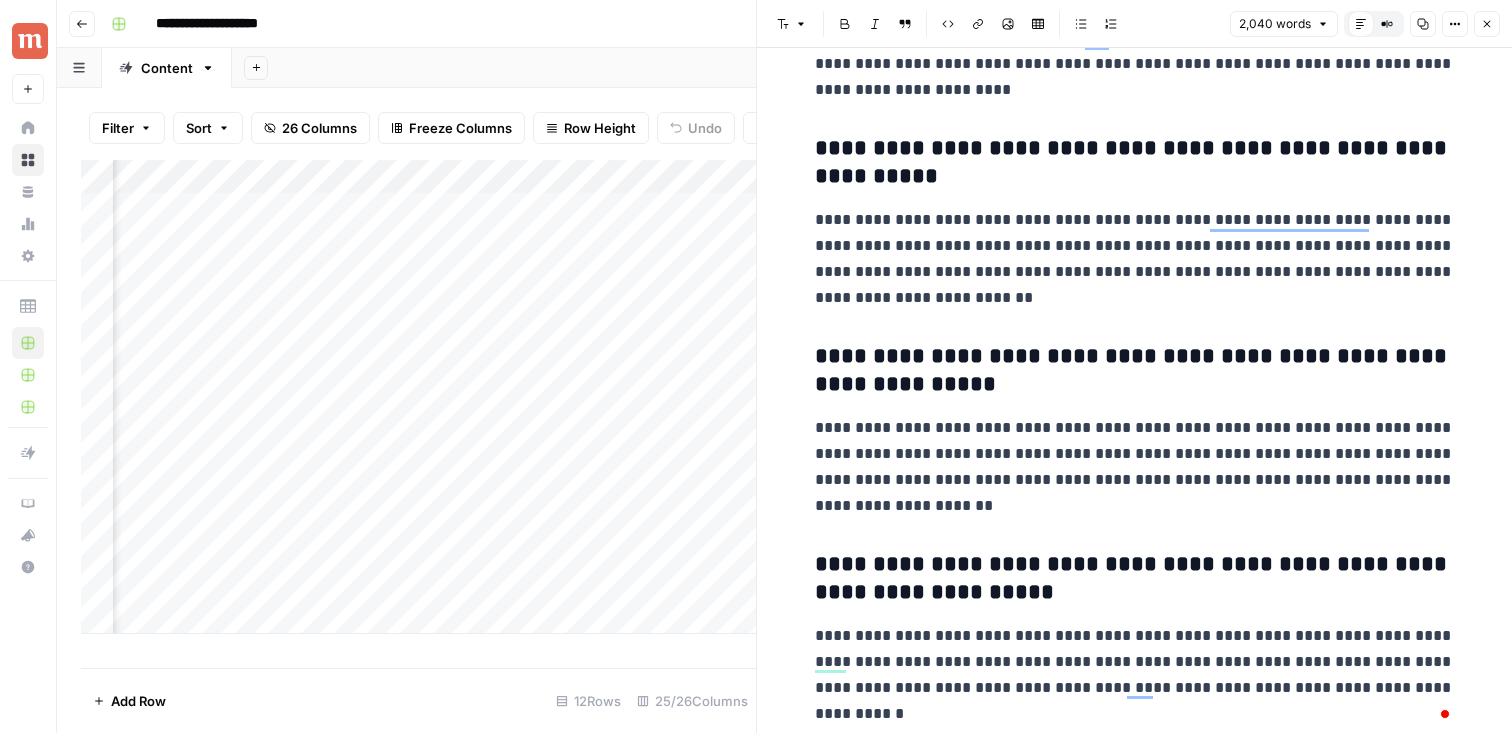 scroll, scrollTop: 6110, scrollLeft: 0, axis: vertical 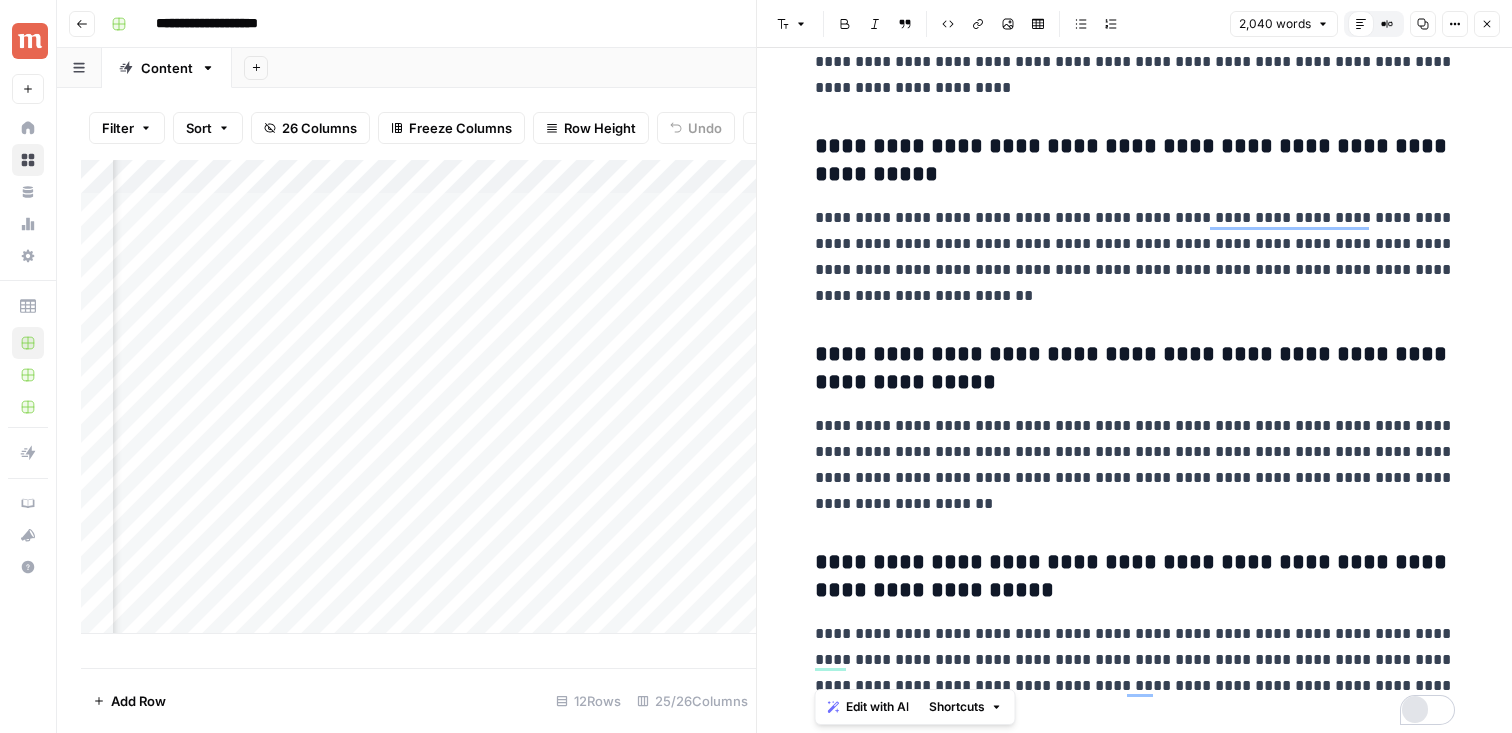drag, startPoint x: 817, startPoint y: 265, endPoint x: 1407, endPoint y: 700, distance: 733.02454 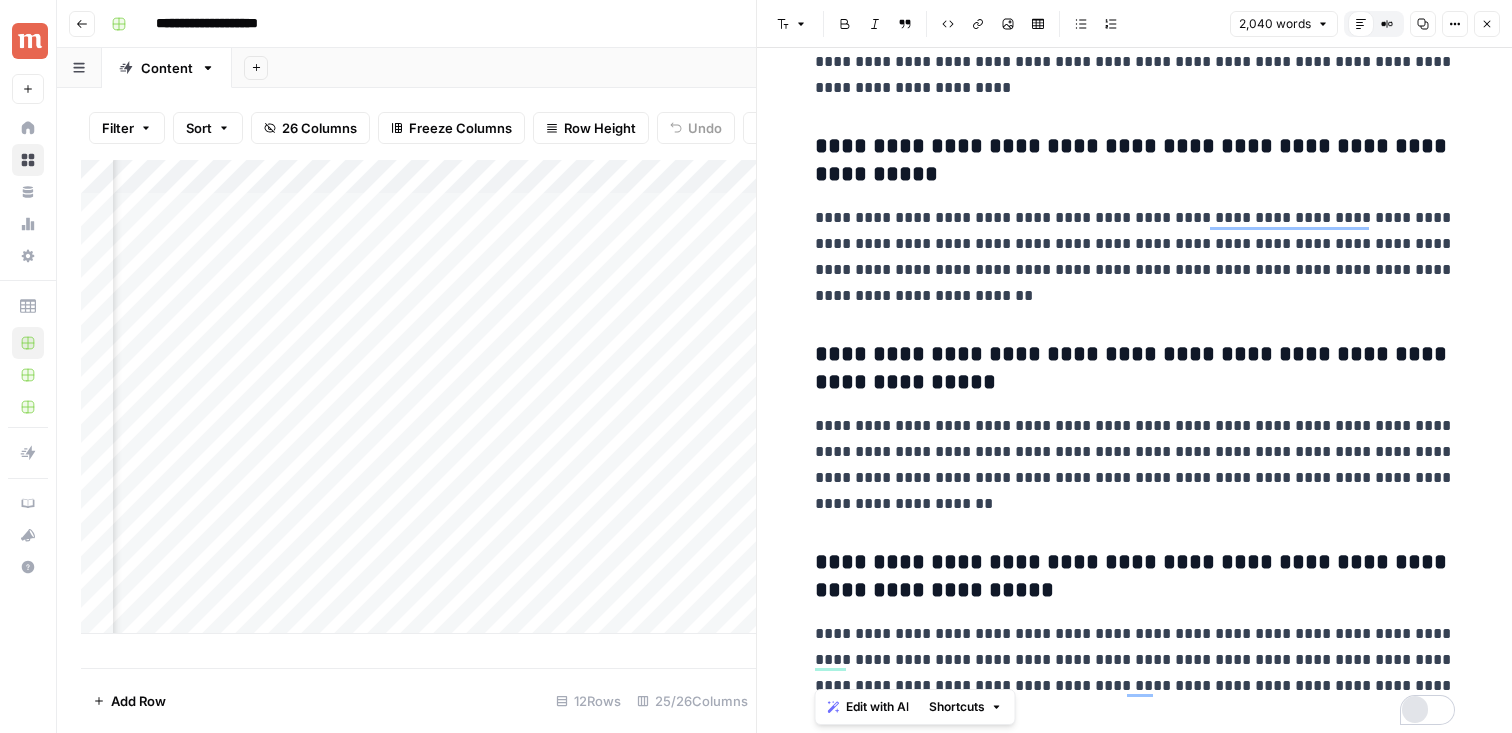 click on "**********" at bounding box center [1135, -3128] 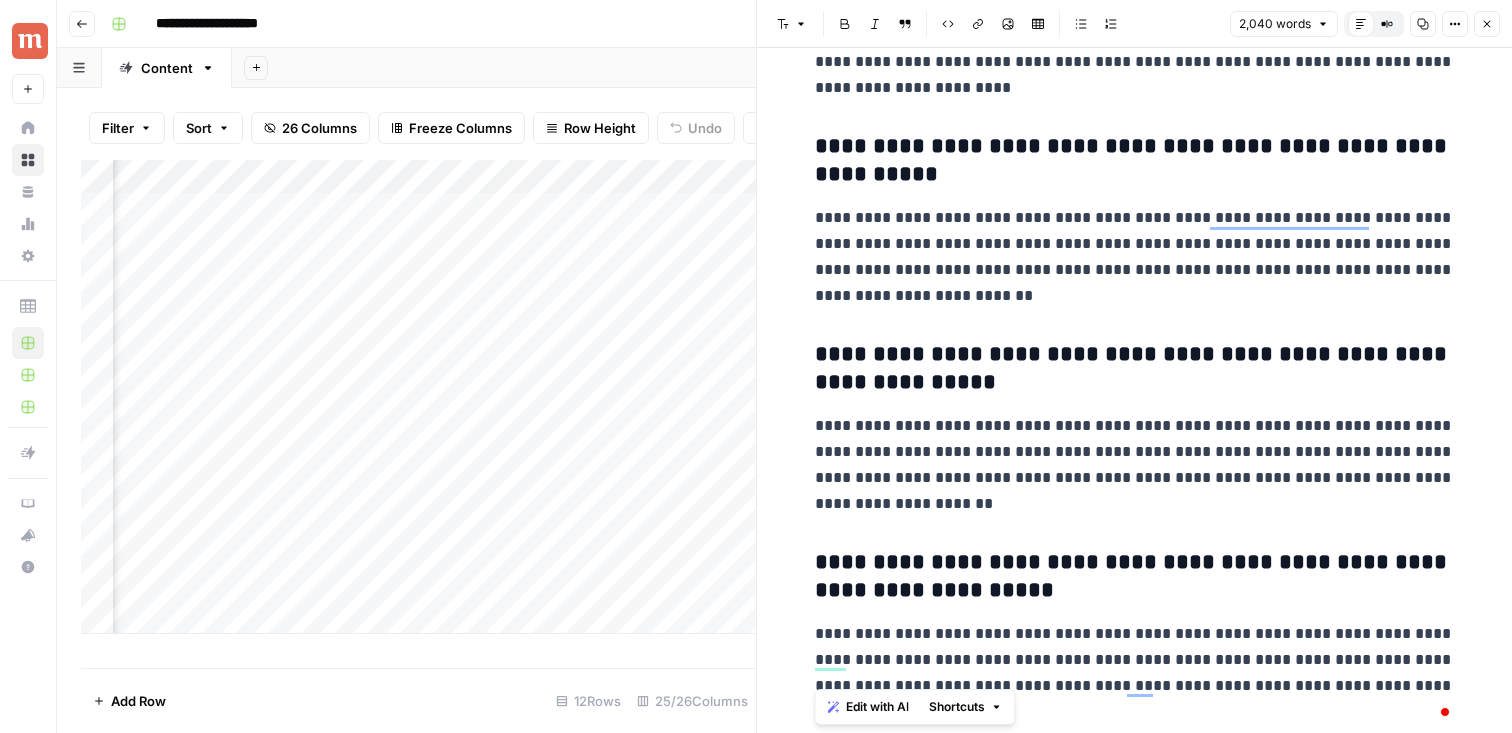 copy on "**********" 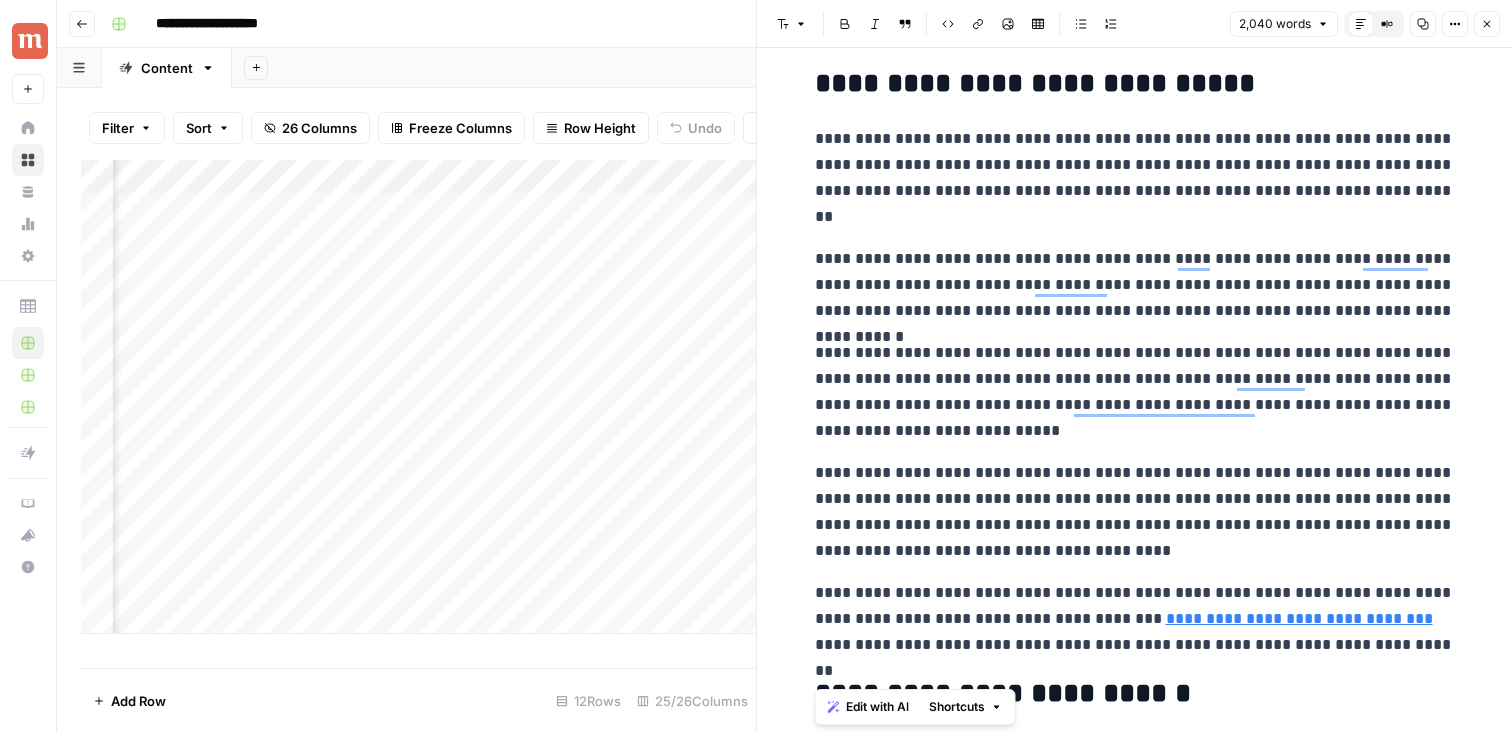 scroll, scrollTop: 4889, scrollLeft: 0, axis: vertical 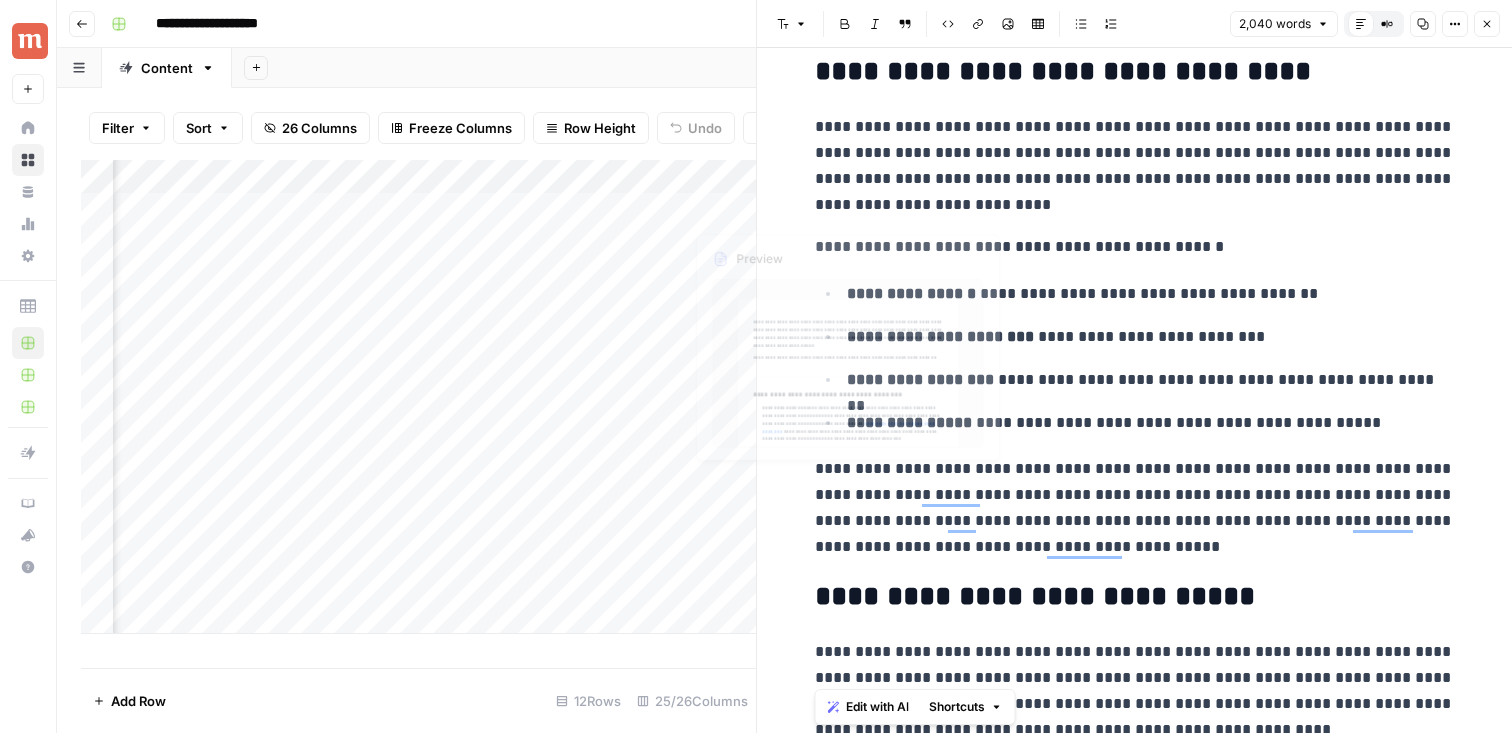 click on "**********" at bounding box center [1135, 166] 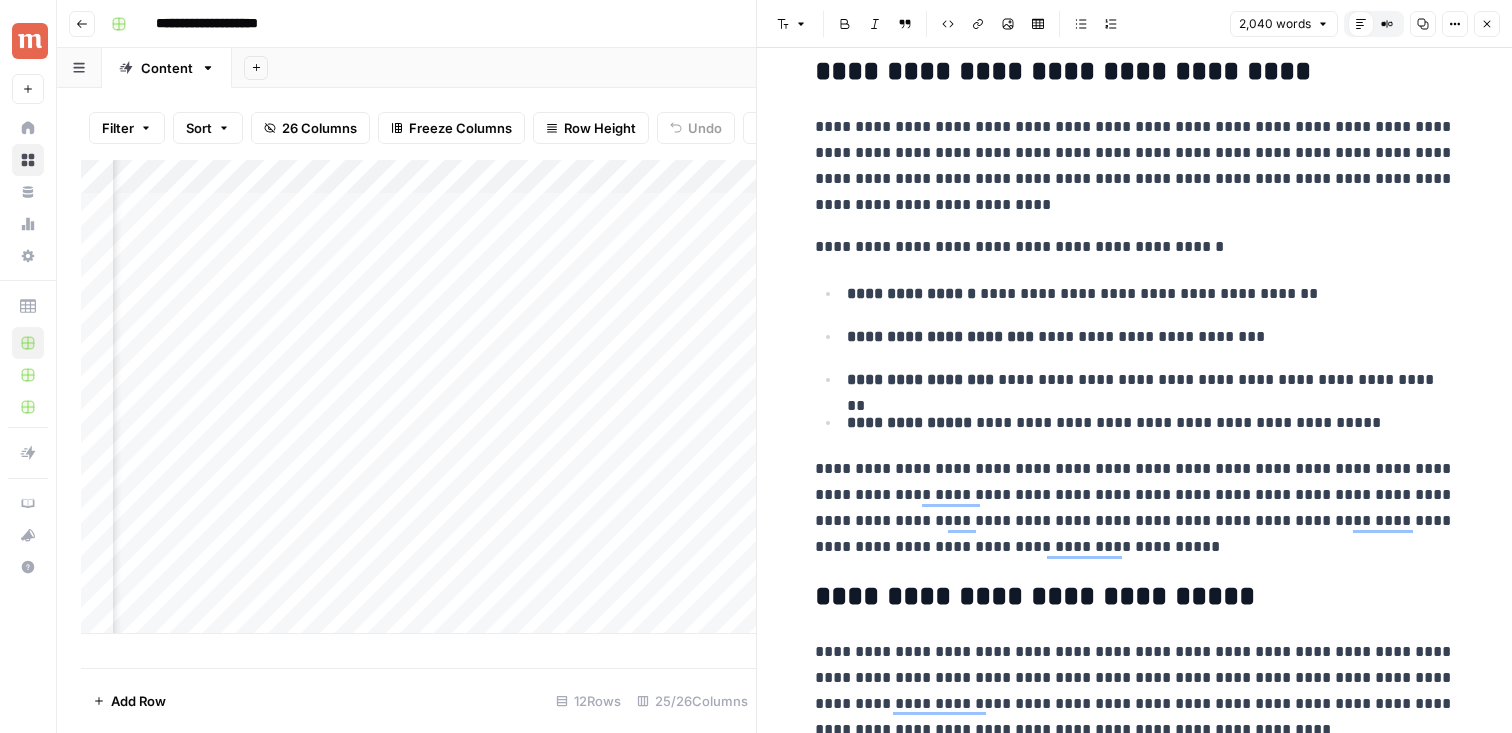 scroll, scrollTop: 2272, scrollLeft: 0, axis: vertical 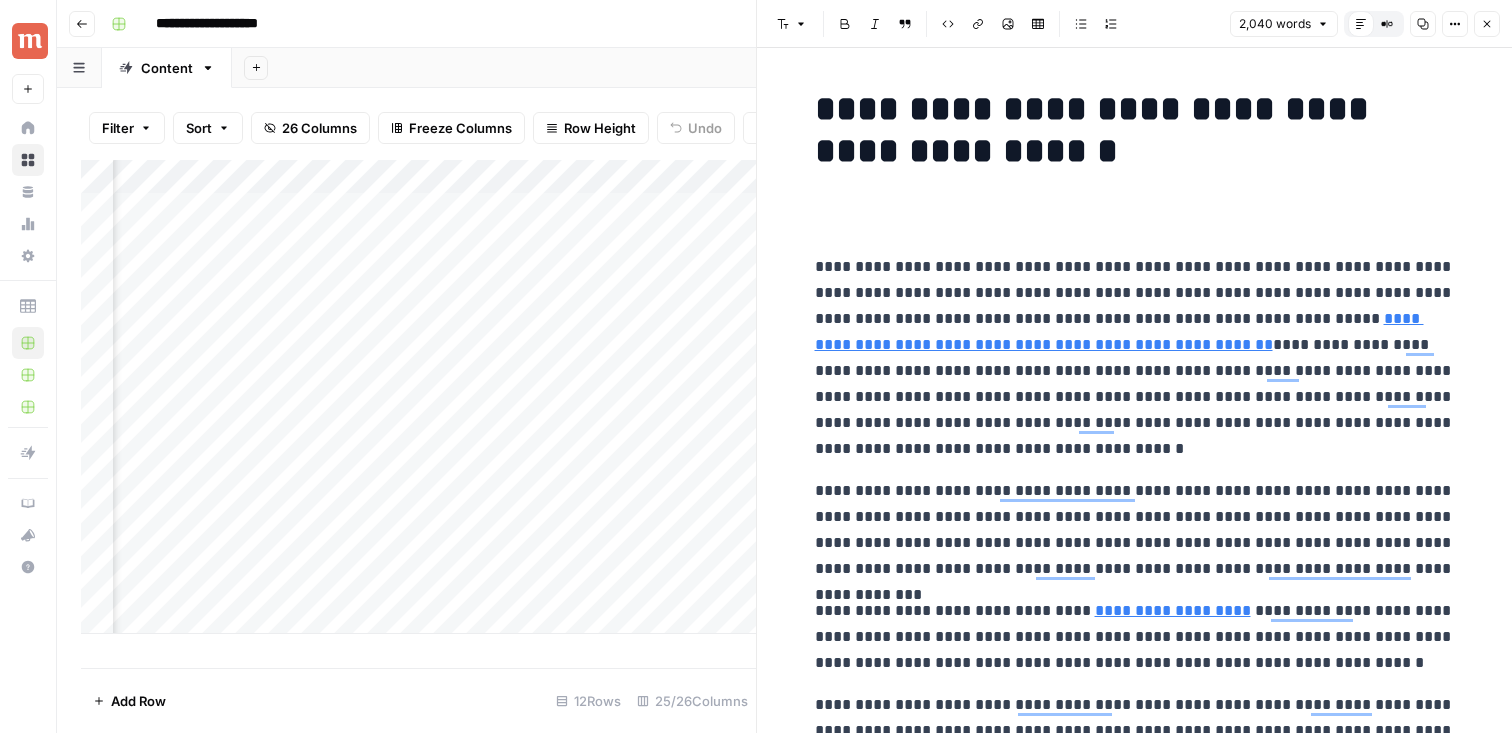 click on "**********" at bounding box center [1135, 358] 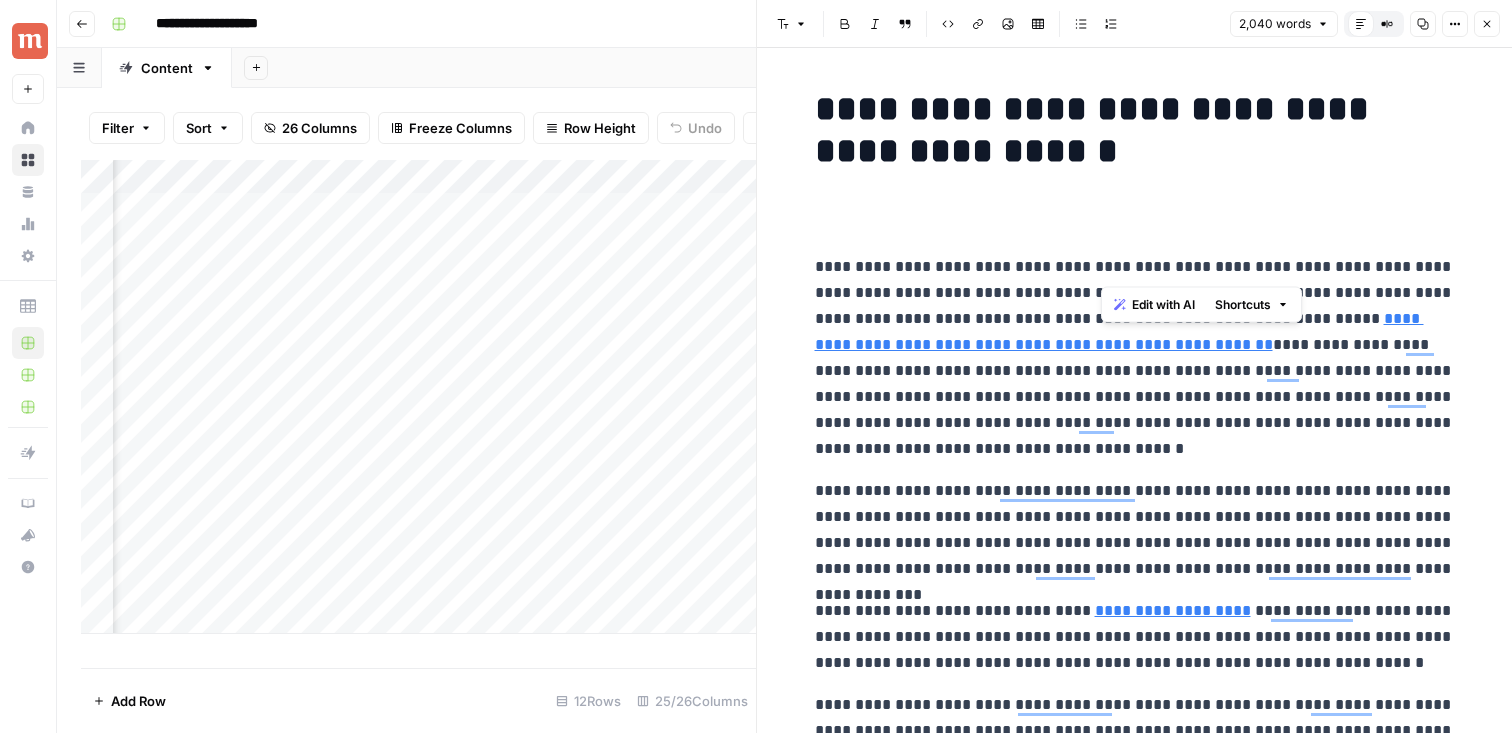 copy on "********" 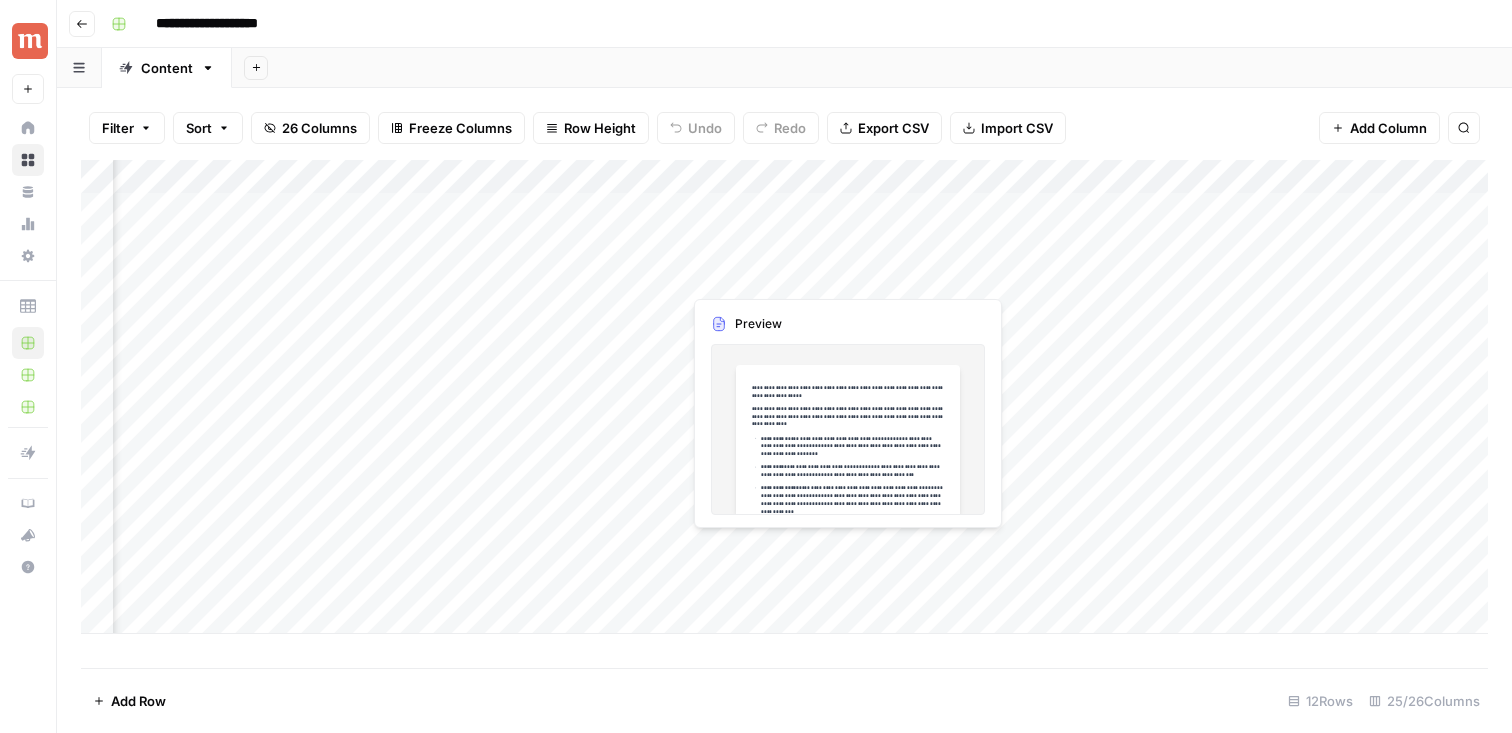 click on "Add Column" at bounding box center (784, 397) 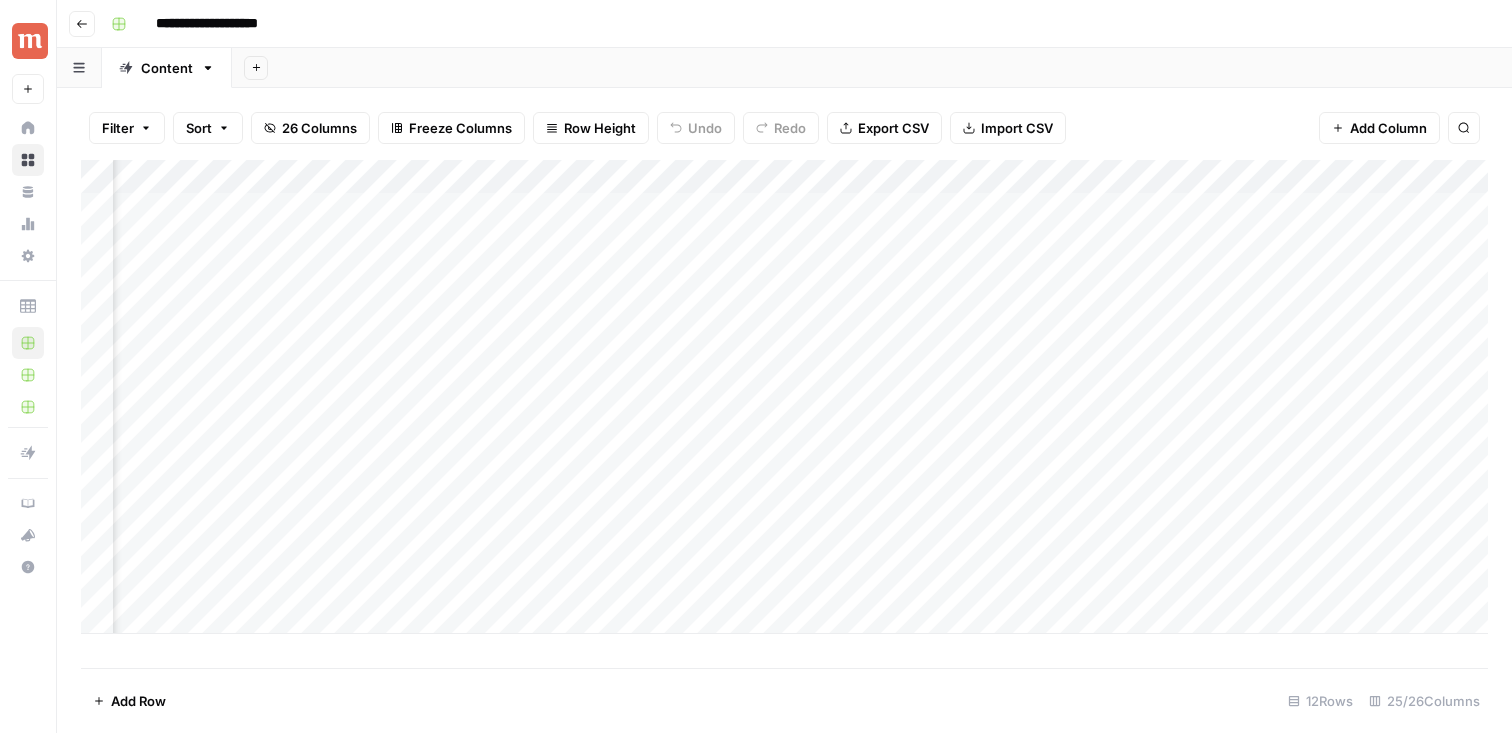 click on "Add Column" at bounding box center (784, 397) 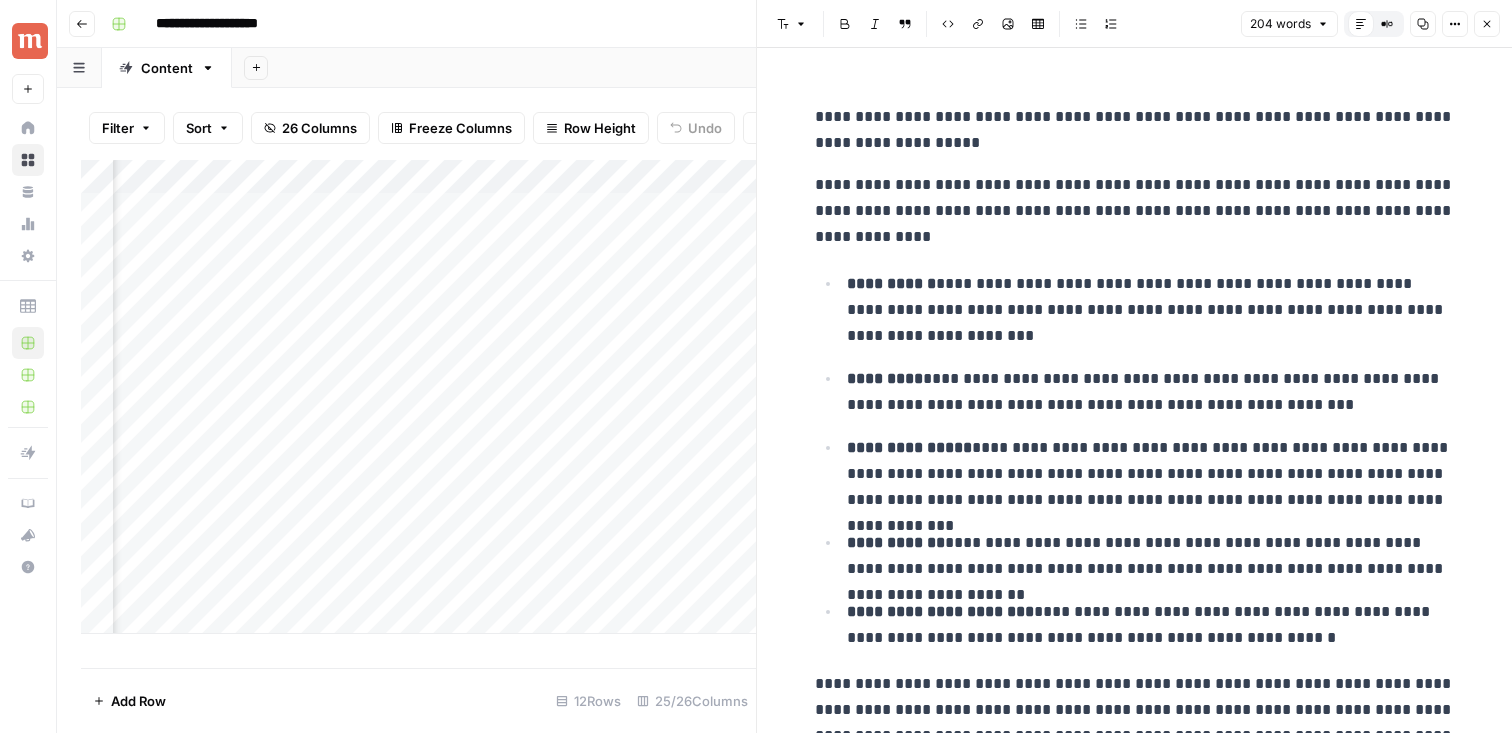 scroll, scrollTop: 50, scrollLeft: 0, axis: vertical 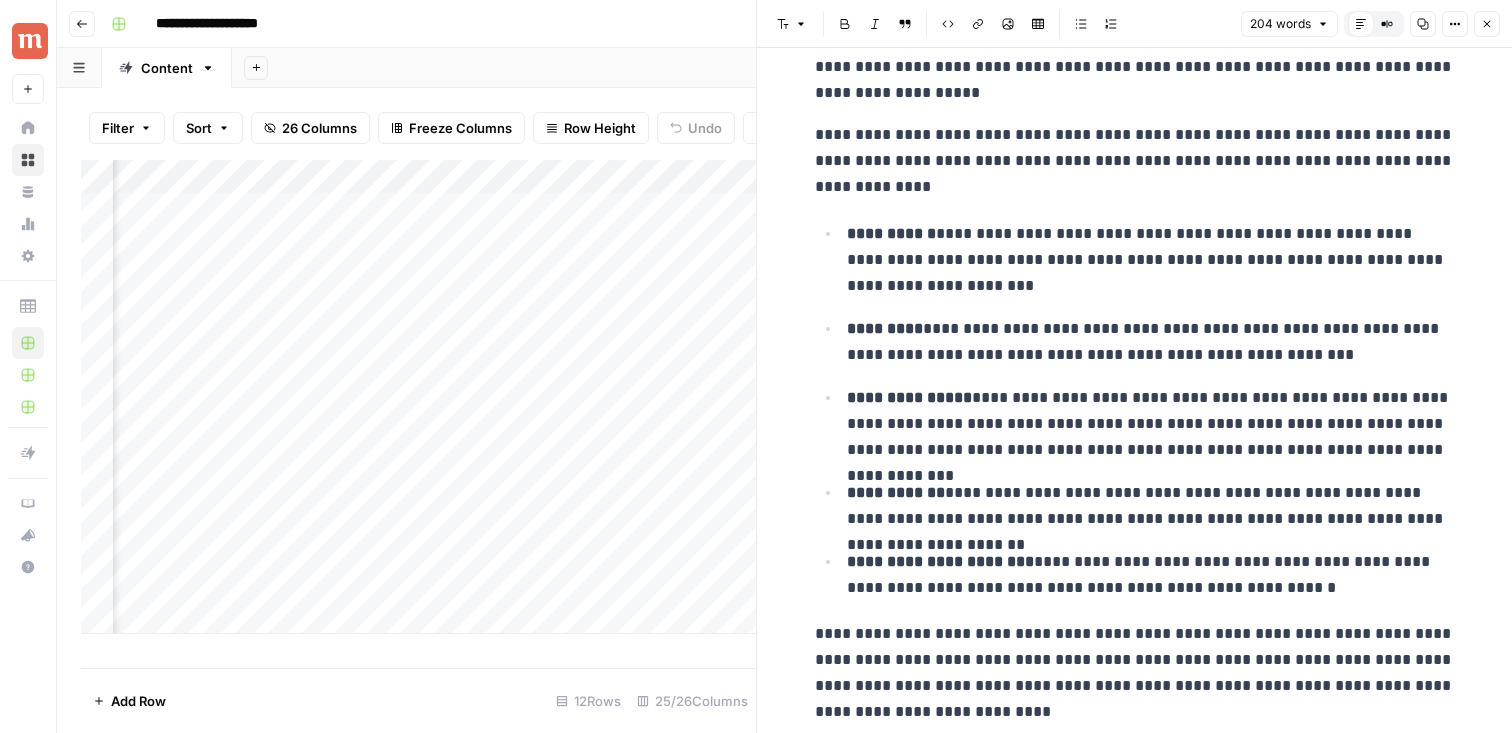 click on "Close" at bounding box center (1487, 24) 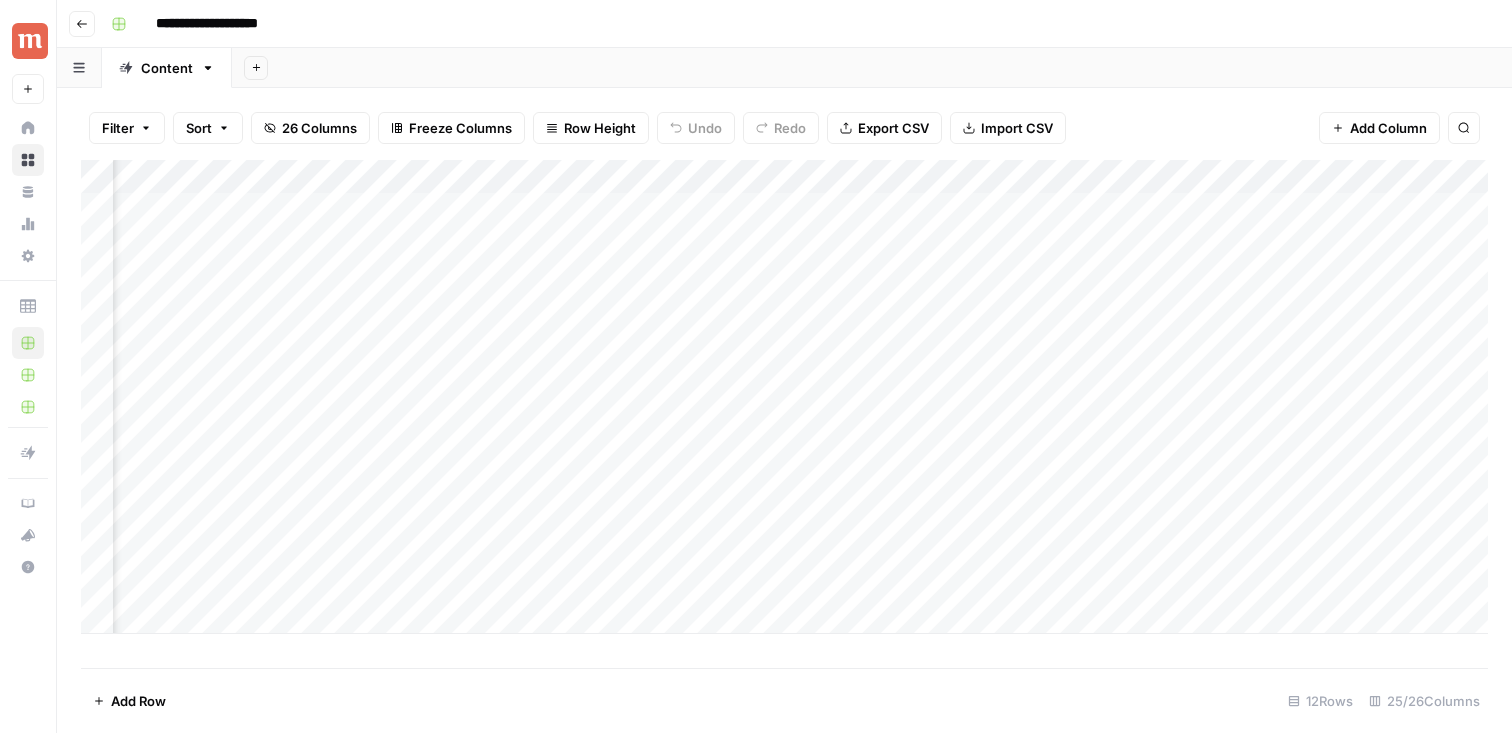 scroll, scrollTop: 0, scrollLeft: 1982, axis: horizontal 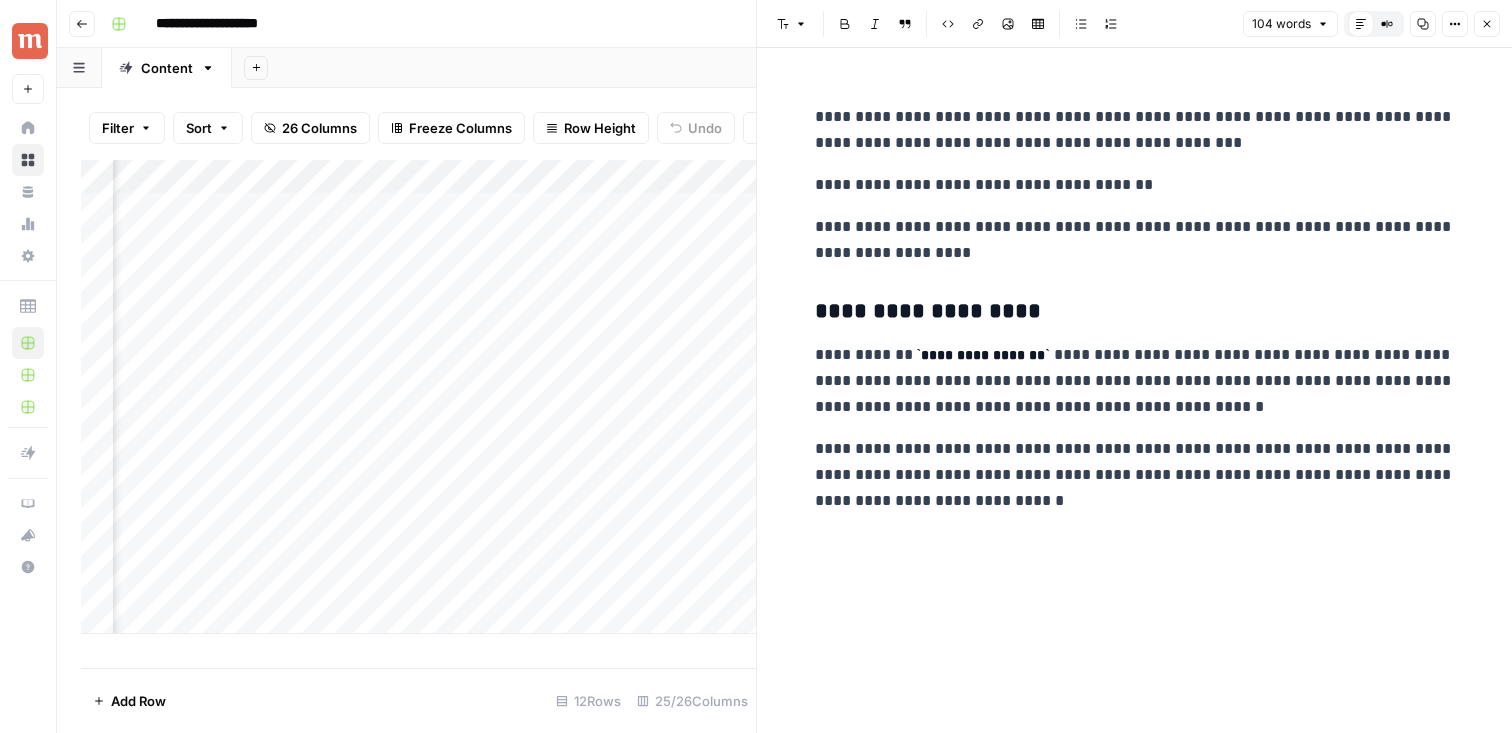click 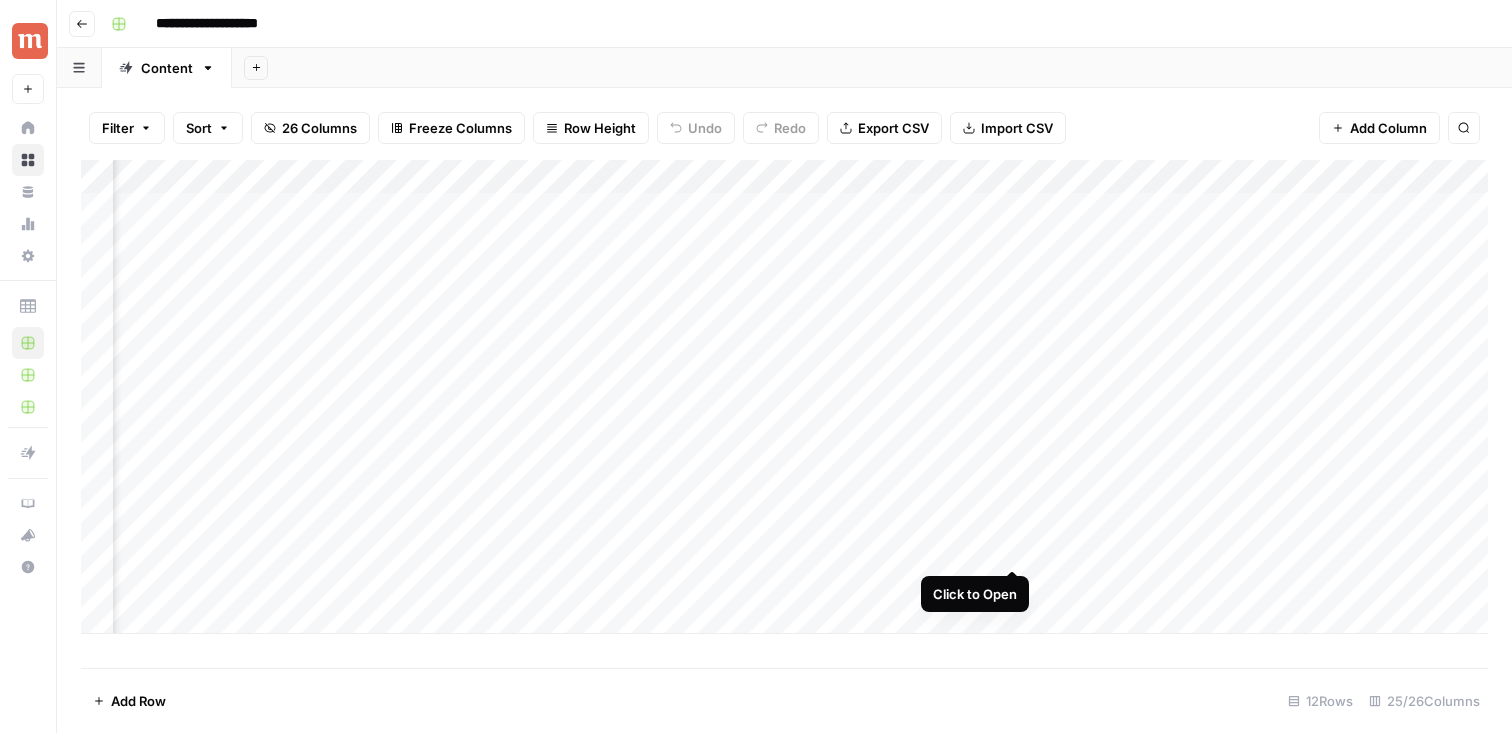 click on "Add Column" at bounding box center [784, 397] 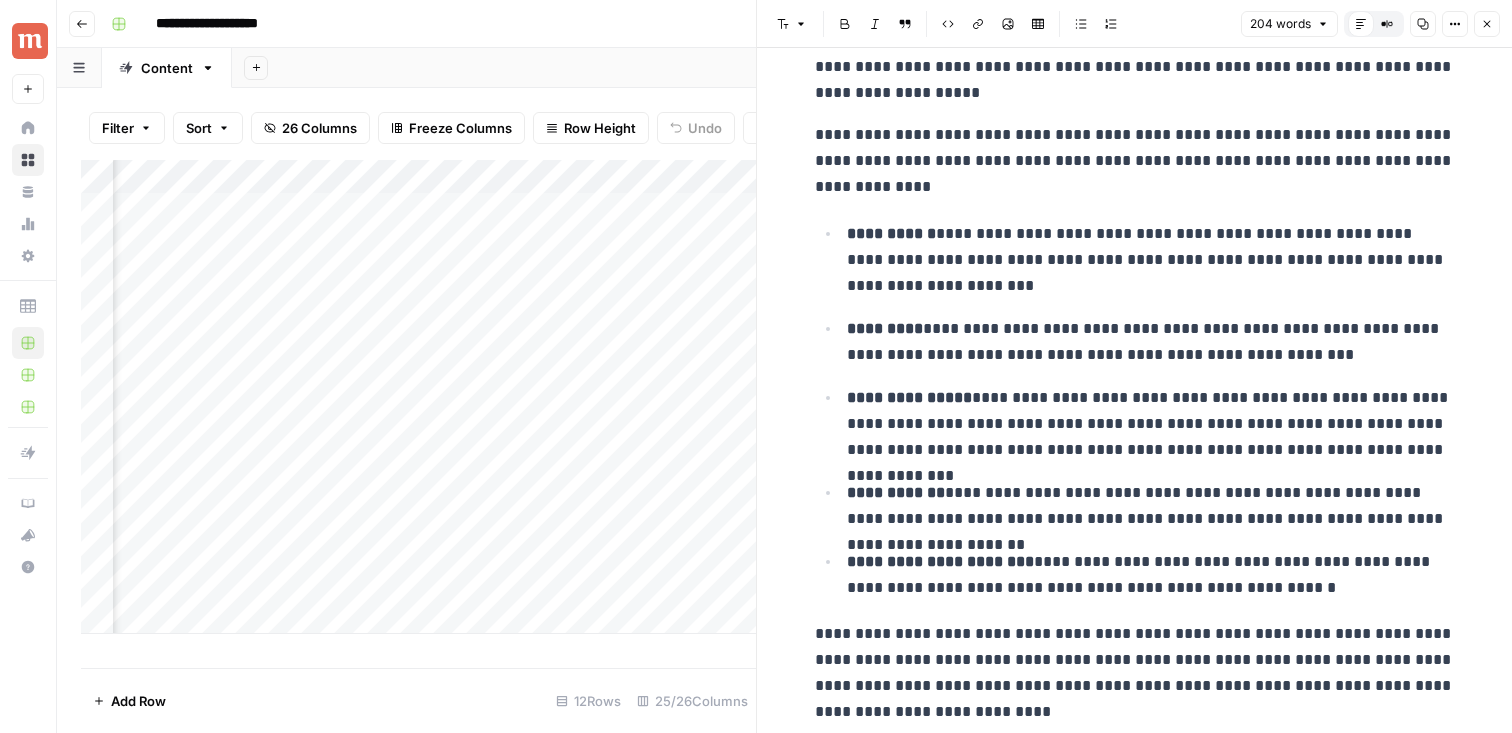 scroll, scrollTop: 28, scrollLeft: 0, axis: vertical 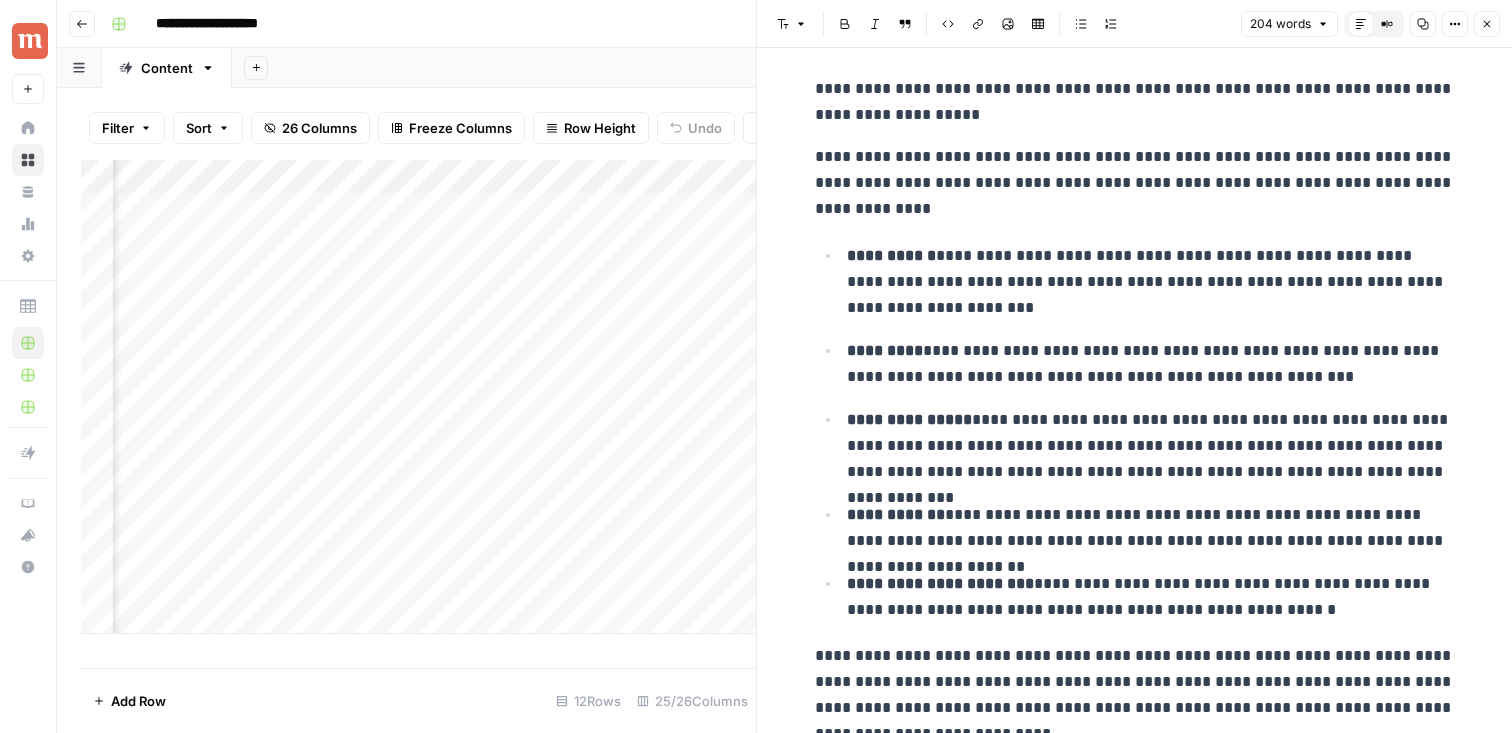 click on "Add Column" at bounding box center (418, 414) 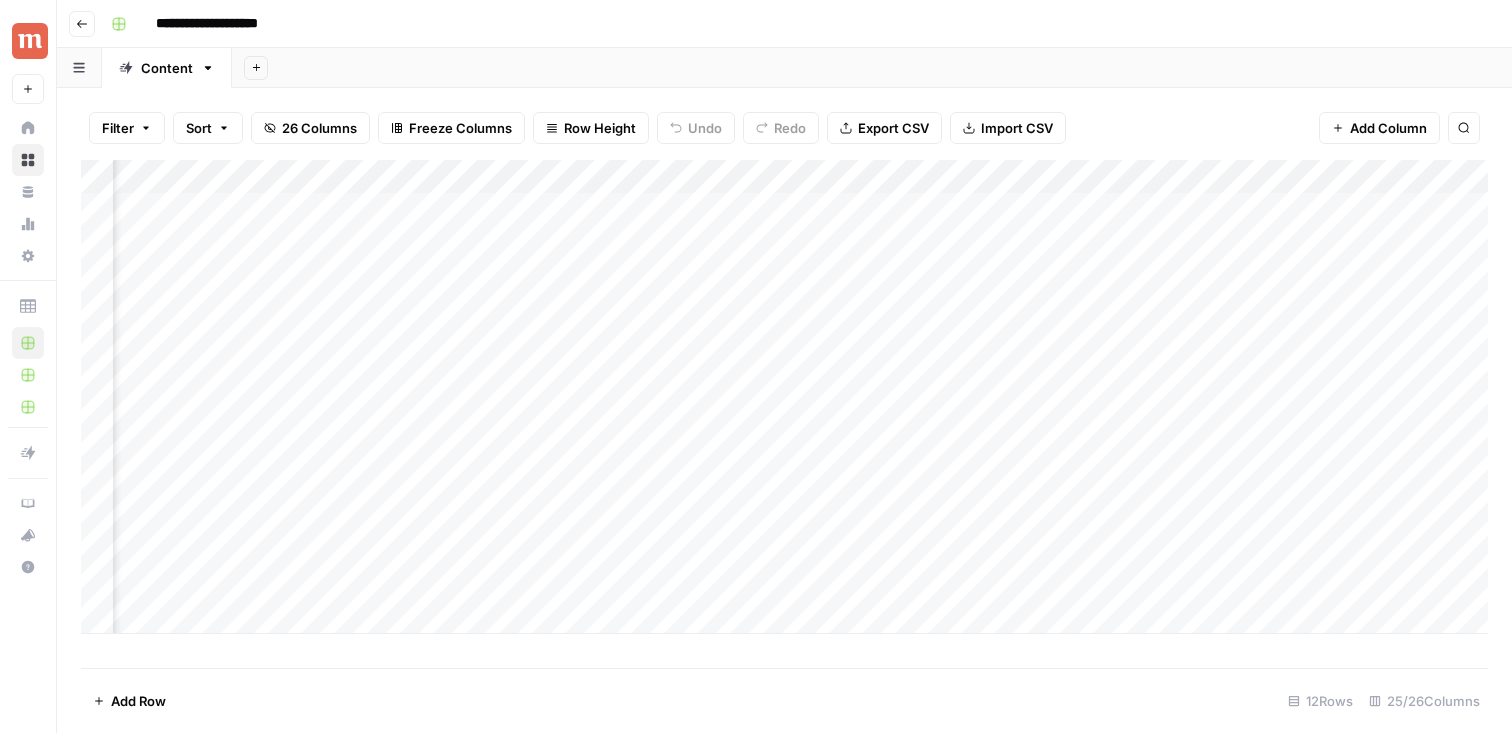 scroll, scrollTop: 0, scrollLeft: 1768, axis: horizontal 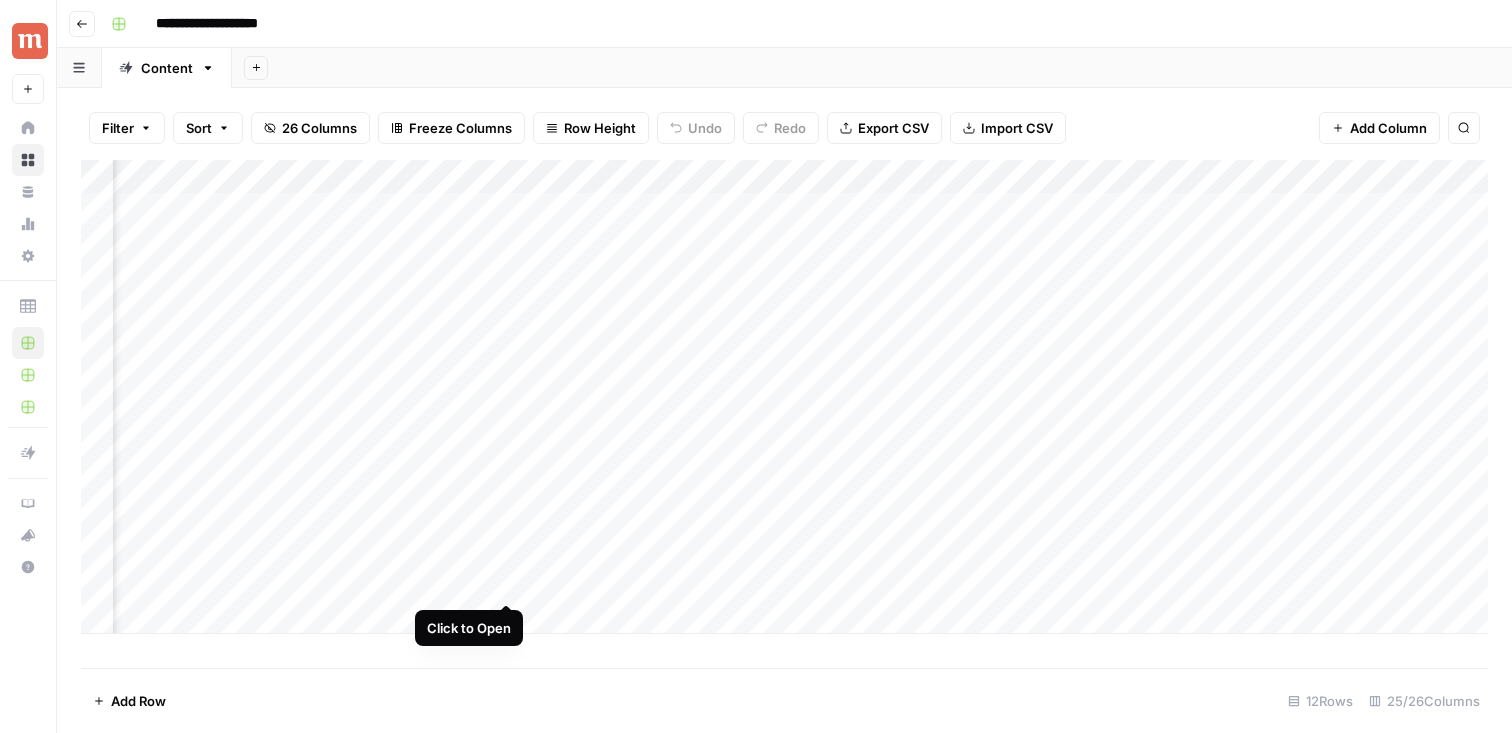 click on "Add Column" at bounding box center (784, 397) 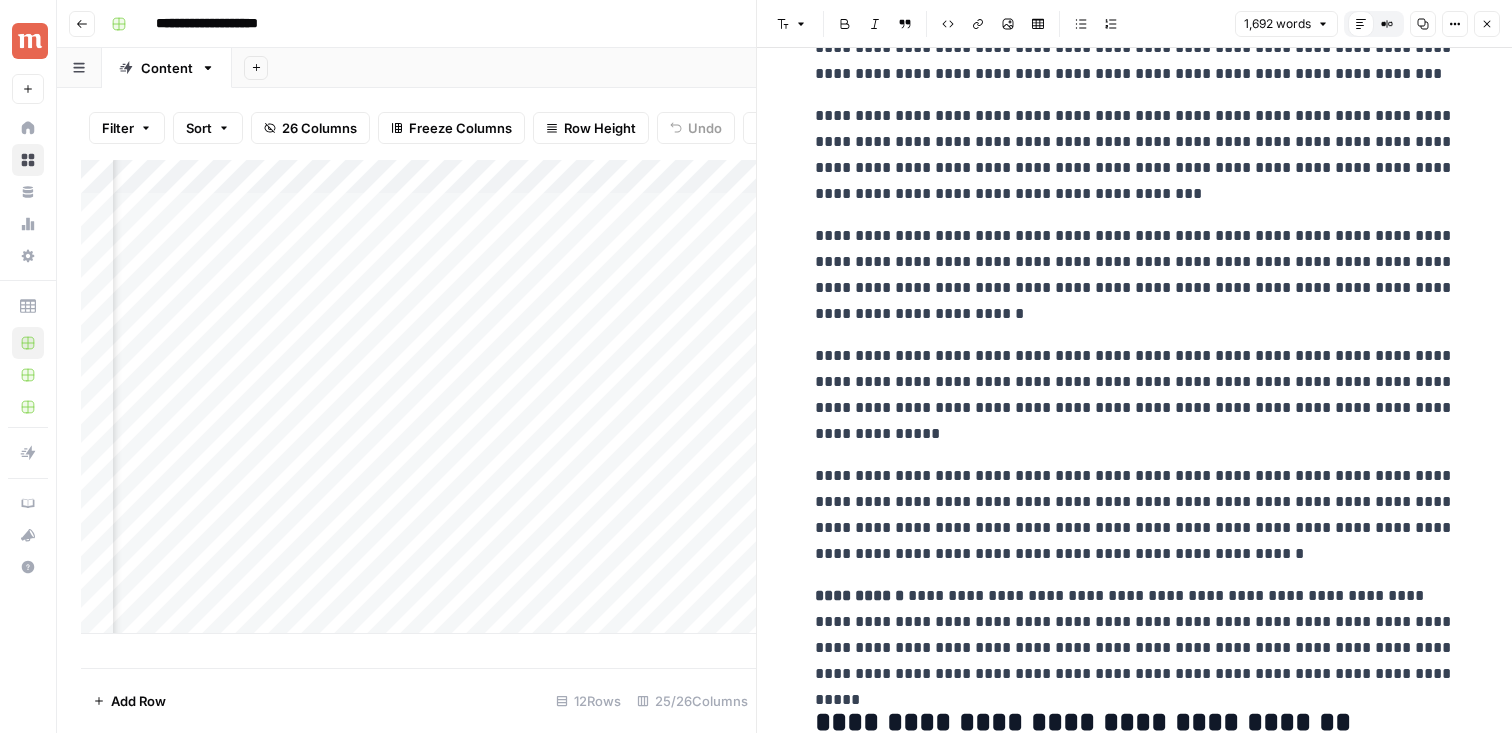 scroll, scrollTop: 0, scrollLeft: 0, axis: both 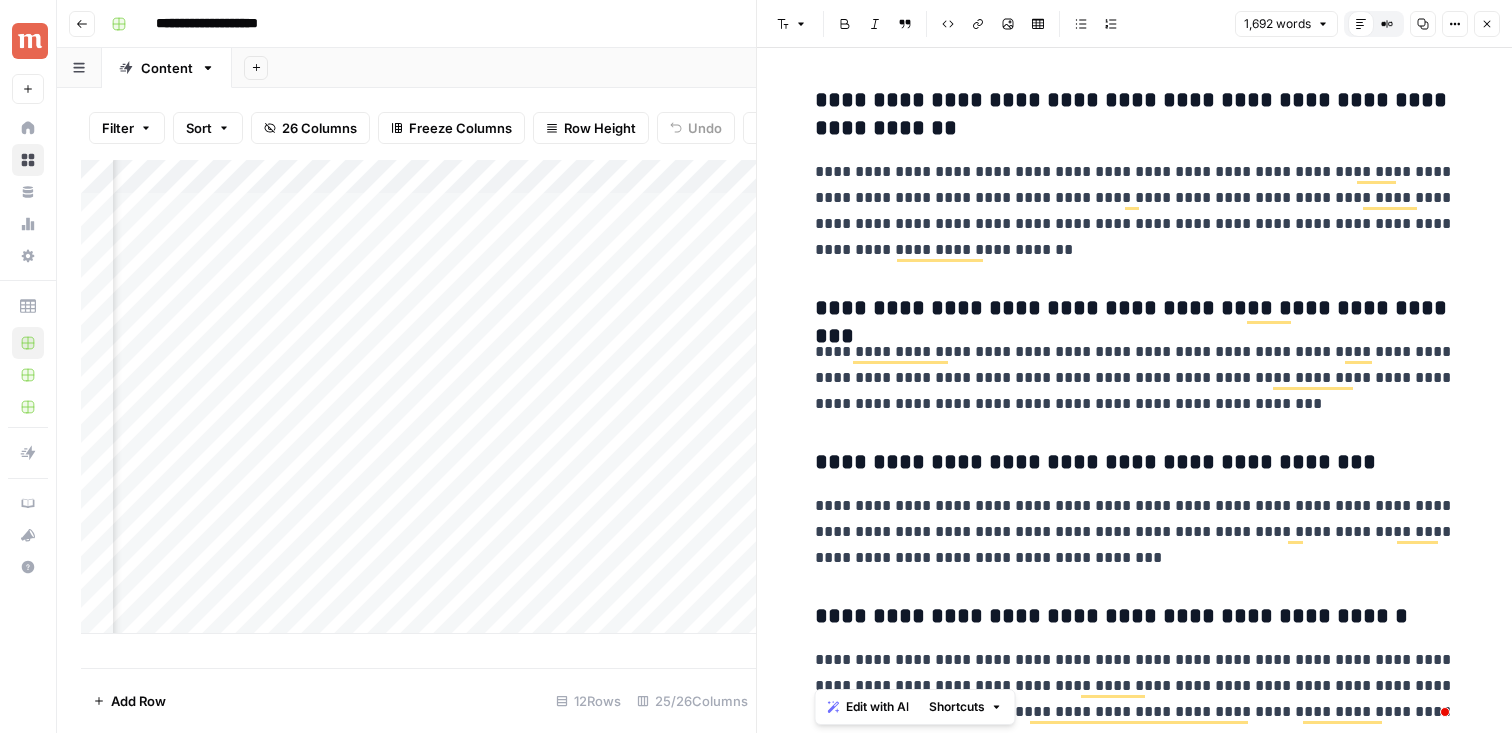 drag, startPoint x: 811, startPoint y: 224, endPoint x: 1383, endPoint y: 728, distance: 762.36475 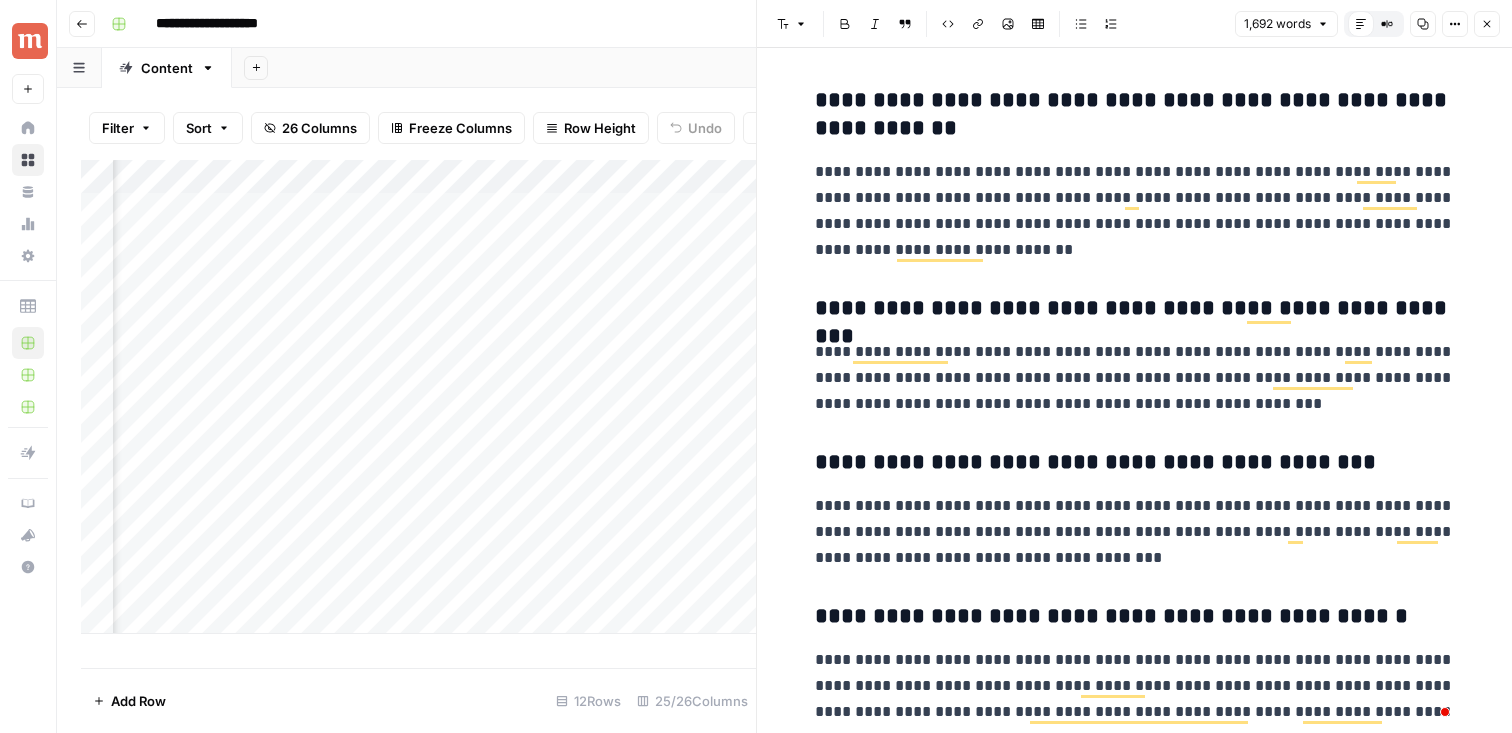 click on "Close" at bounding box center (1487, 24) 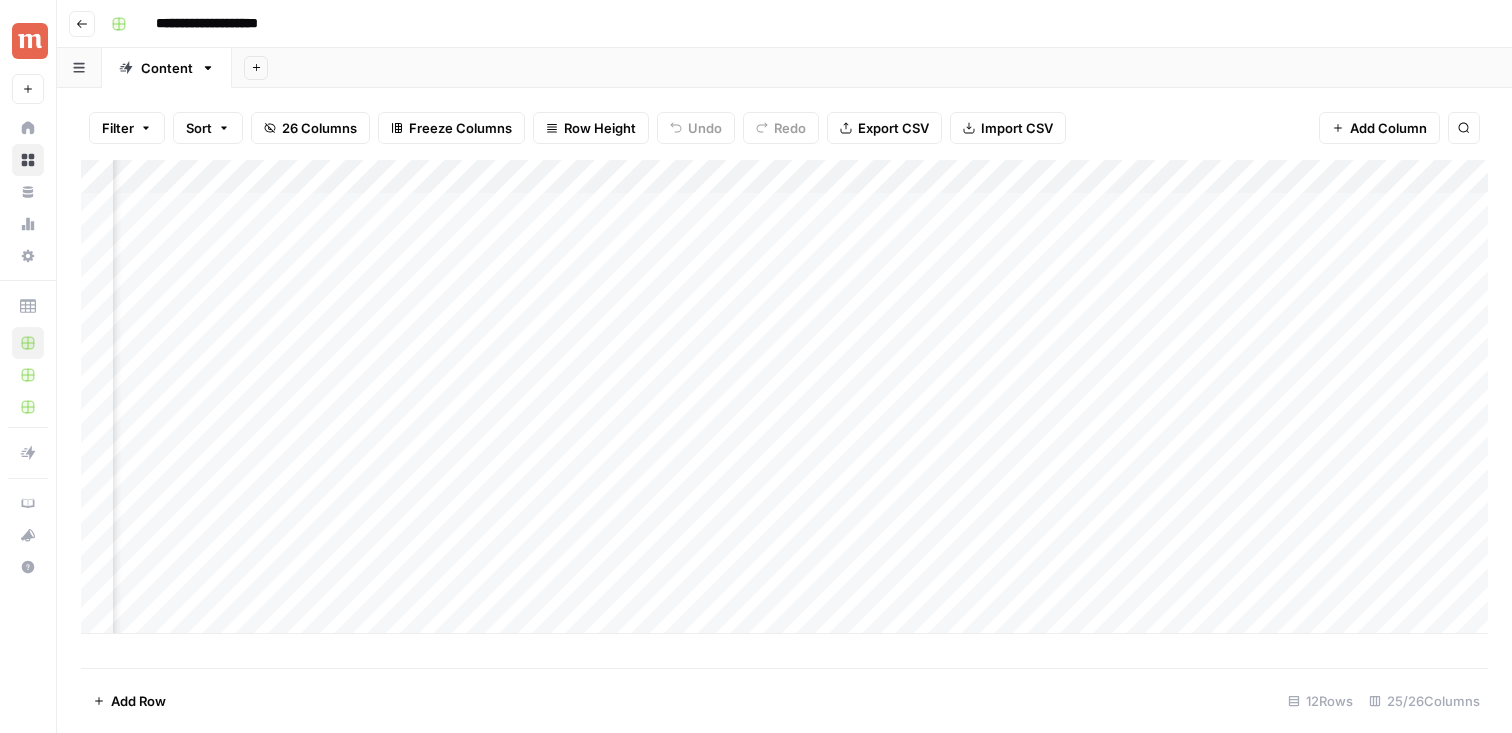 scroll, scrollTop: 0, scrollLeft: 0, axis: both 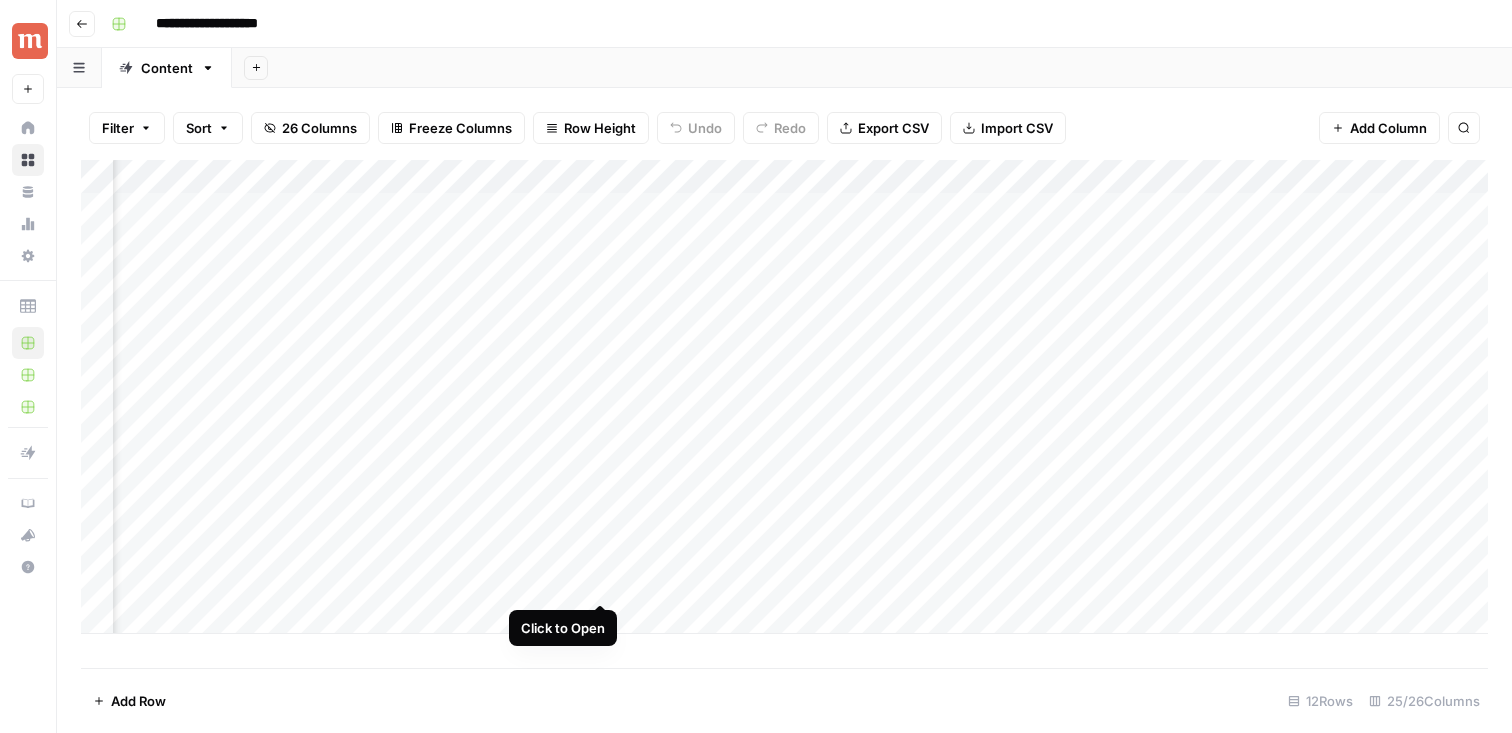 click on "Add Column" at bounding box center [784, 397] 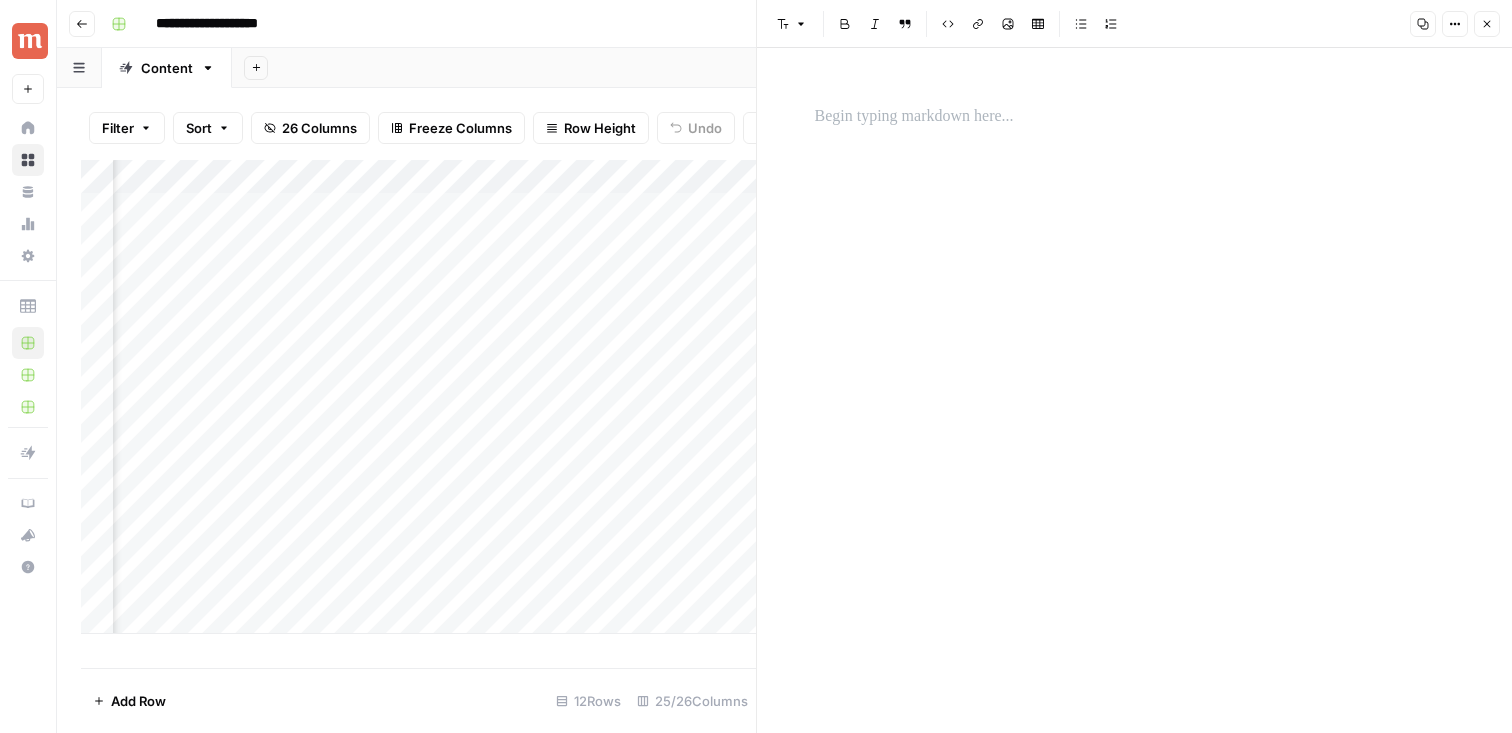 click 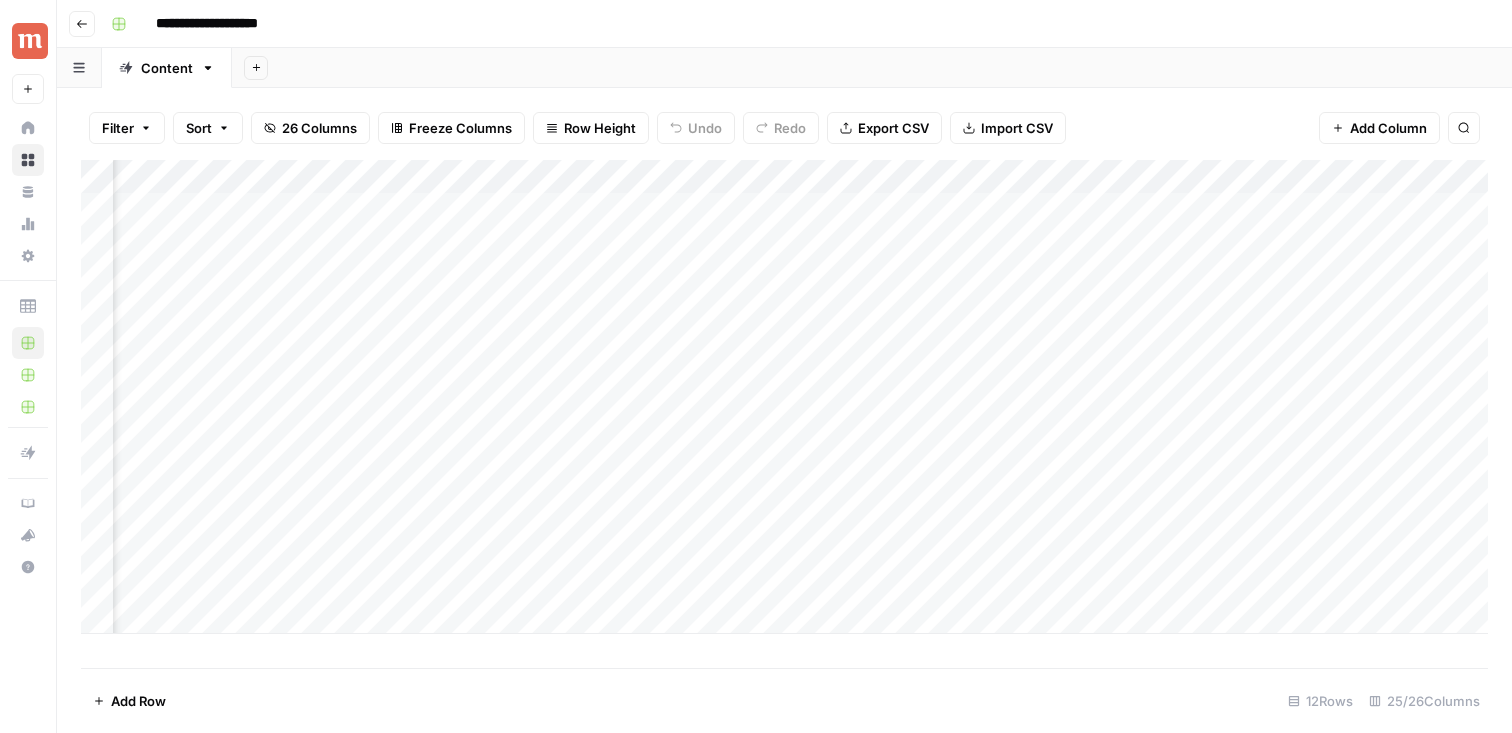 scroll, scrollTop: 0, scrollLeft: 2264, axis: horizontal 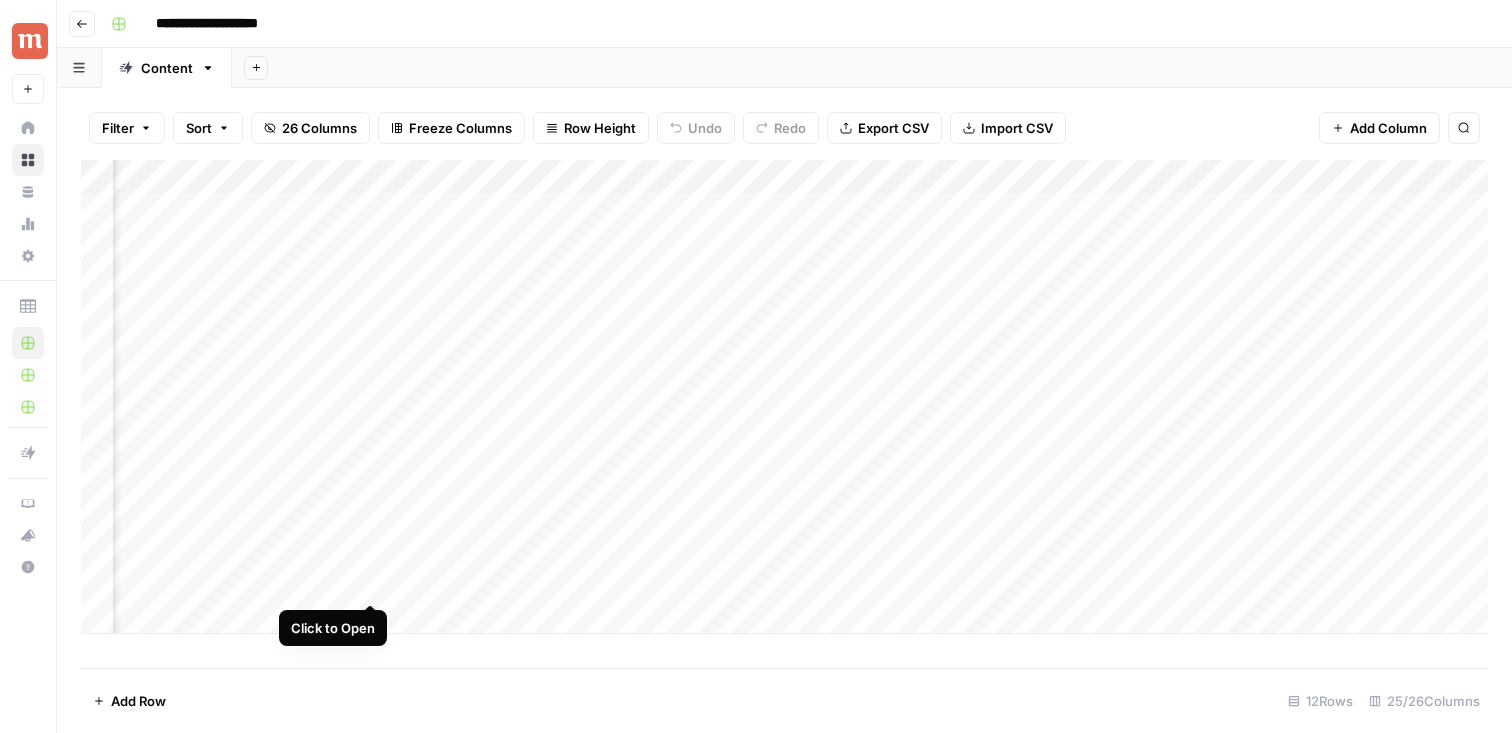 click on "Add Column" at bounding box center (784, 397) 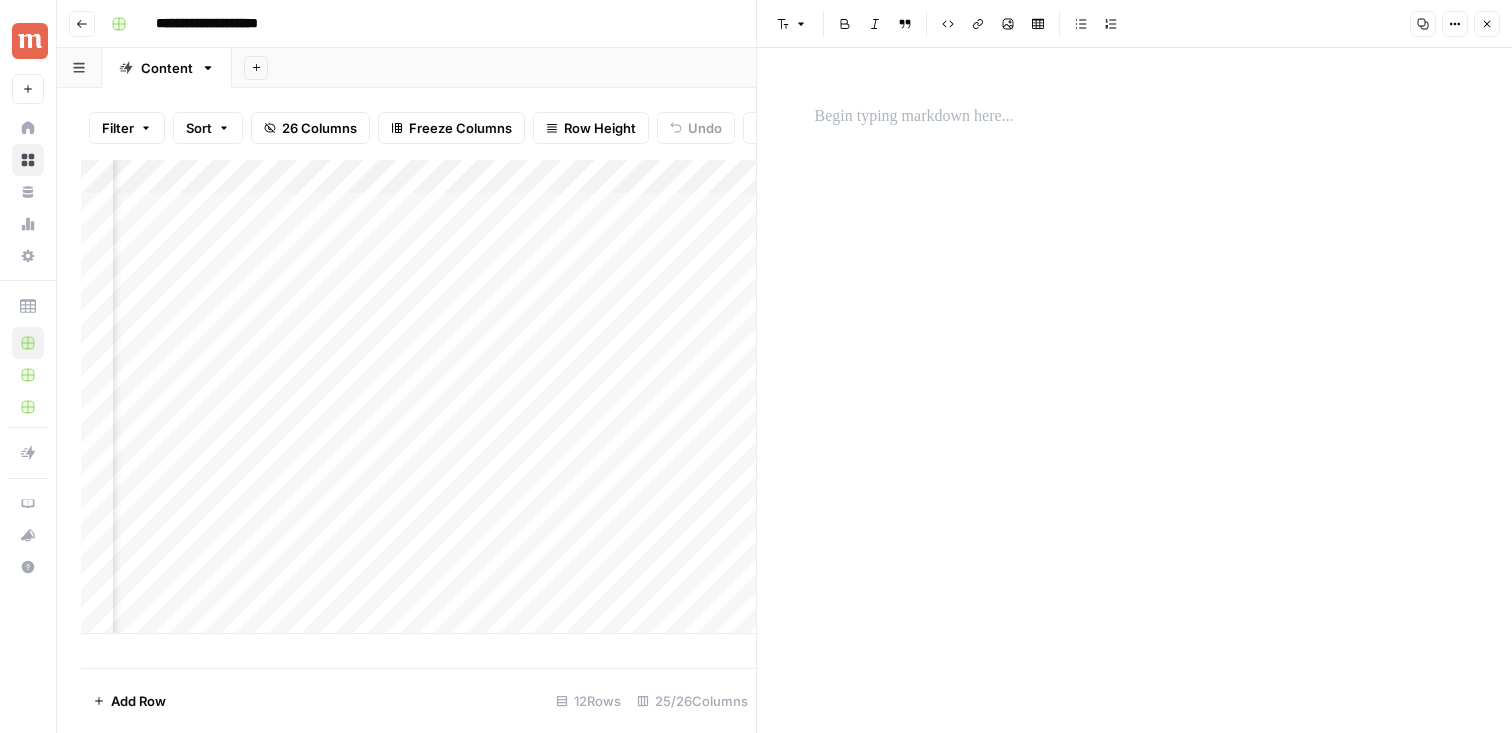 click at bounding box center (1135, 390) 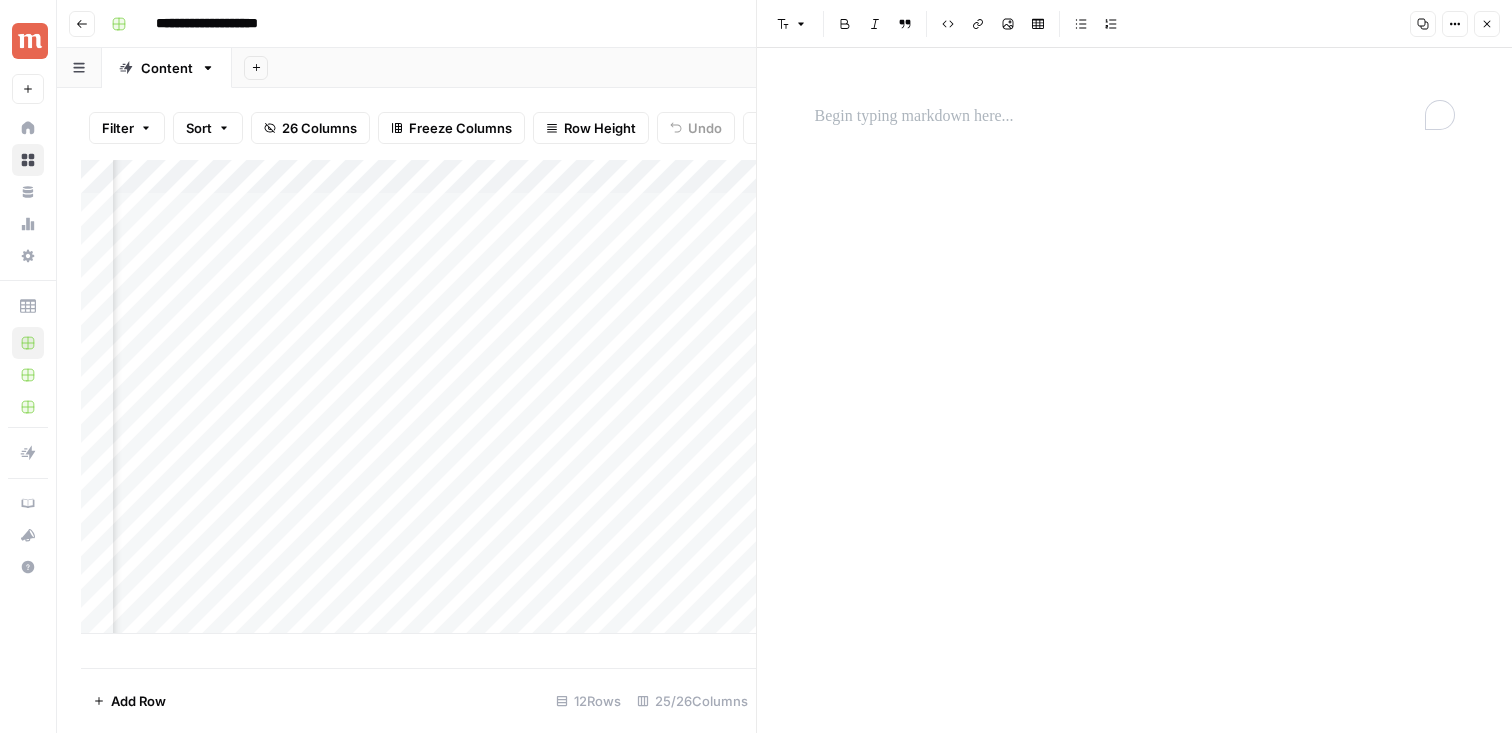 drag, startPoint x: 851, startPoint y: 111, endPoint x: 947, endPoint y: 235, distance: 156.81836 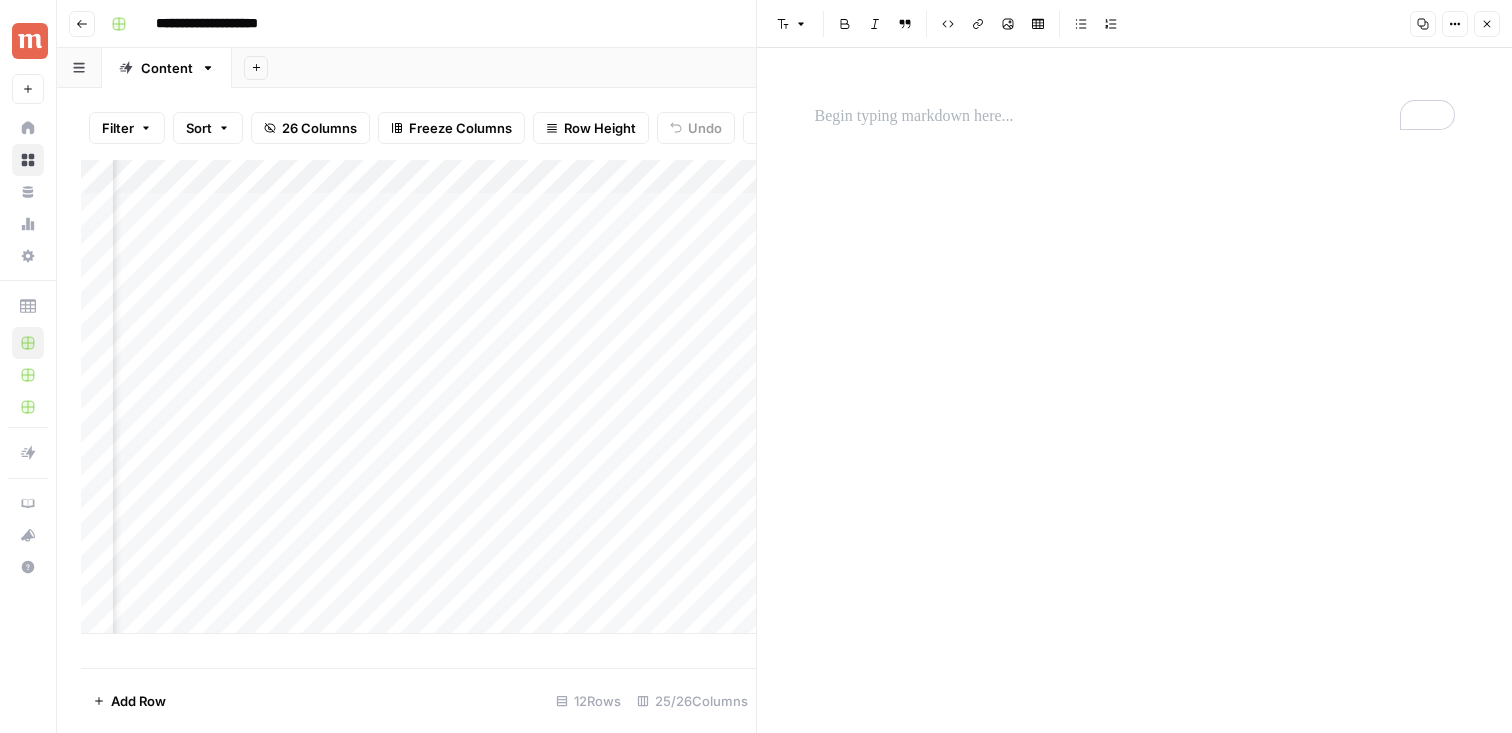 click on "Close" at bounding box center [1487, 24] 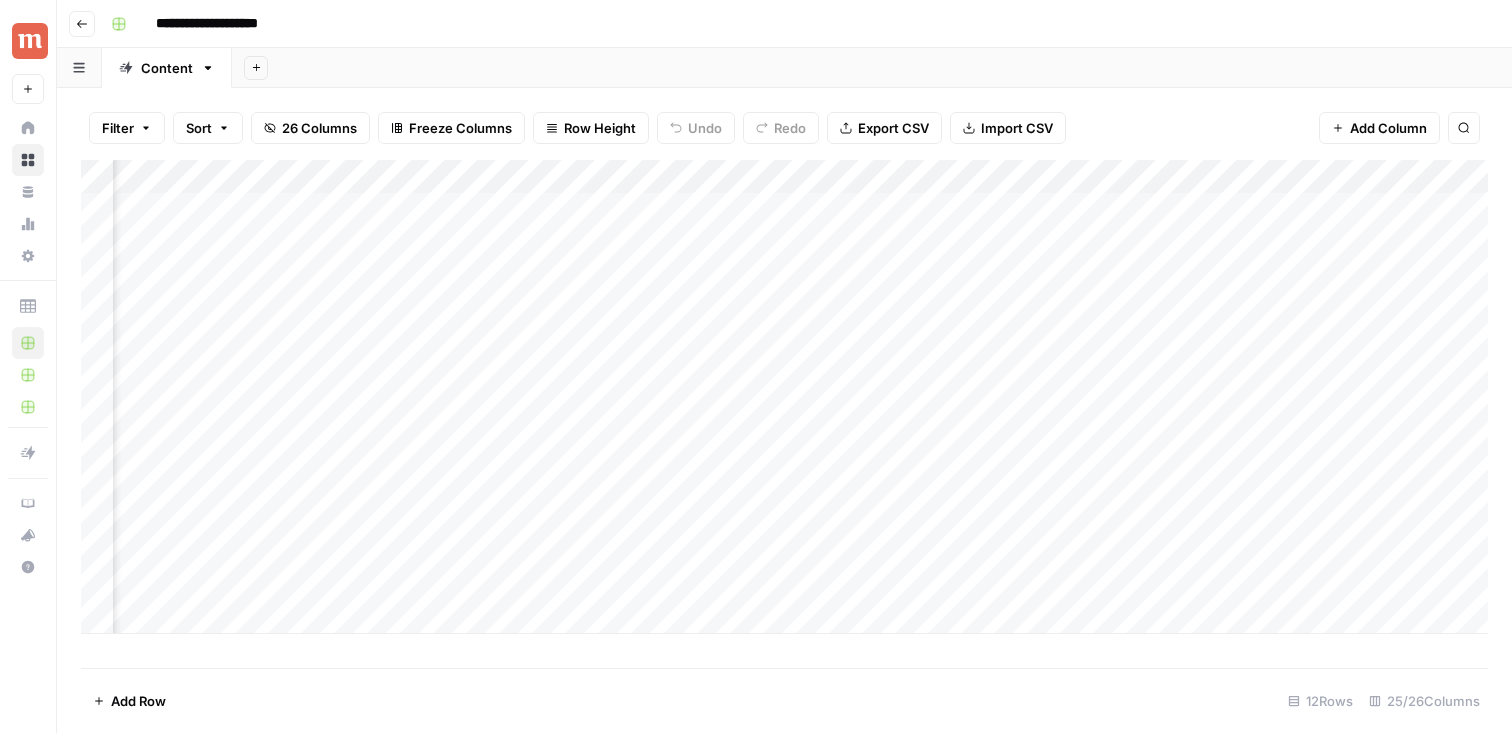 scroll, scrollTop: 0, scrollLeft: 2078, axis: horizontal 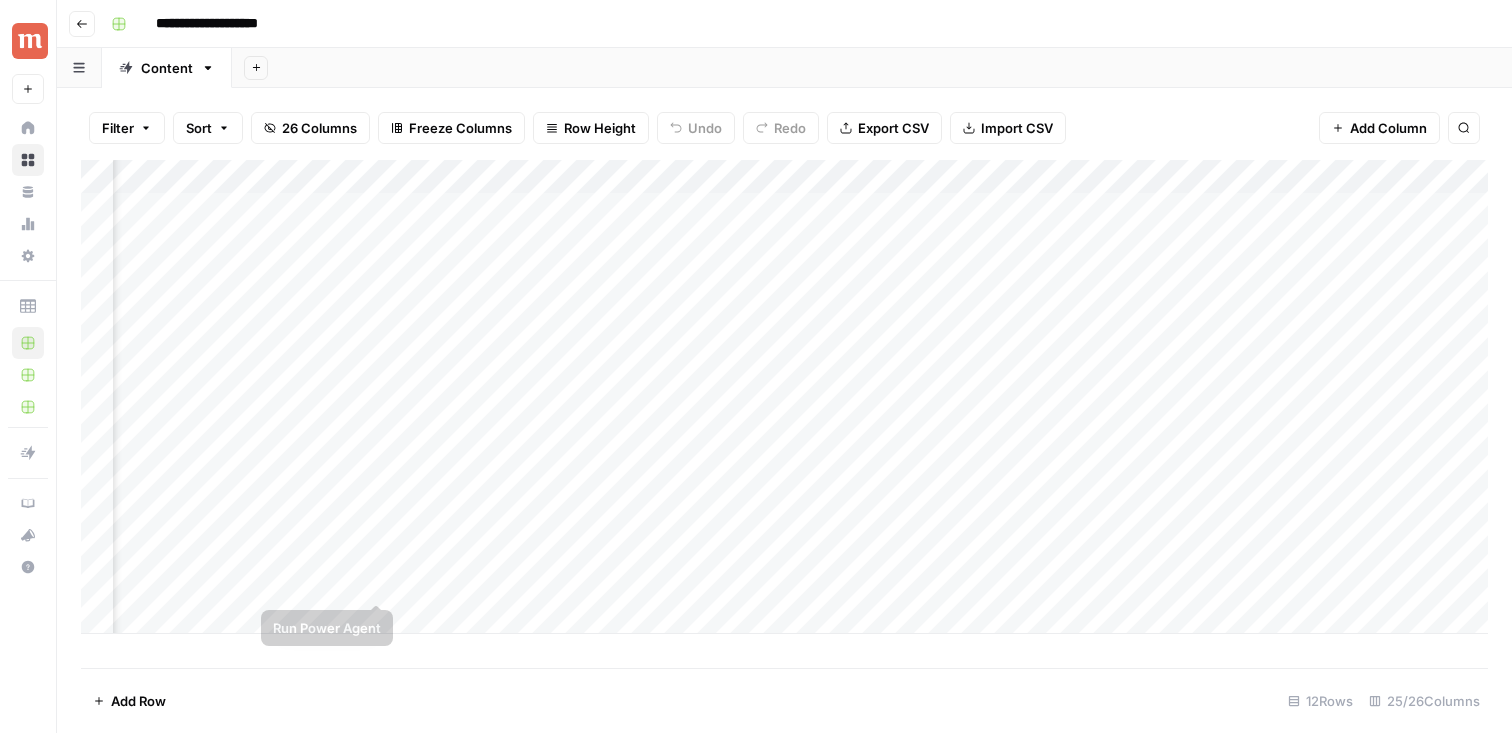 click on "Add Column" at bounding box center [784, 397] 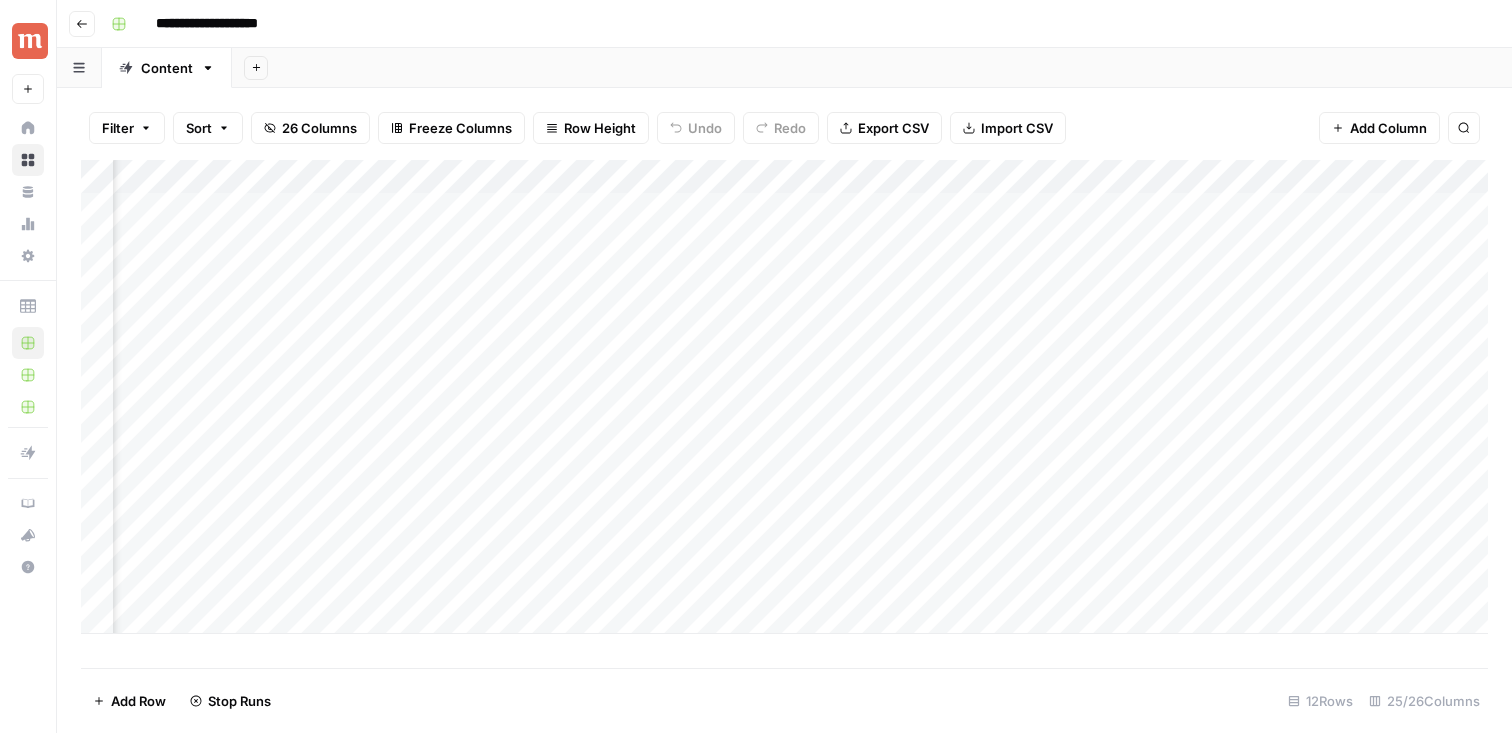 scroll, scrollTop: 0, scrollLeft: 2177, axis: horizontal 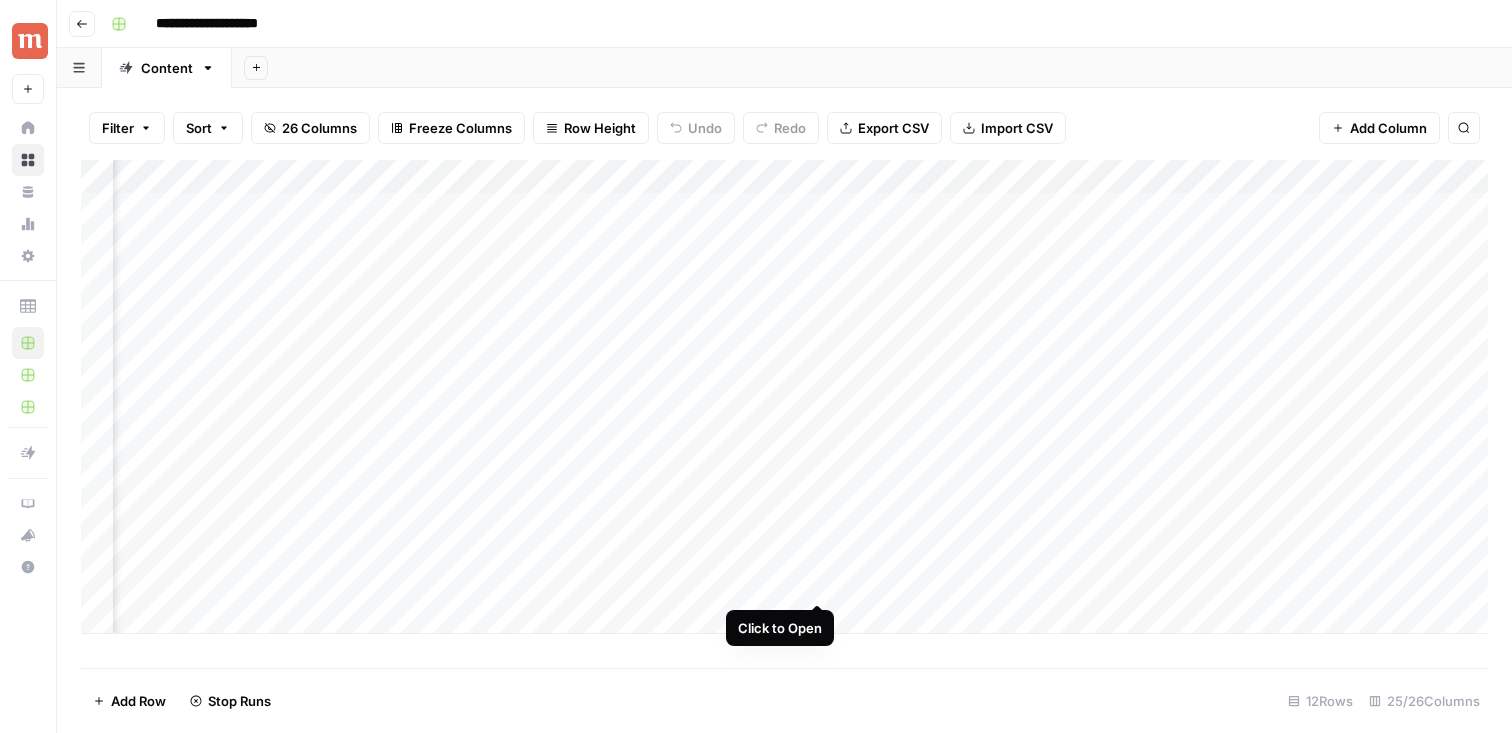 click on "Add Column" at bounding box center [784, 397] 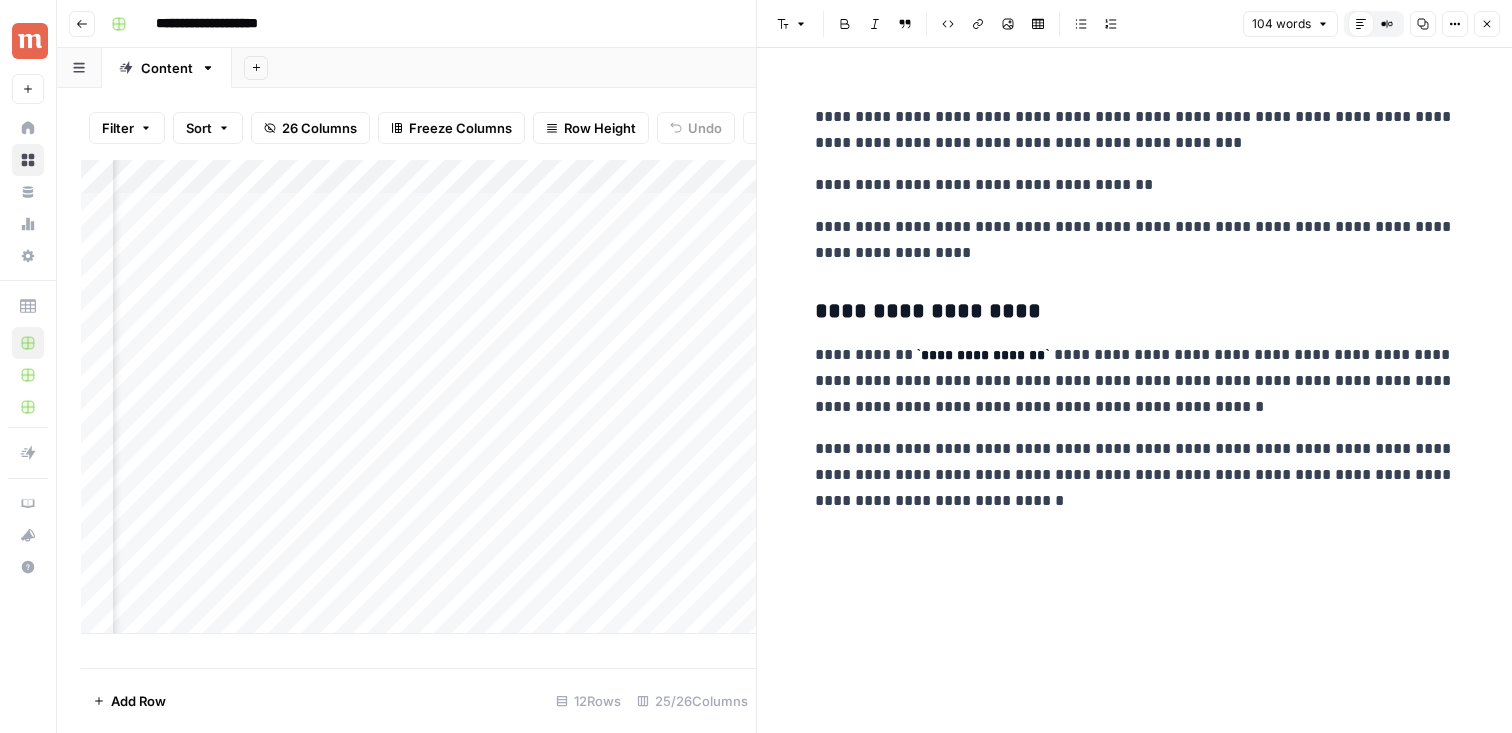 click on "Close" at bounding box center [1487, 24] 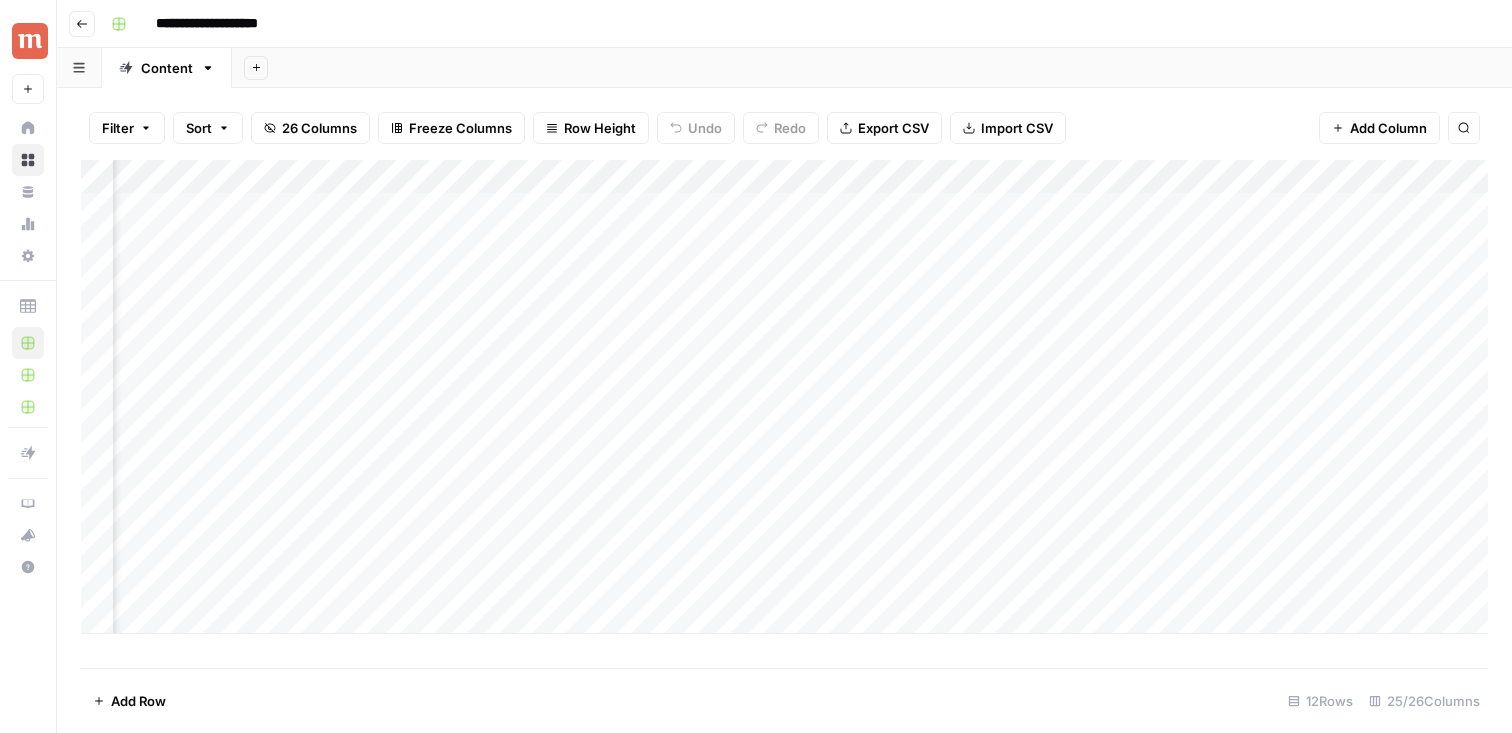 scroll, scrollTop: 0, scrollLeft: 2162, axis: horizontal 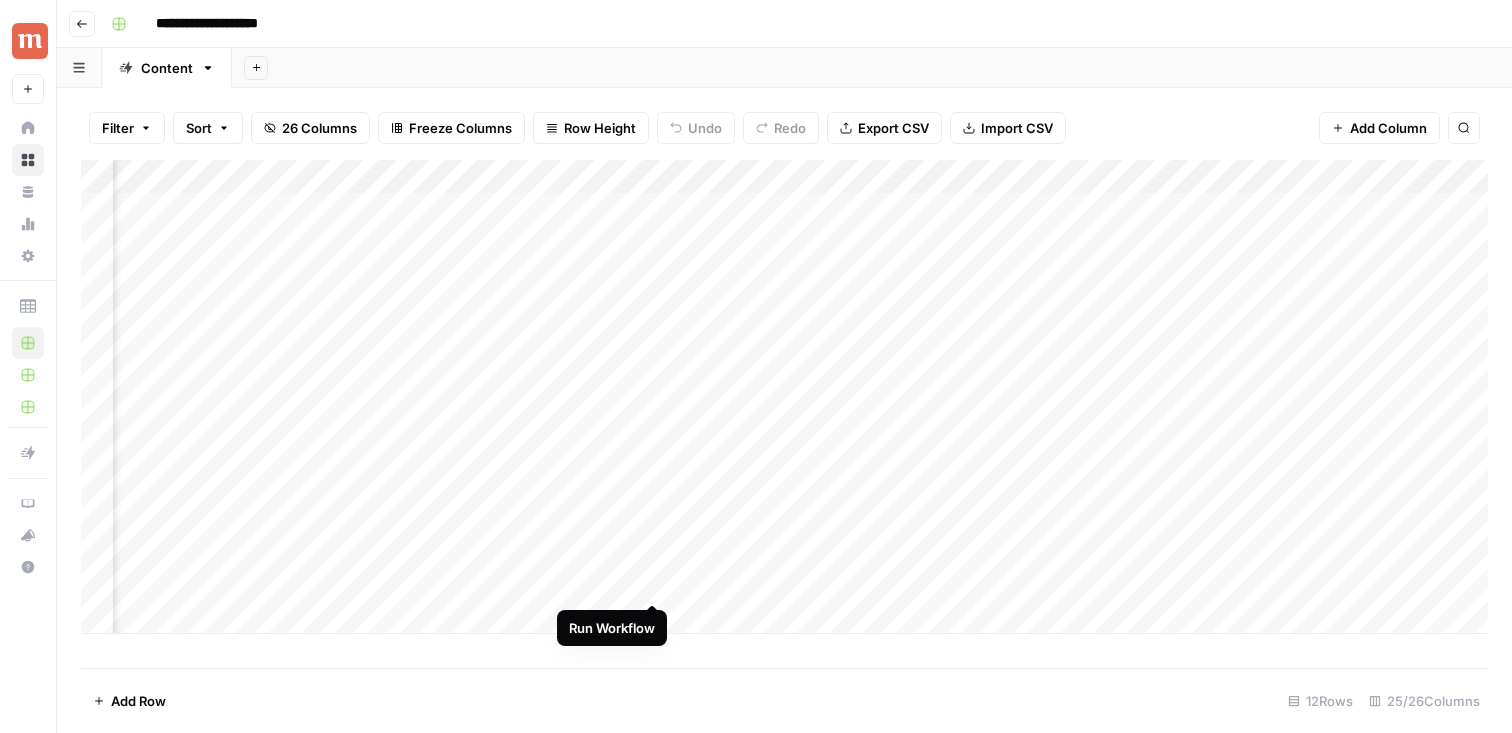 click on "Add Column" at bounding box center [784, 397] 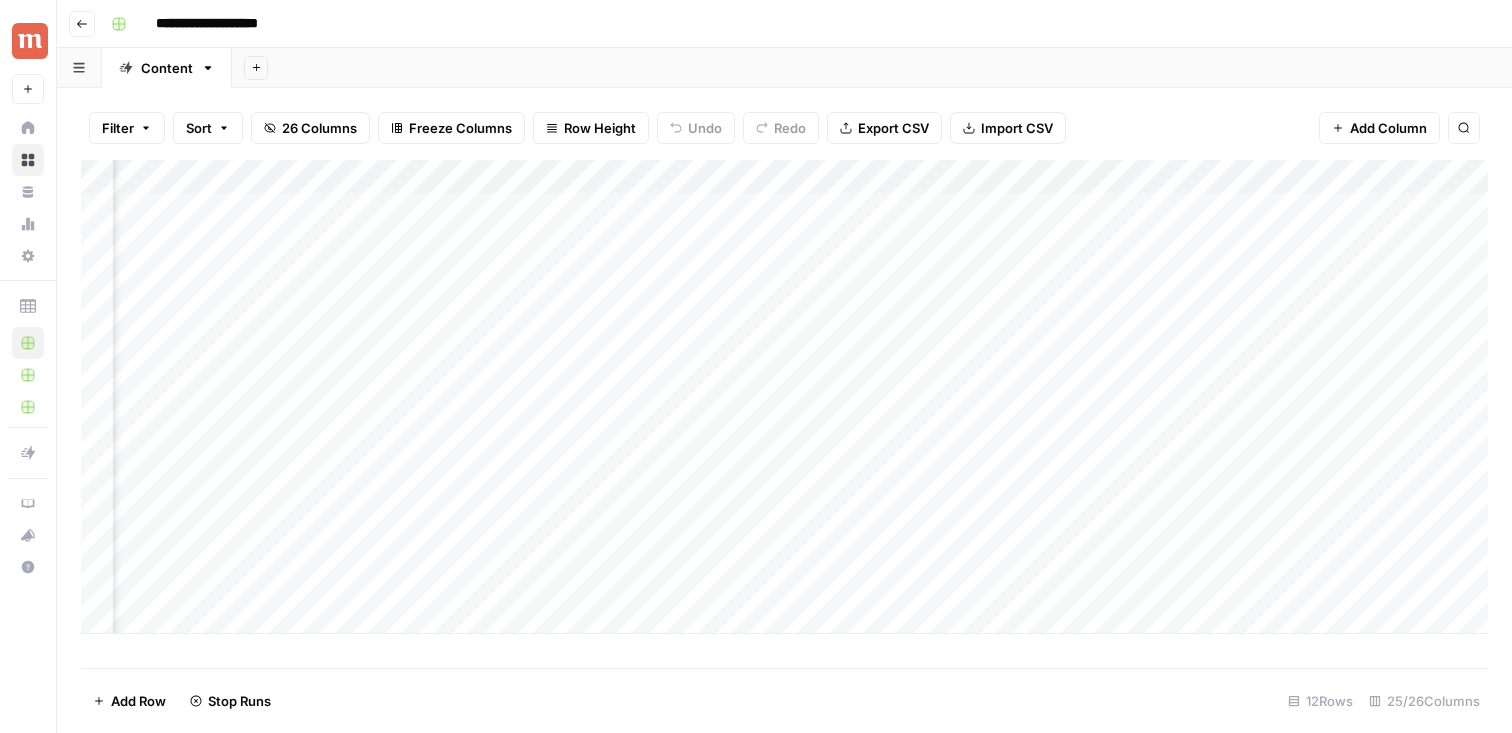scroll, scrollTop: 0, scrollLeft: 2022, axis: horizontal 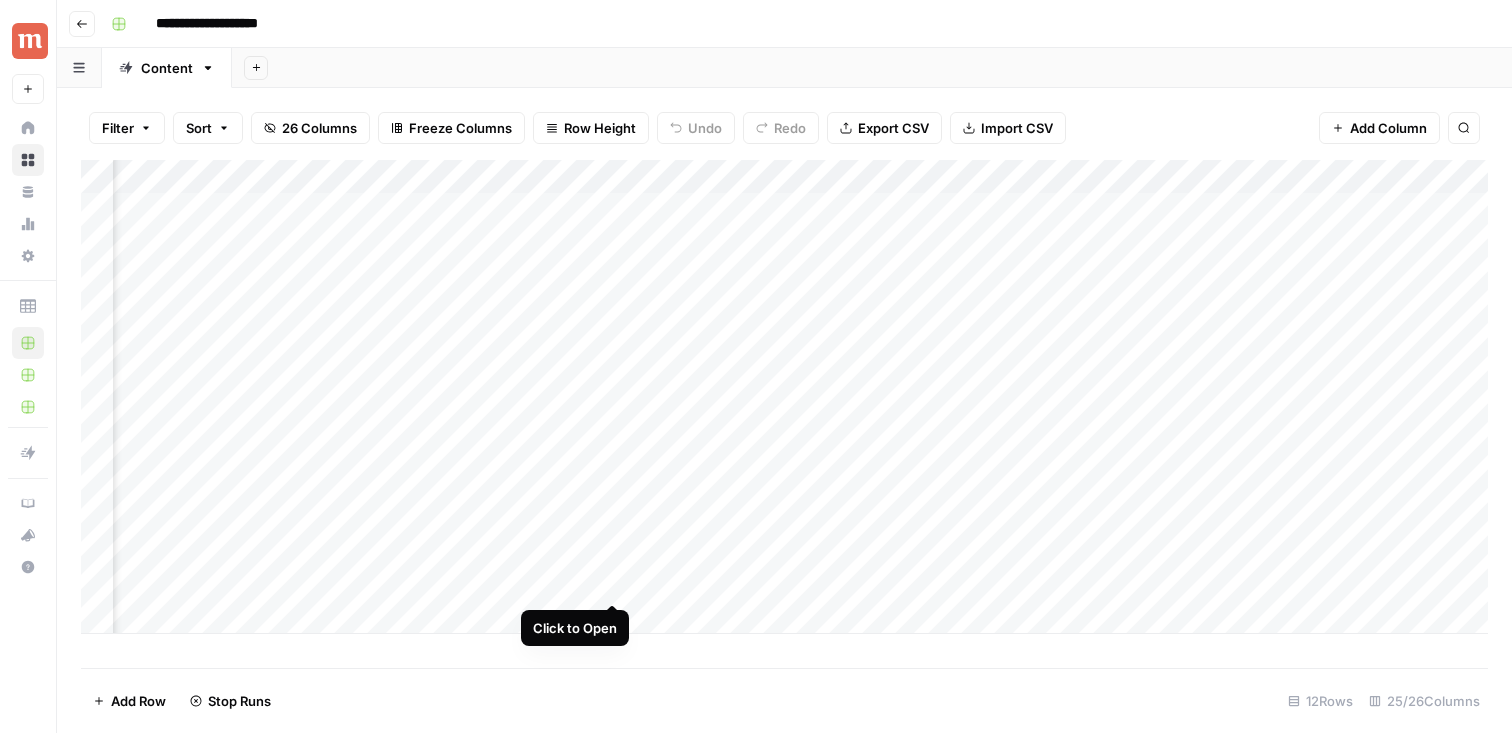 click on "Add Column" at bounding box center [784, 397] 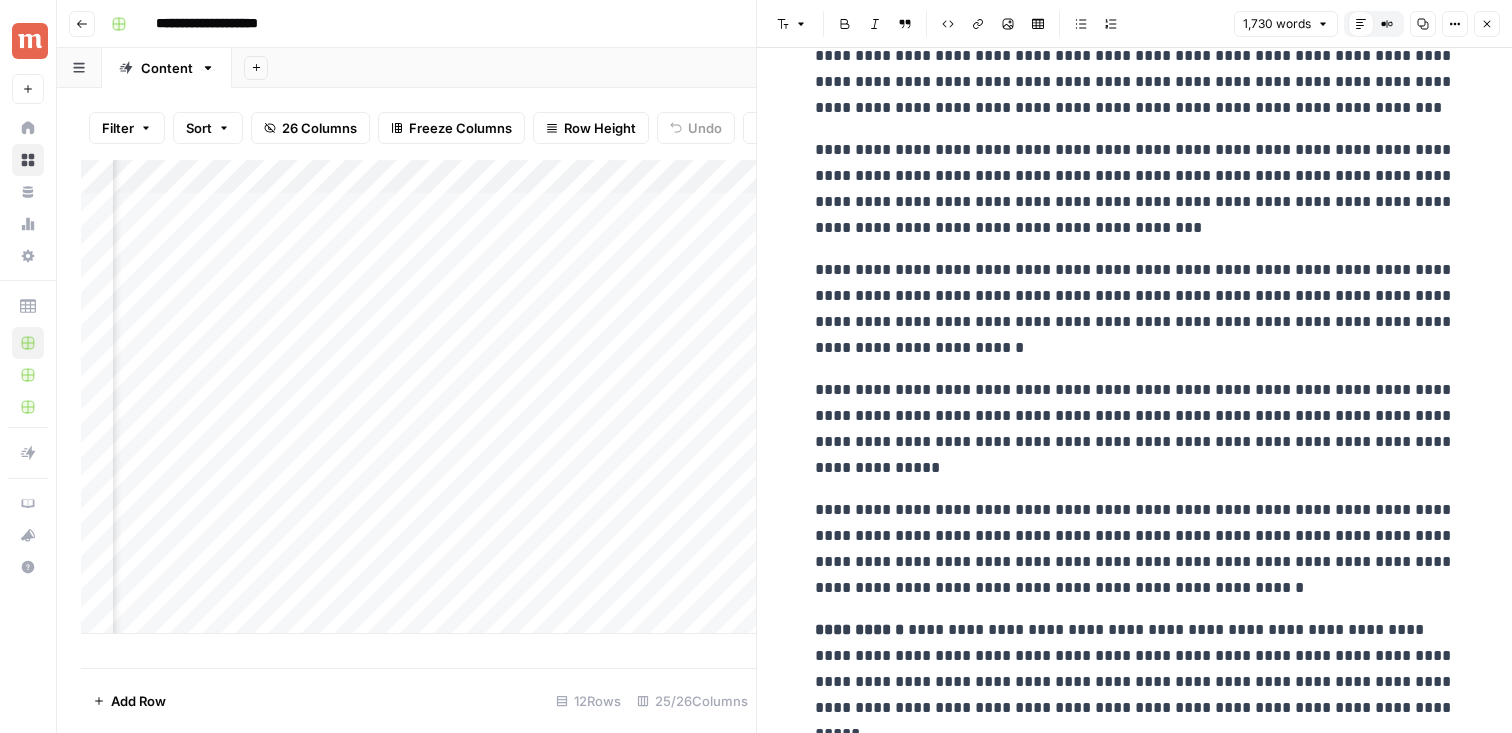scroll, scrollTop: 0, scrollLeft: 0, axis: both 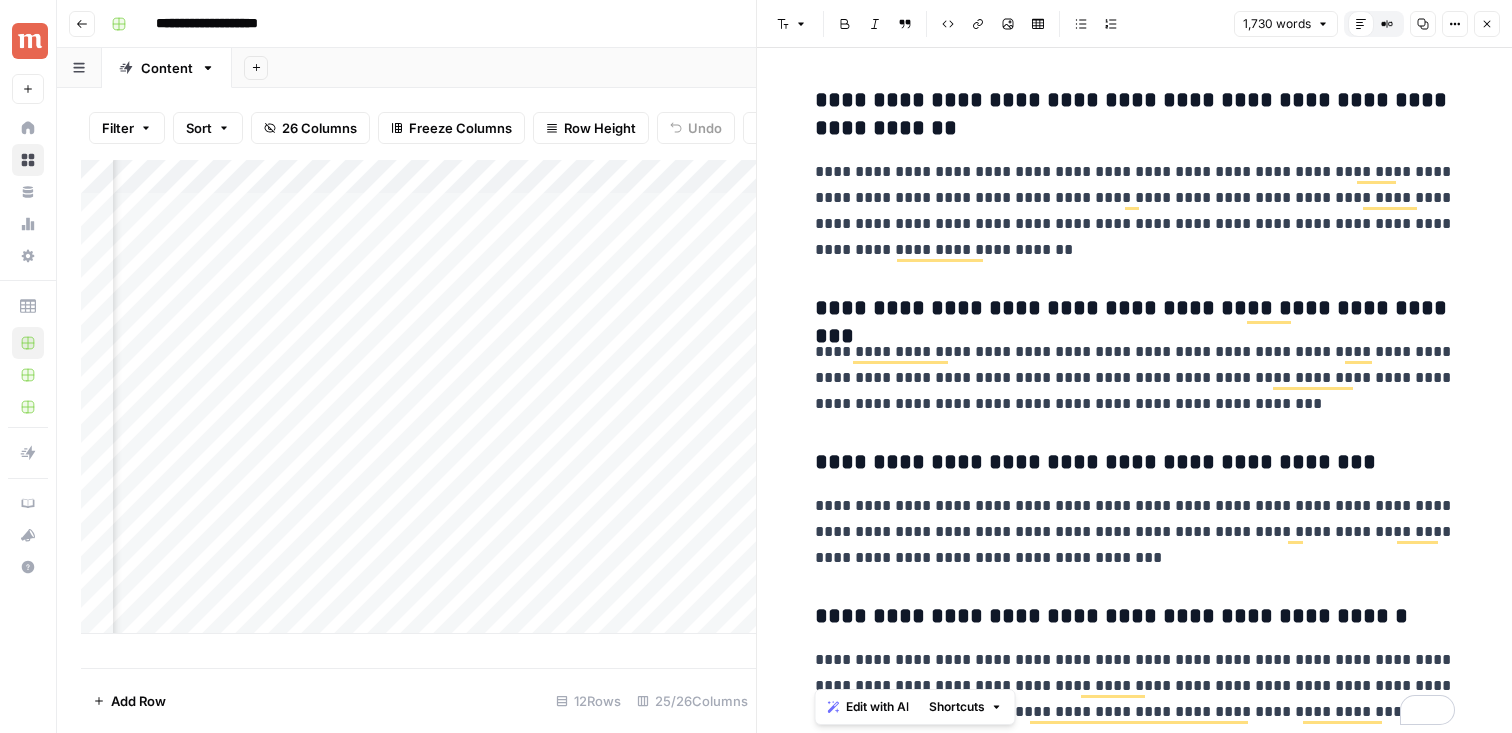 drag, startPoint x: 816, startPoint y: 225, endPoint x: 812, endPoint y: 749, distance: 524.01526 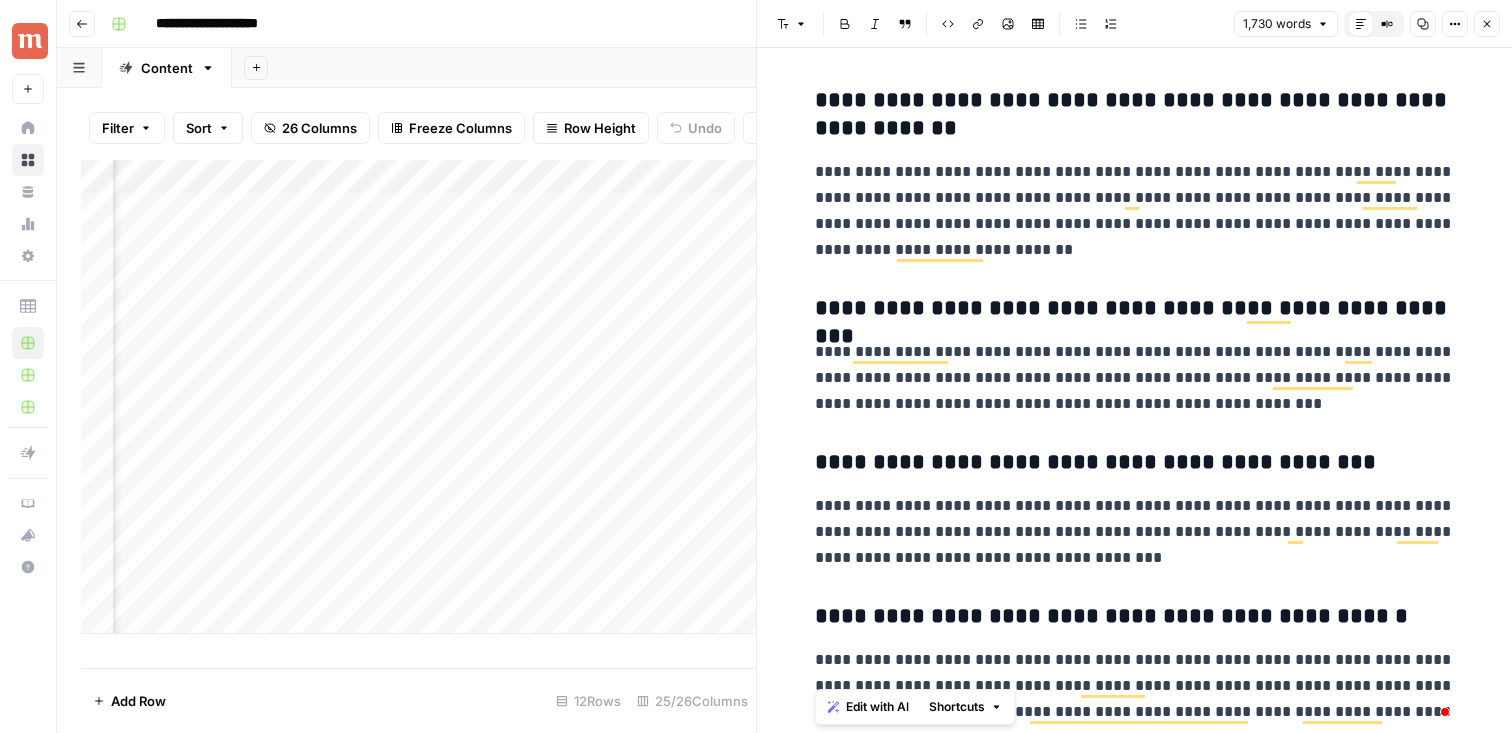 copy on "**********" 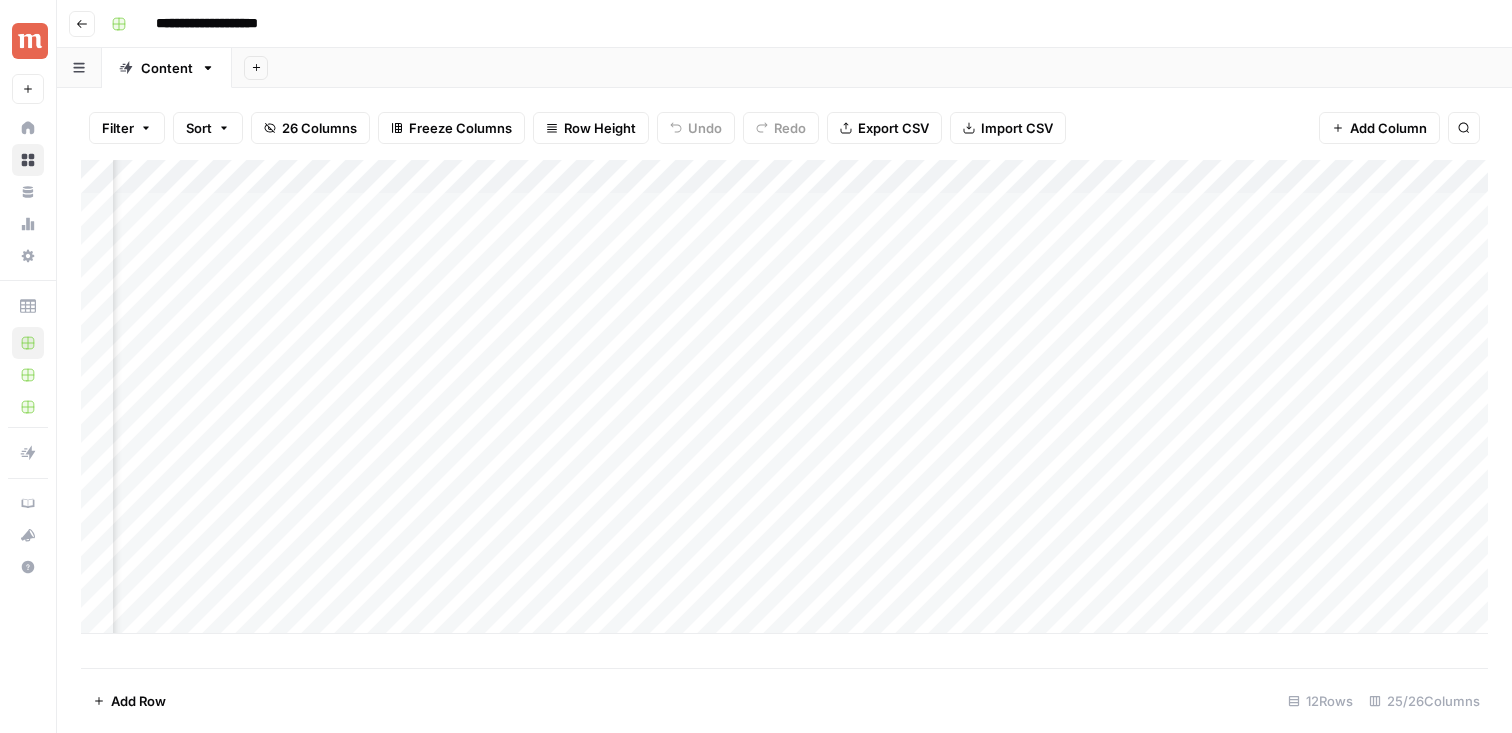 scroll, scrollTop: 0, scrollLeft: 2144, axis: horizontal 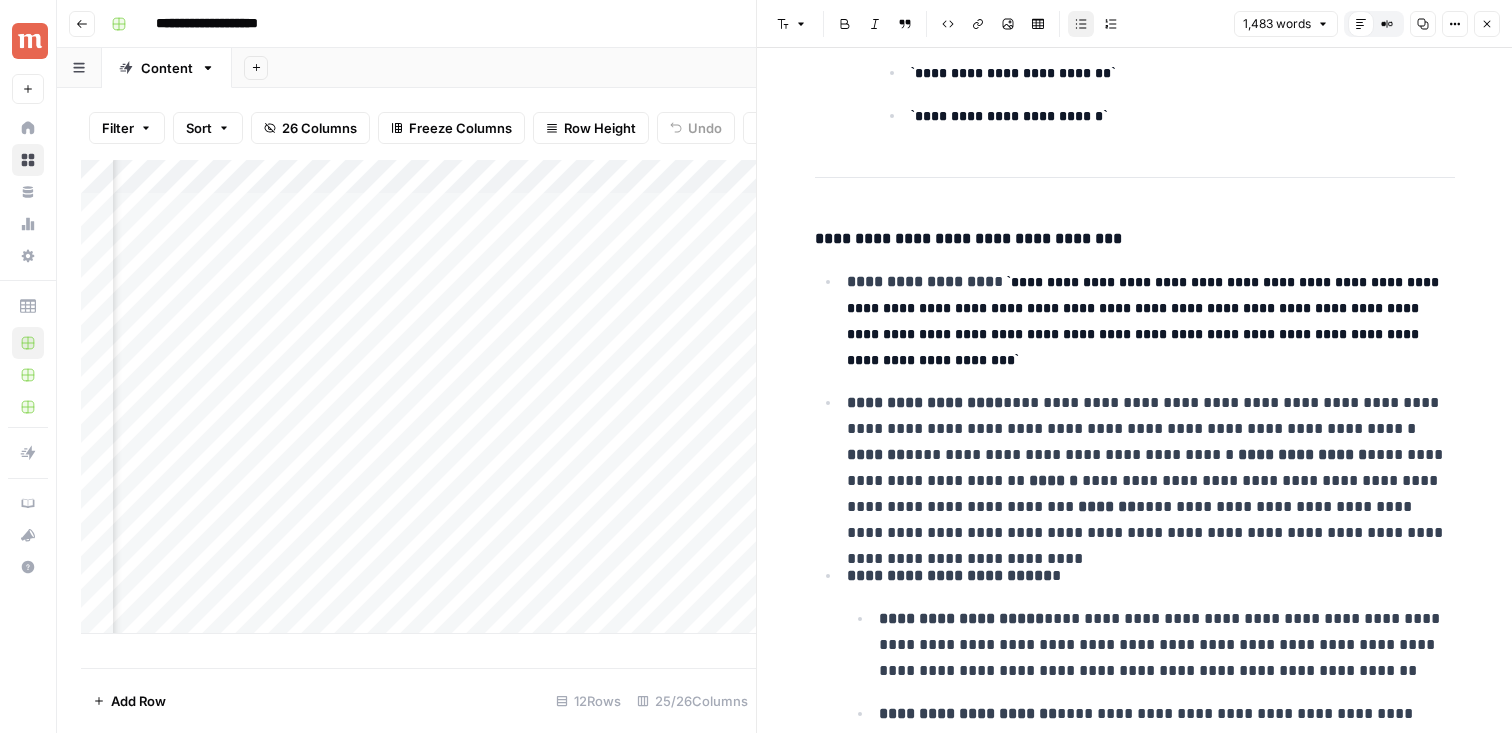 click on "Close" at bounding box center [1487, 24] 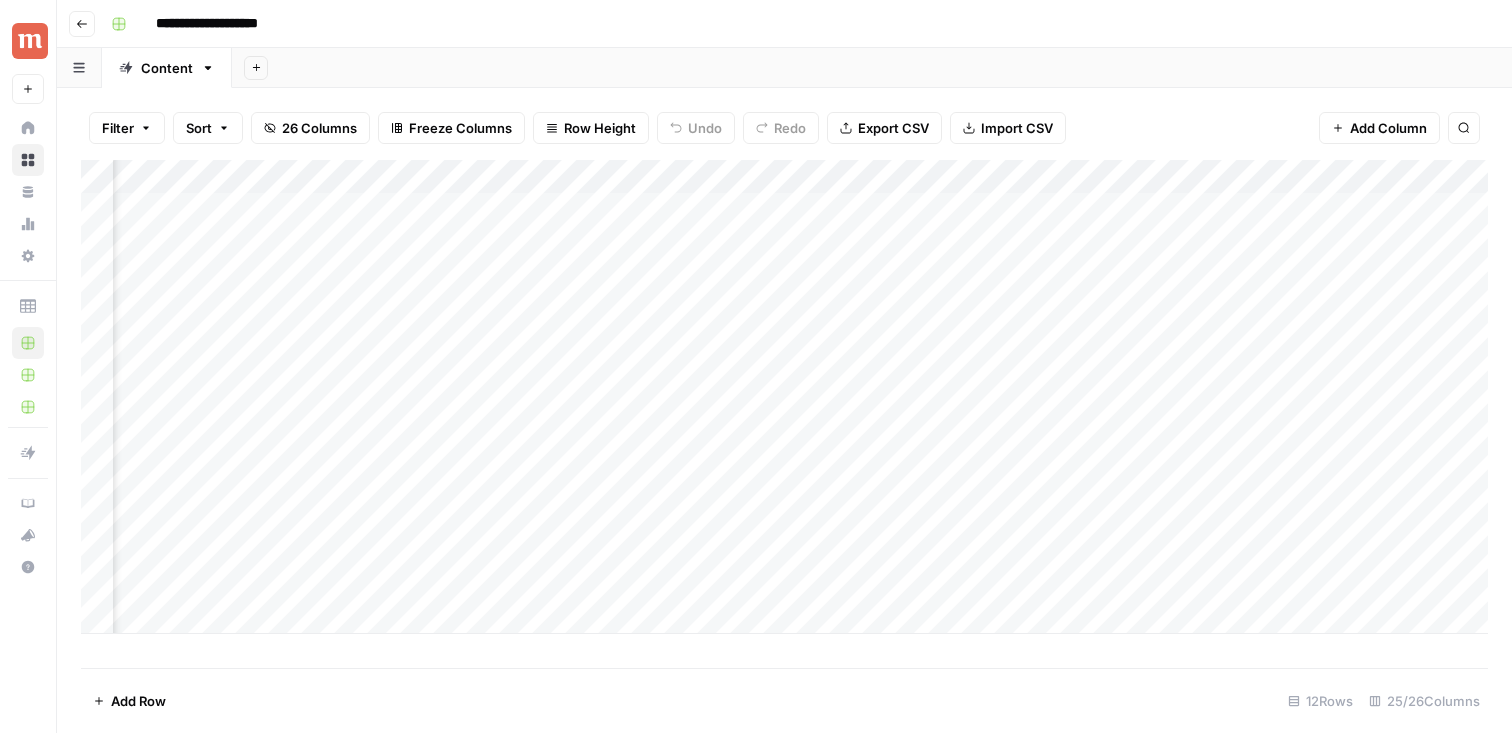 scroll, scrollTop: 0, scrollLeft: 2462, axis: horizontal 